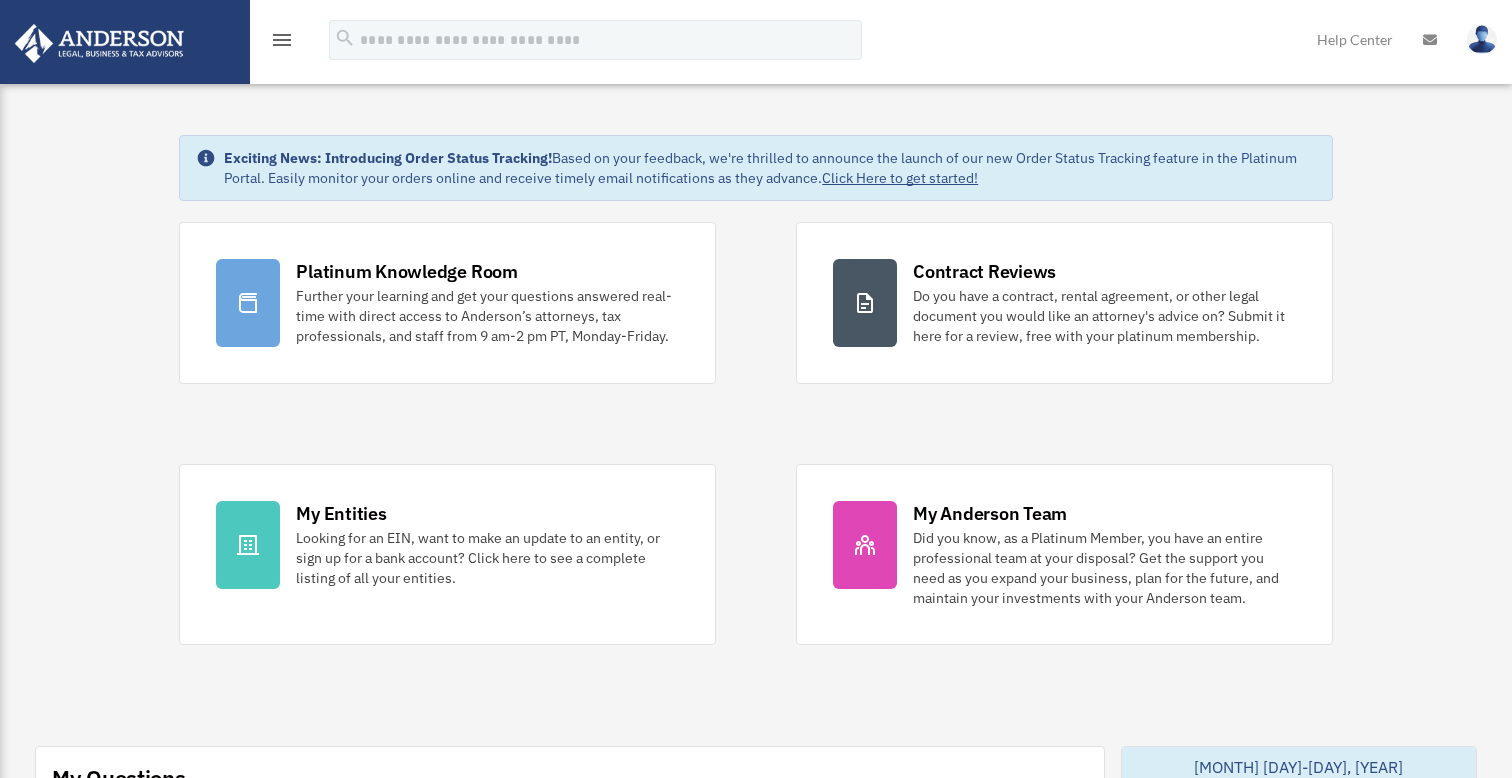 scroll, scrollTop: 0, scrollLeft: 0, axis: both 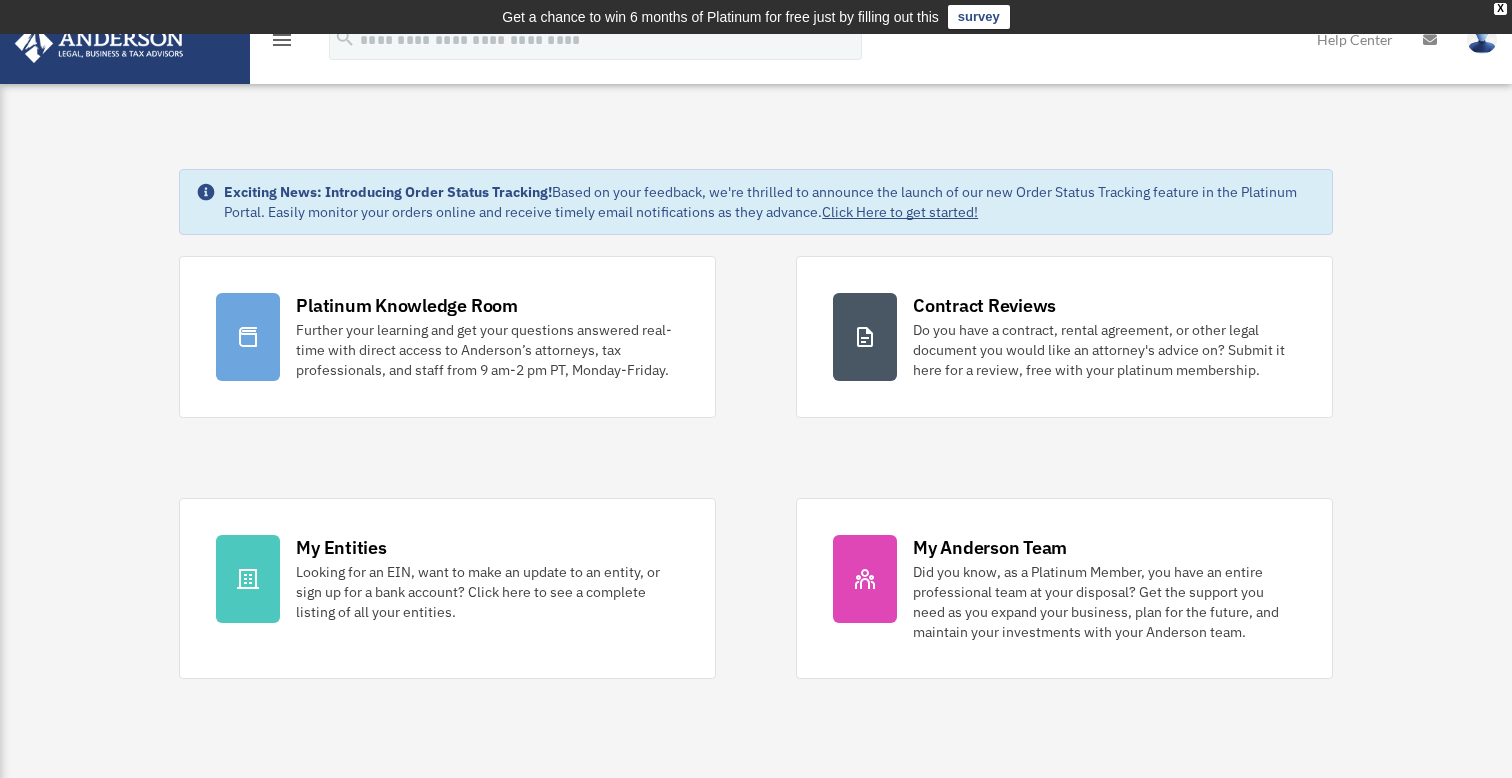 click at bounding box center (1482, 39) 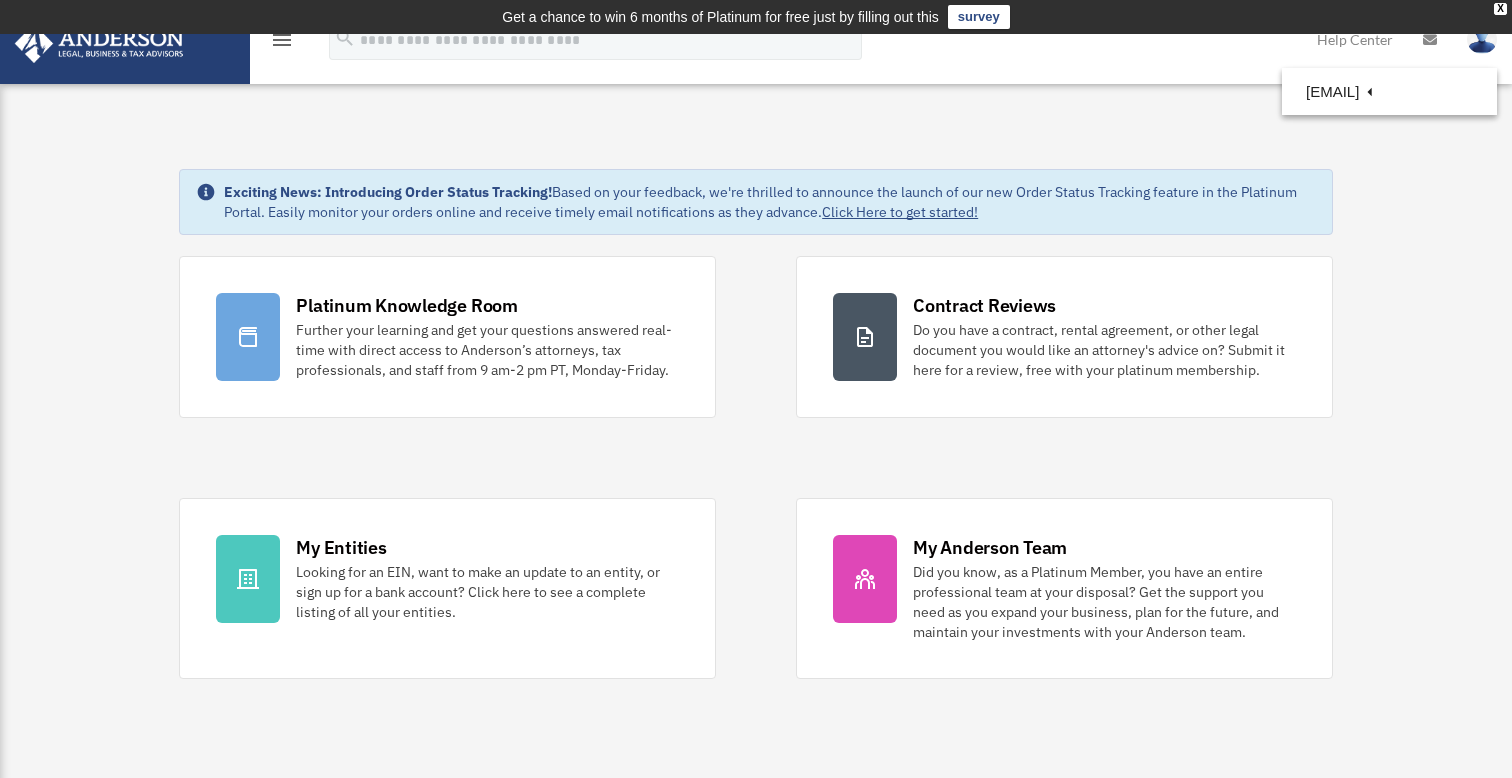 click at bounding box center [99, 43] 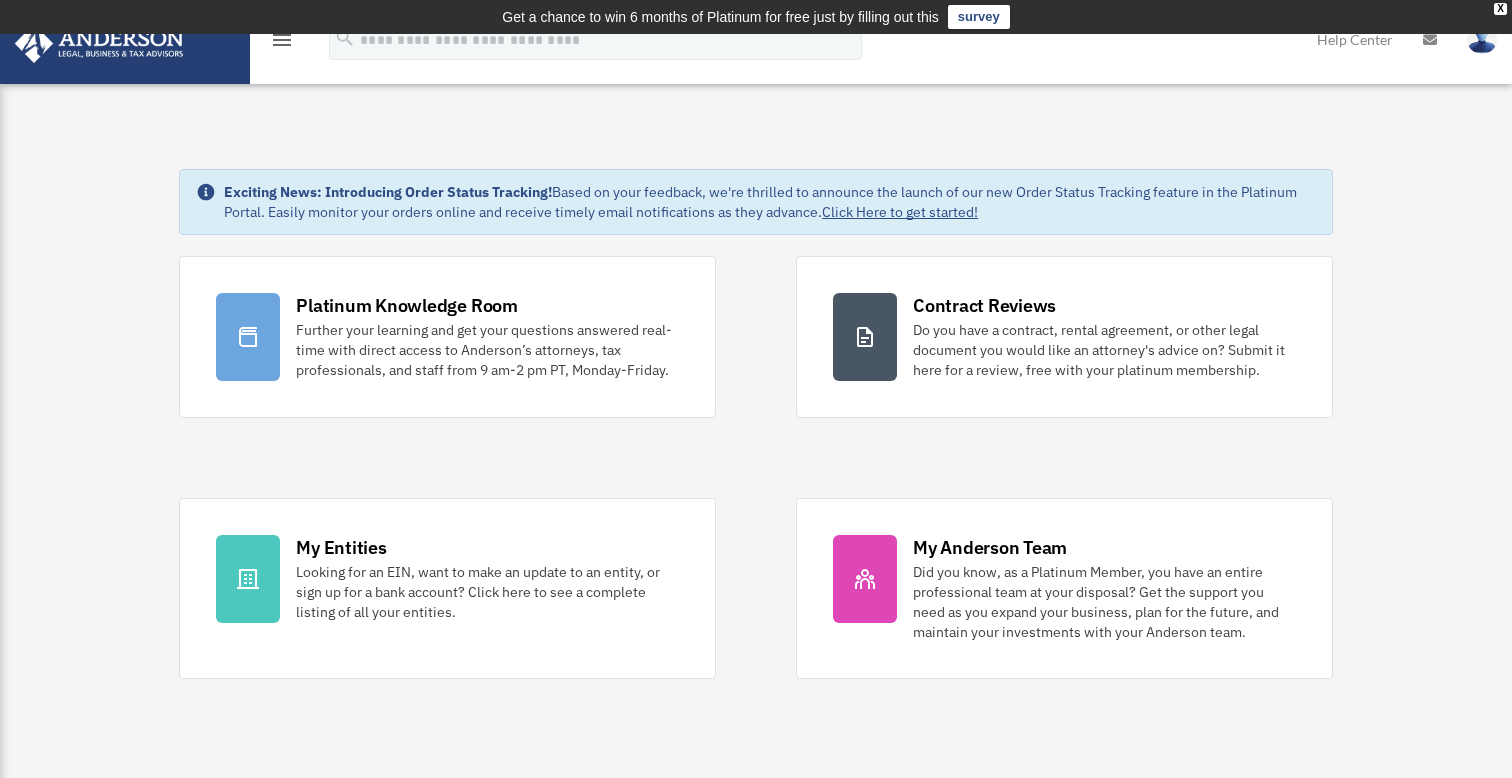 click on "menu" at bounding box center [282, 40] 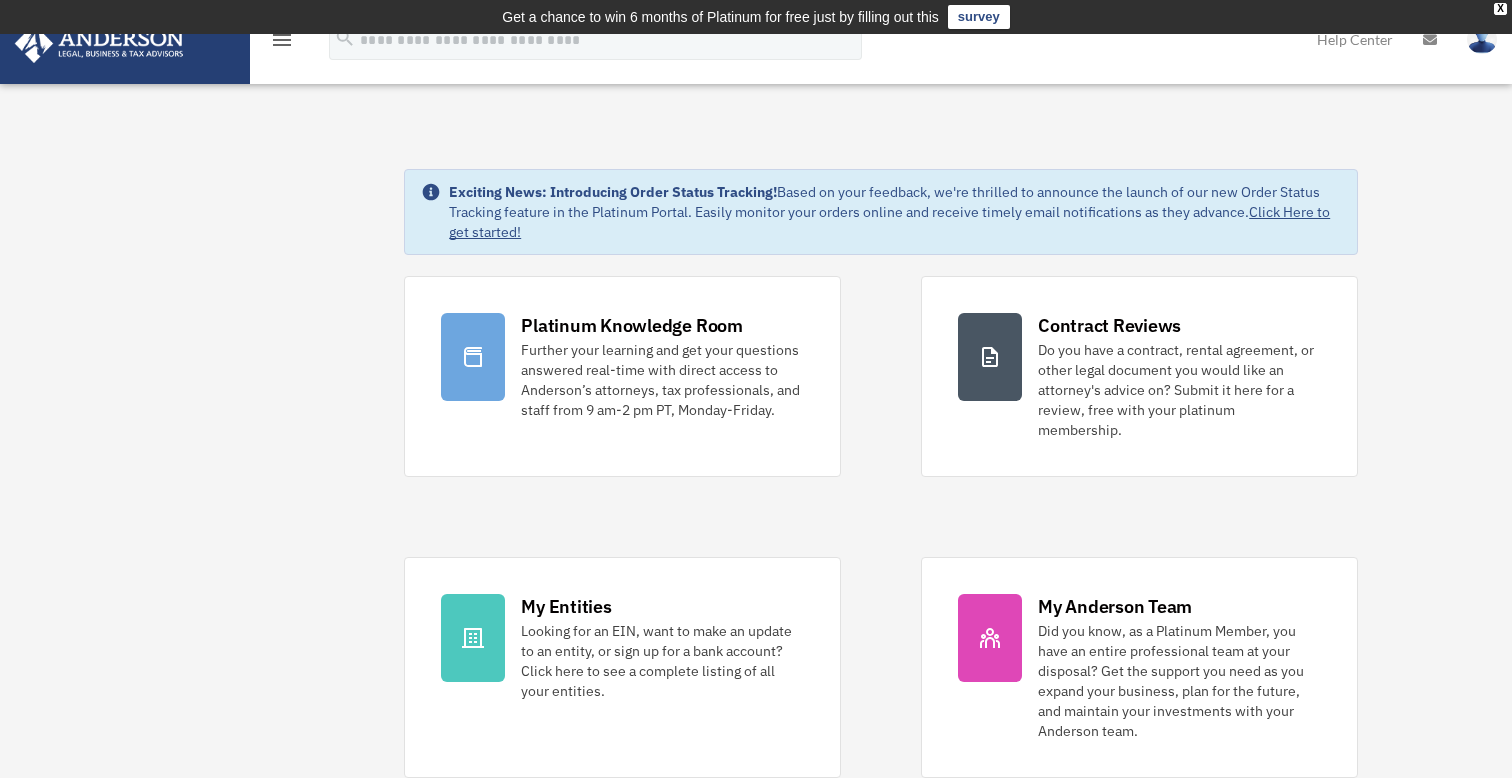 click on "menu" at bounding box center [282, 40] 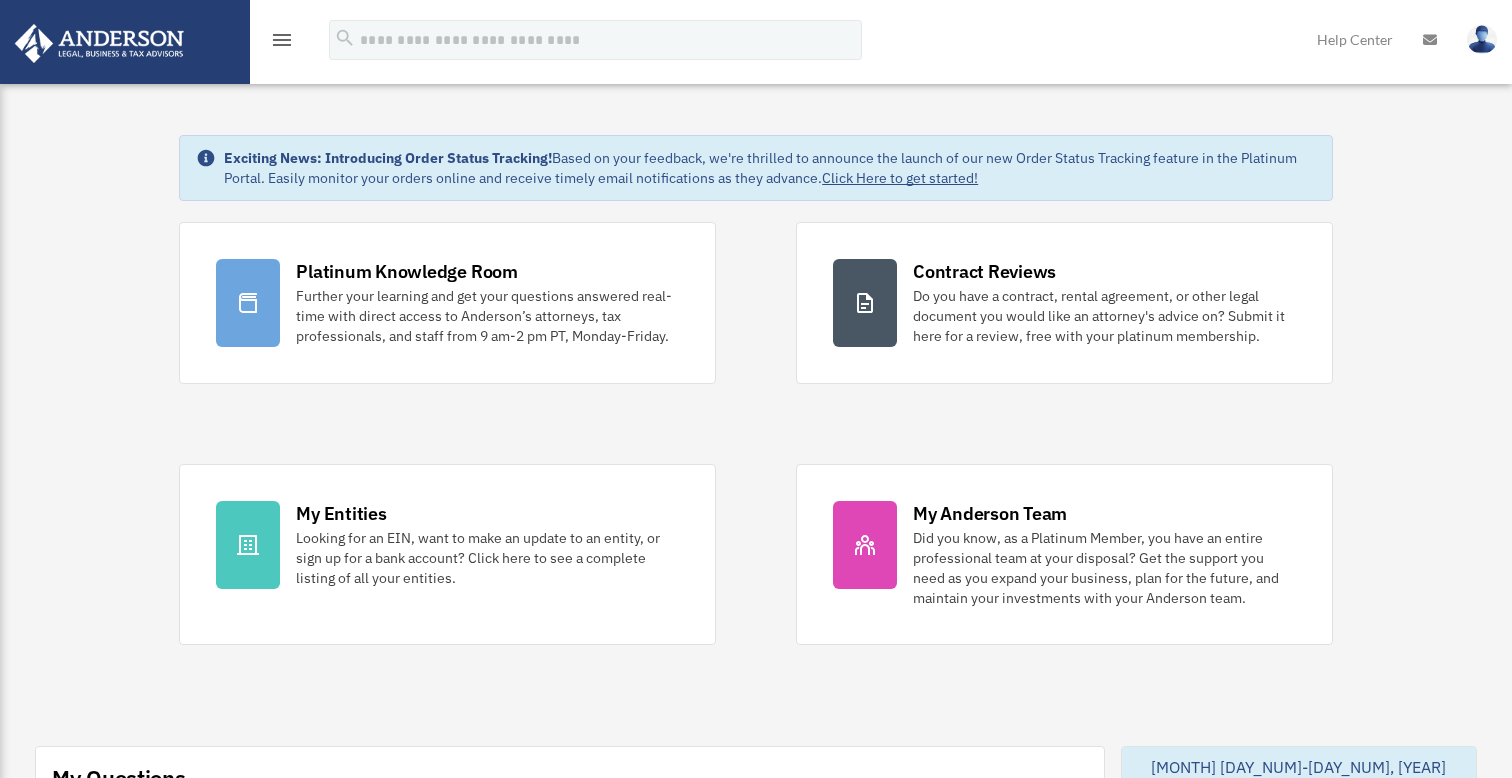 scroll, scrollTop: 0, scrollLeft: 0, axis: both 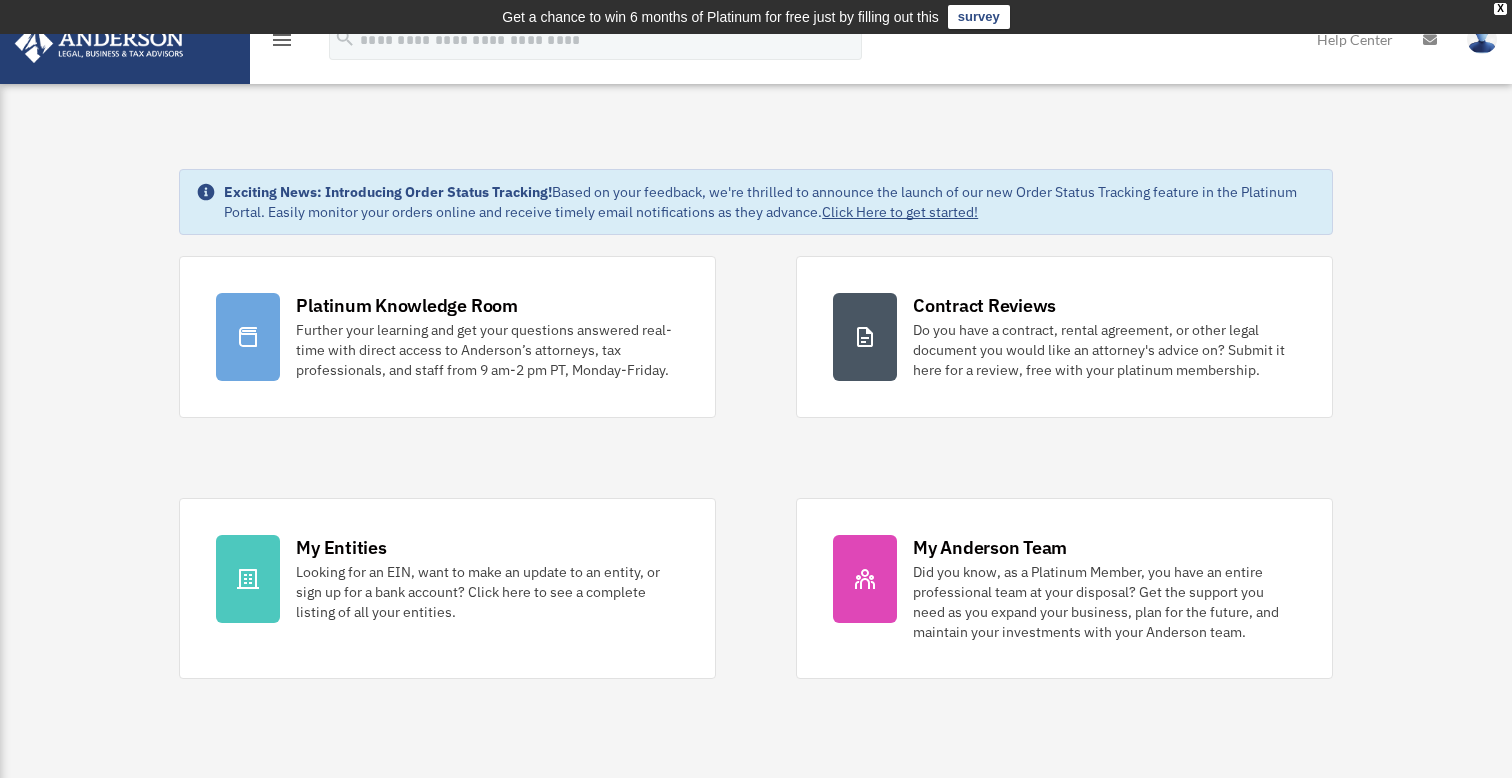 click at bounding box center [99, 43] 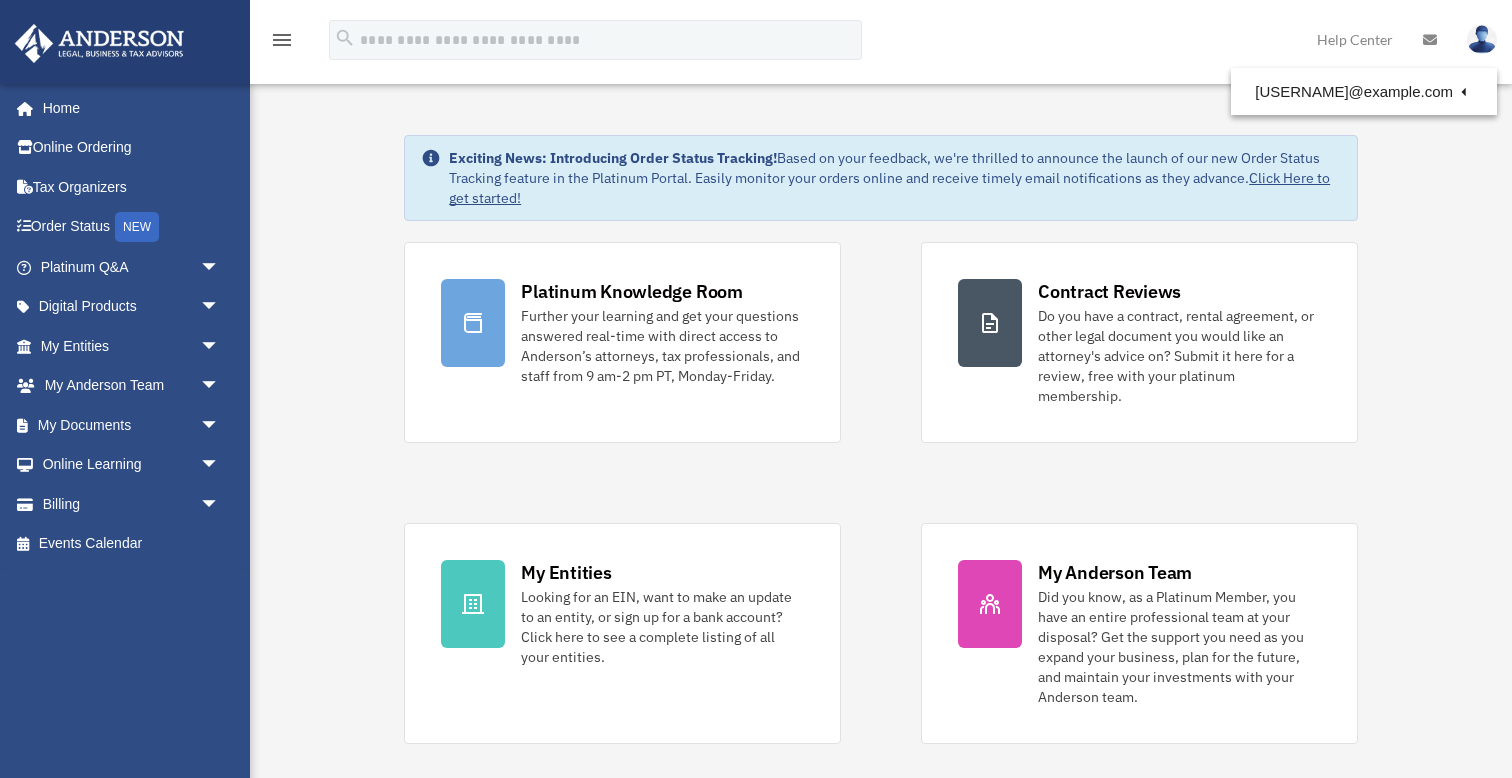 scroll, scrollTop: 0, scrollLeft: 0, axis: both 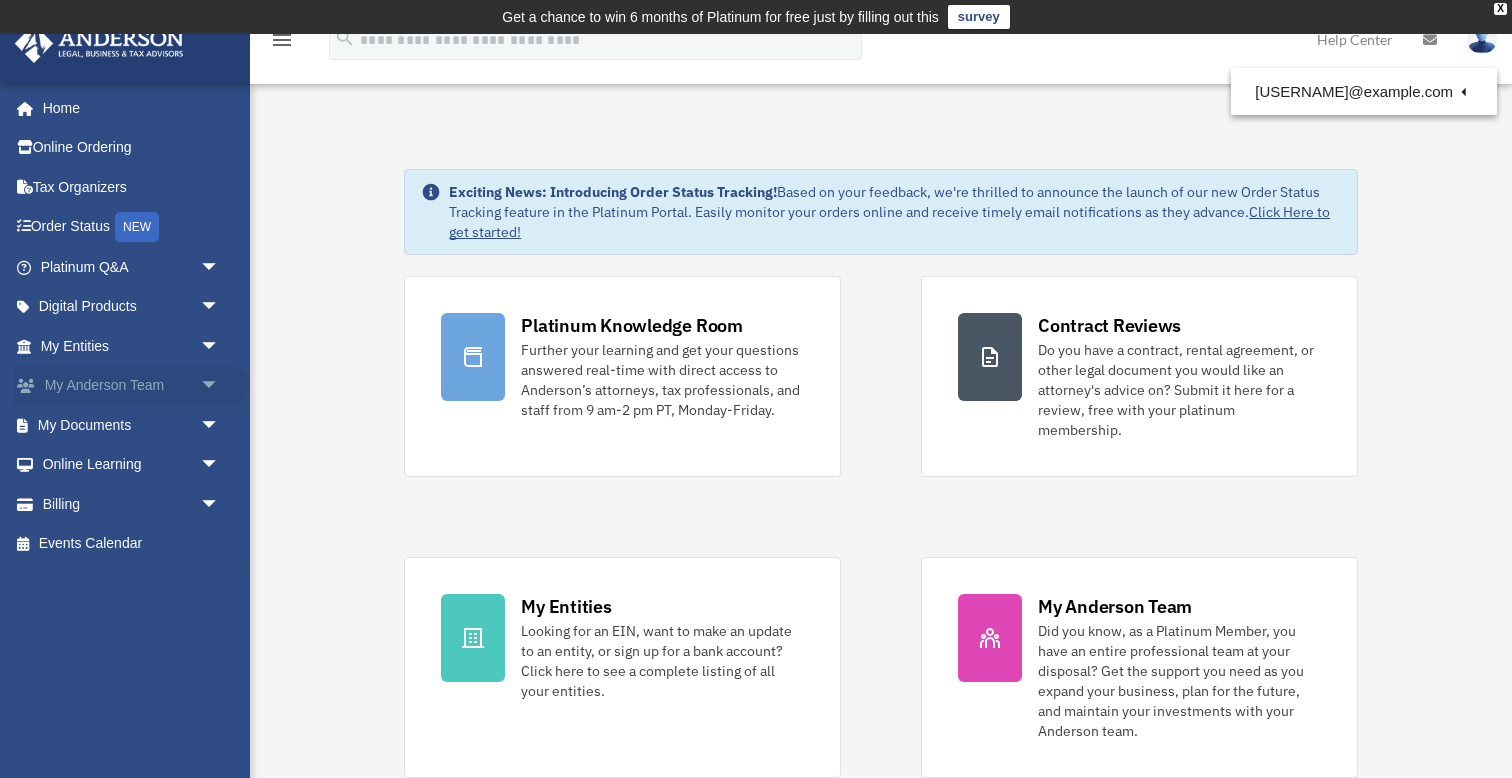 click on "arrow_drop_down" at bounding box center (220, 386) 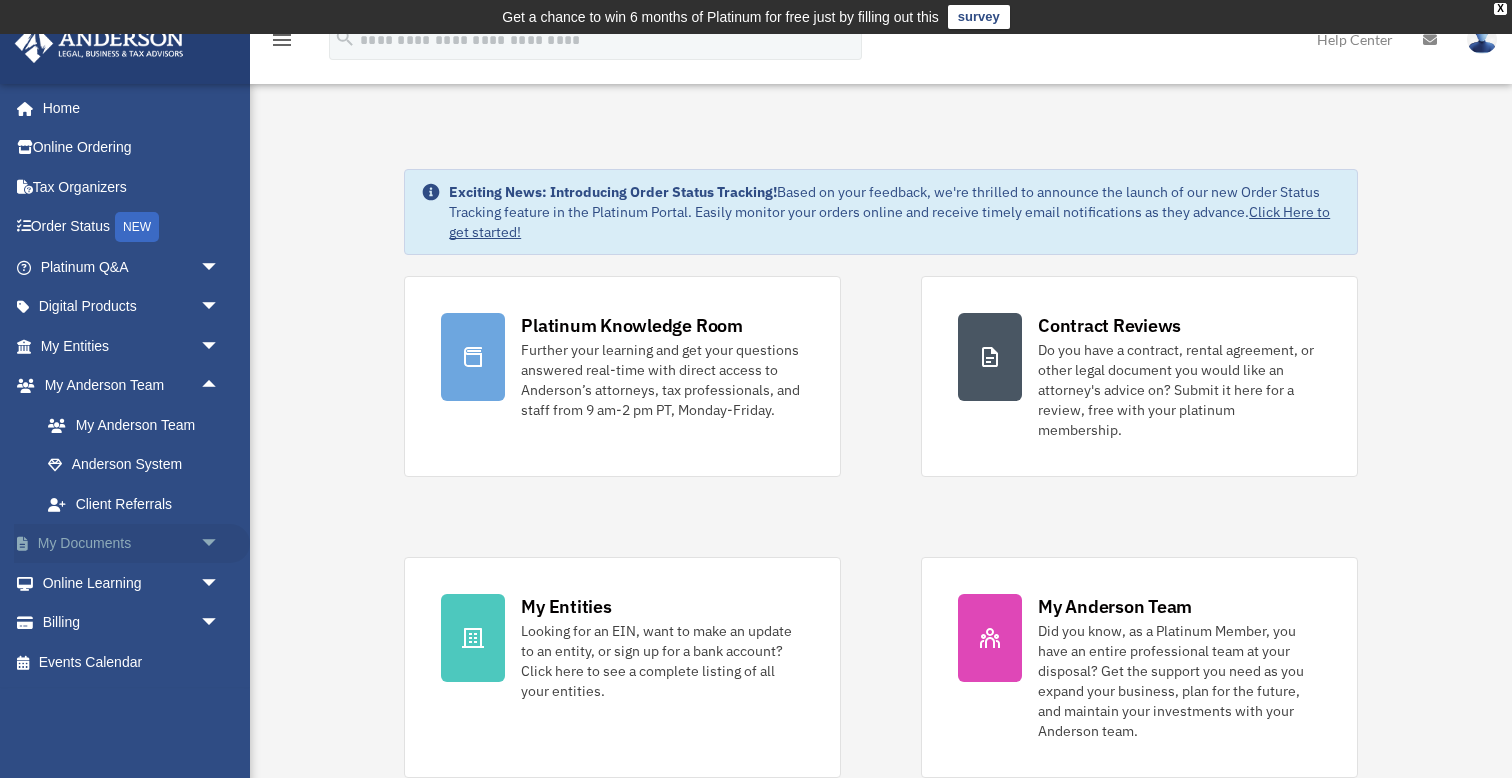 click on "arrow_drop_down" at bounding box center (220, 544) 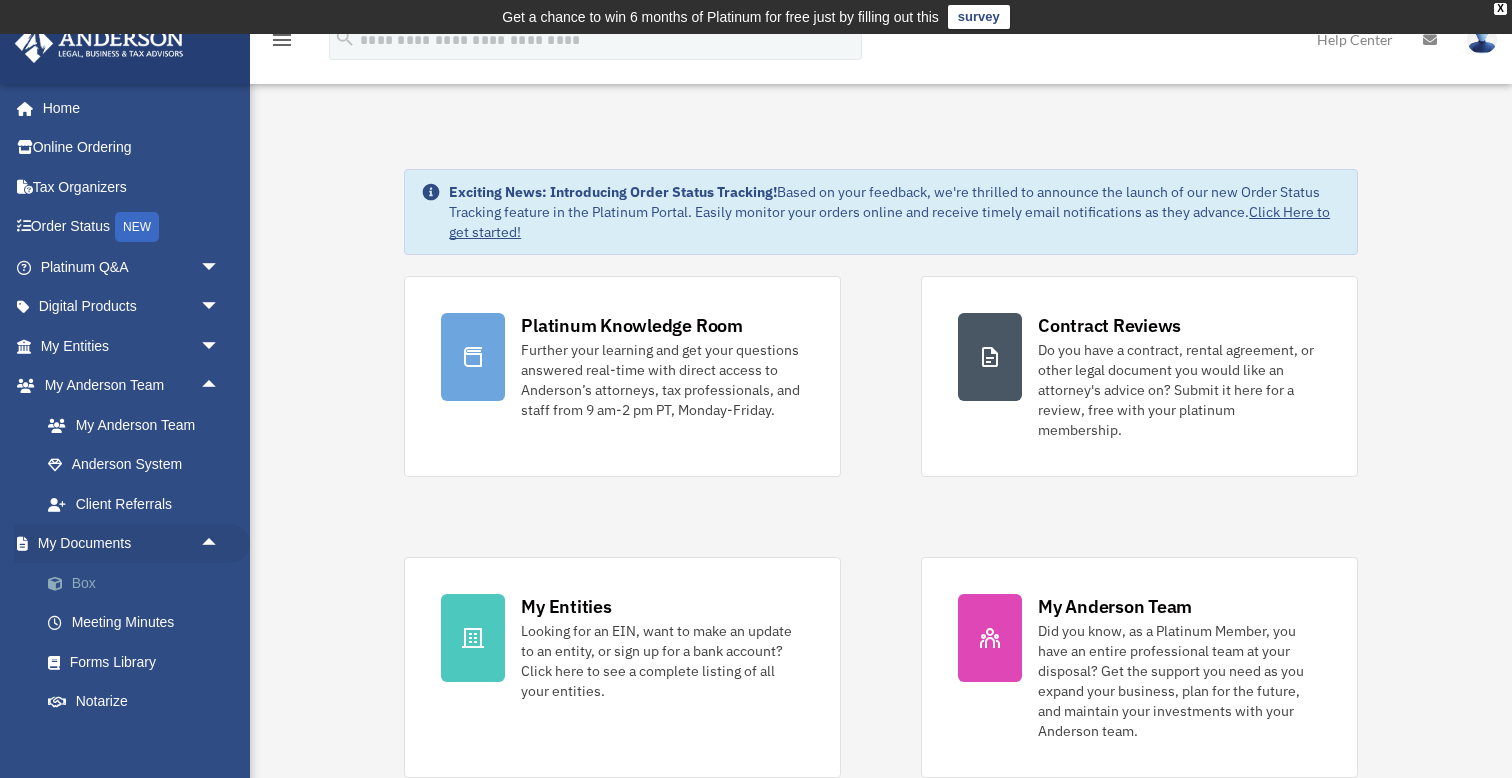 click on "Box" at bounding box center (139, 583) 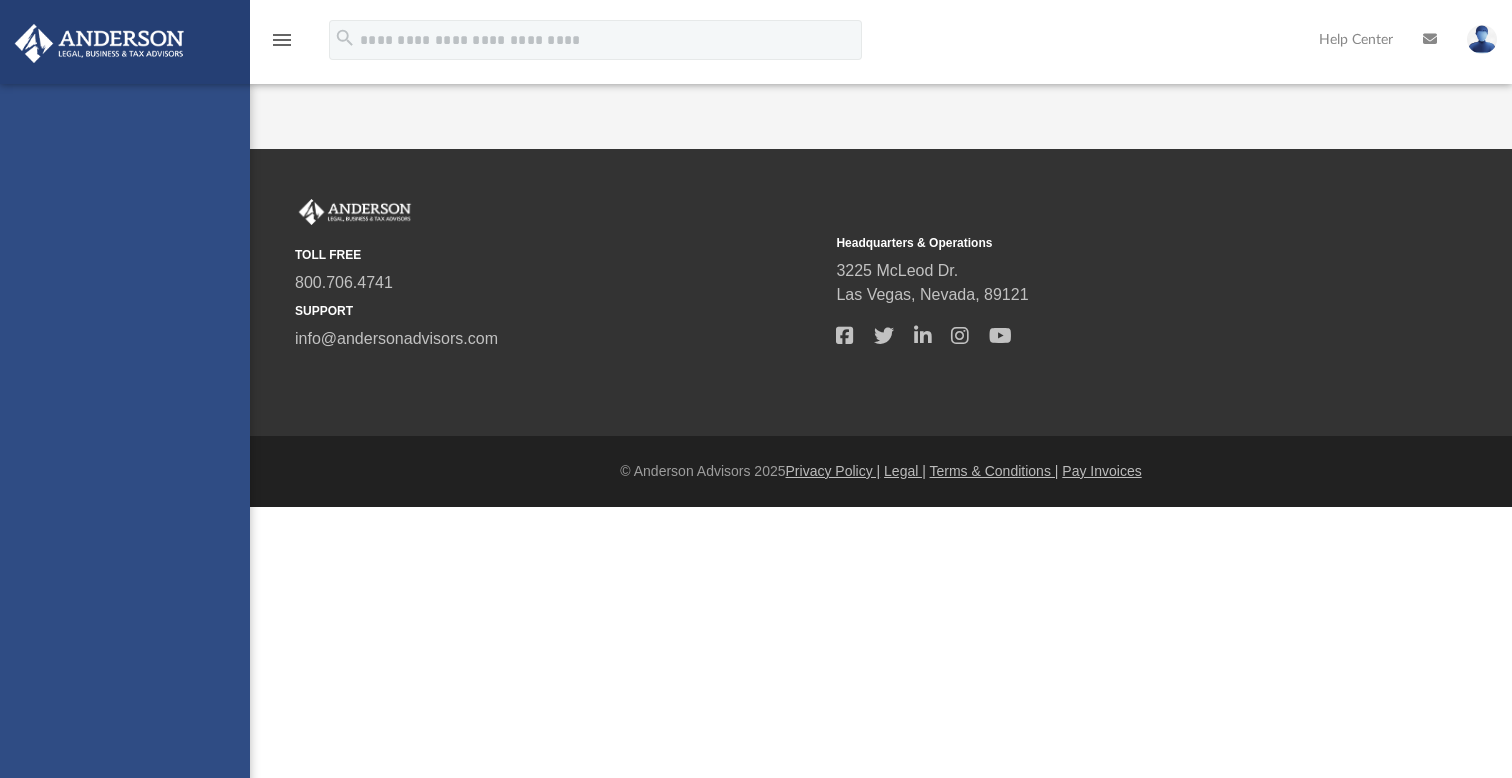 scroll, scrollTop: 0, scrollLeft: 0, axis: both 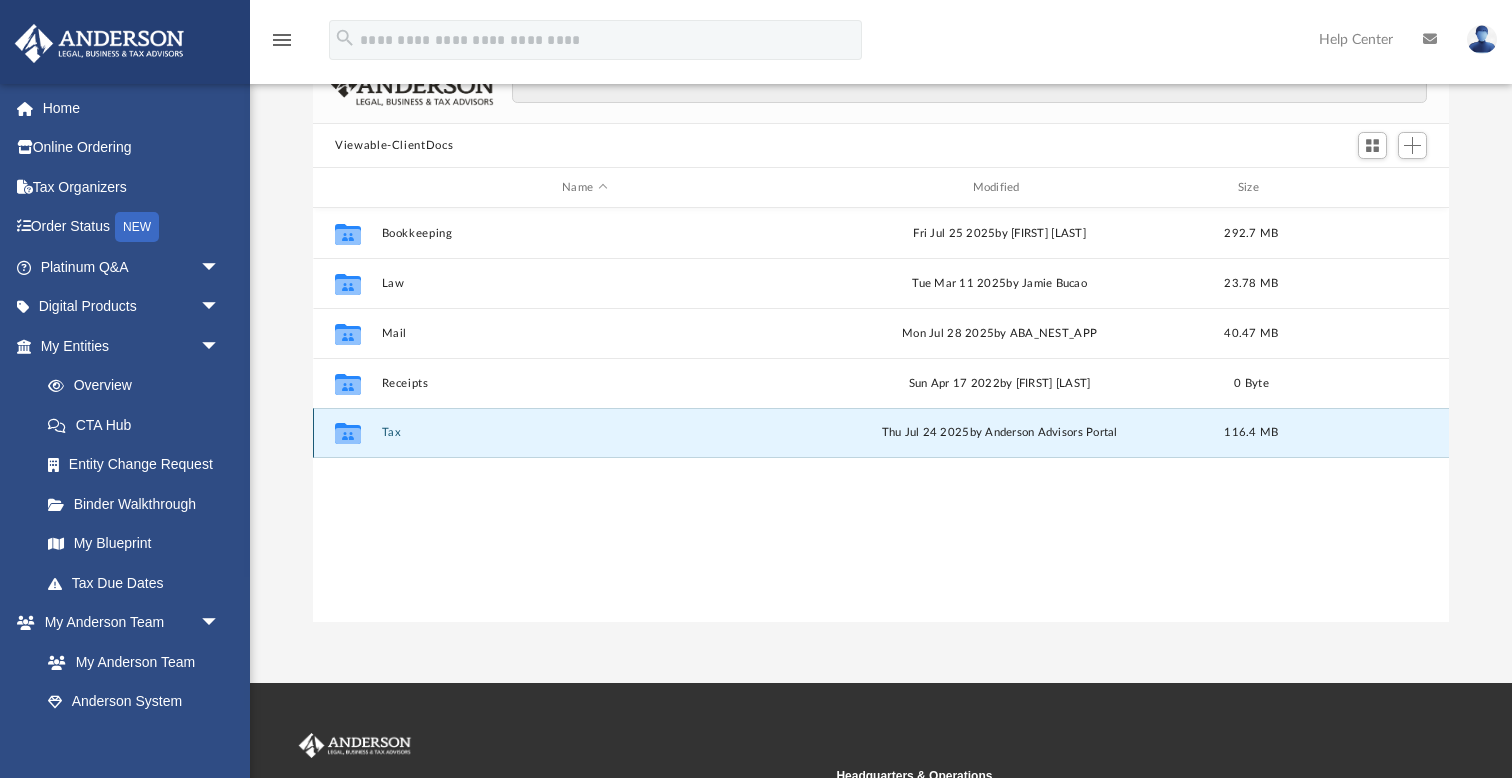 click on "Tax" at bounding box center (585, 432) 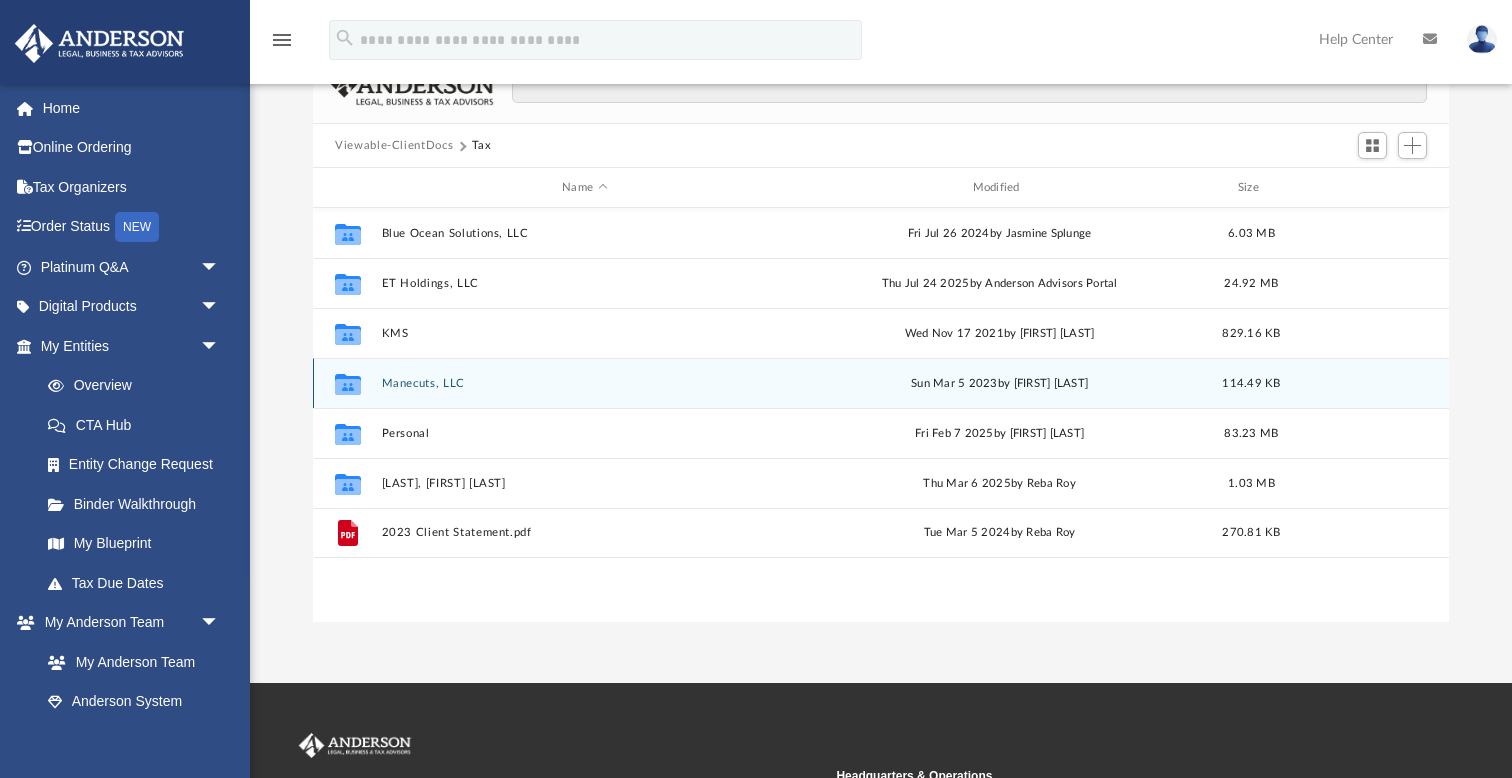 click on "Manecuts, LLC" at bounding box center (585, 383) 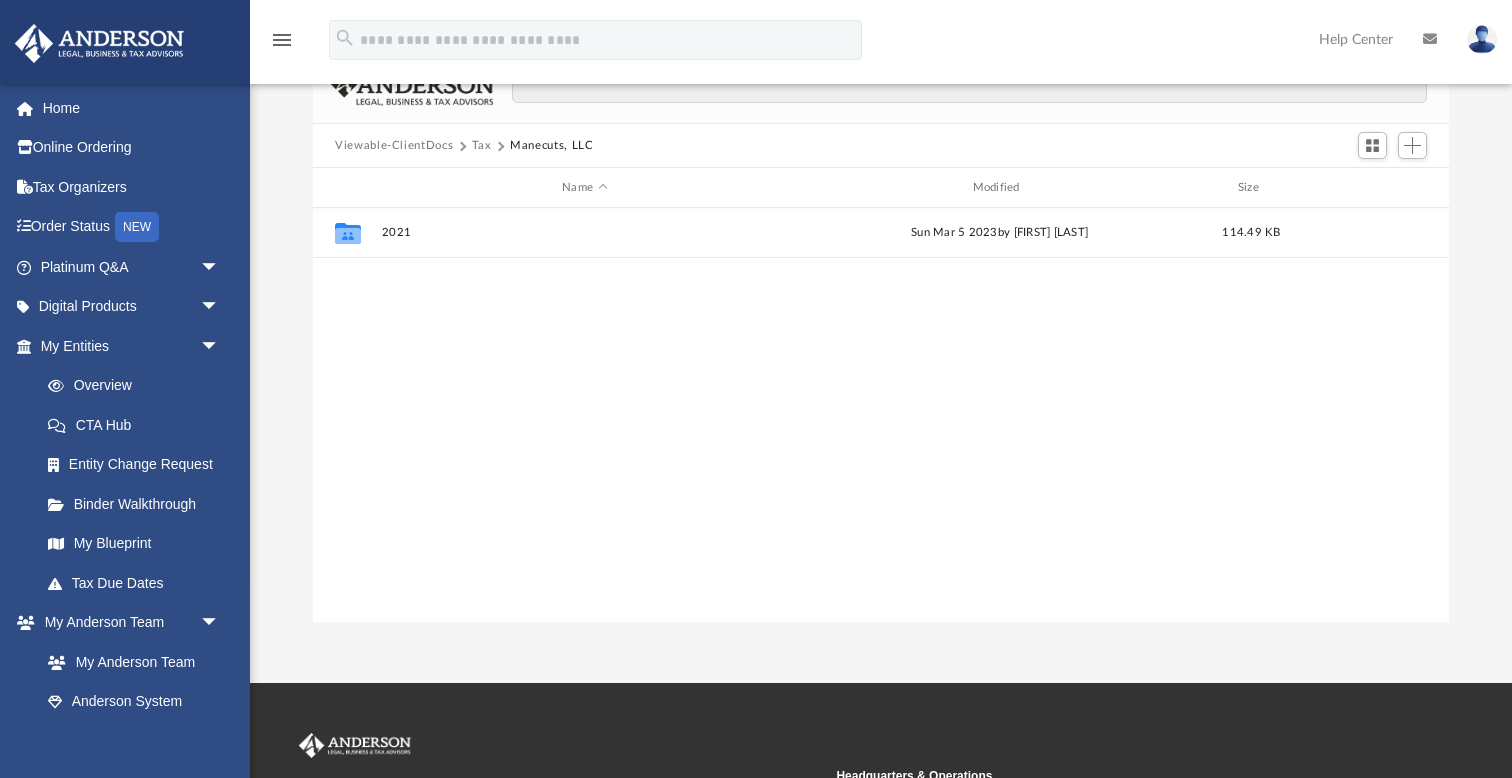 click on "Tax" at bounding box center (482, 146) 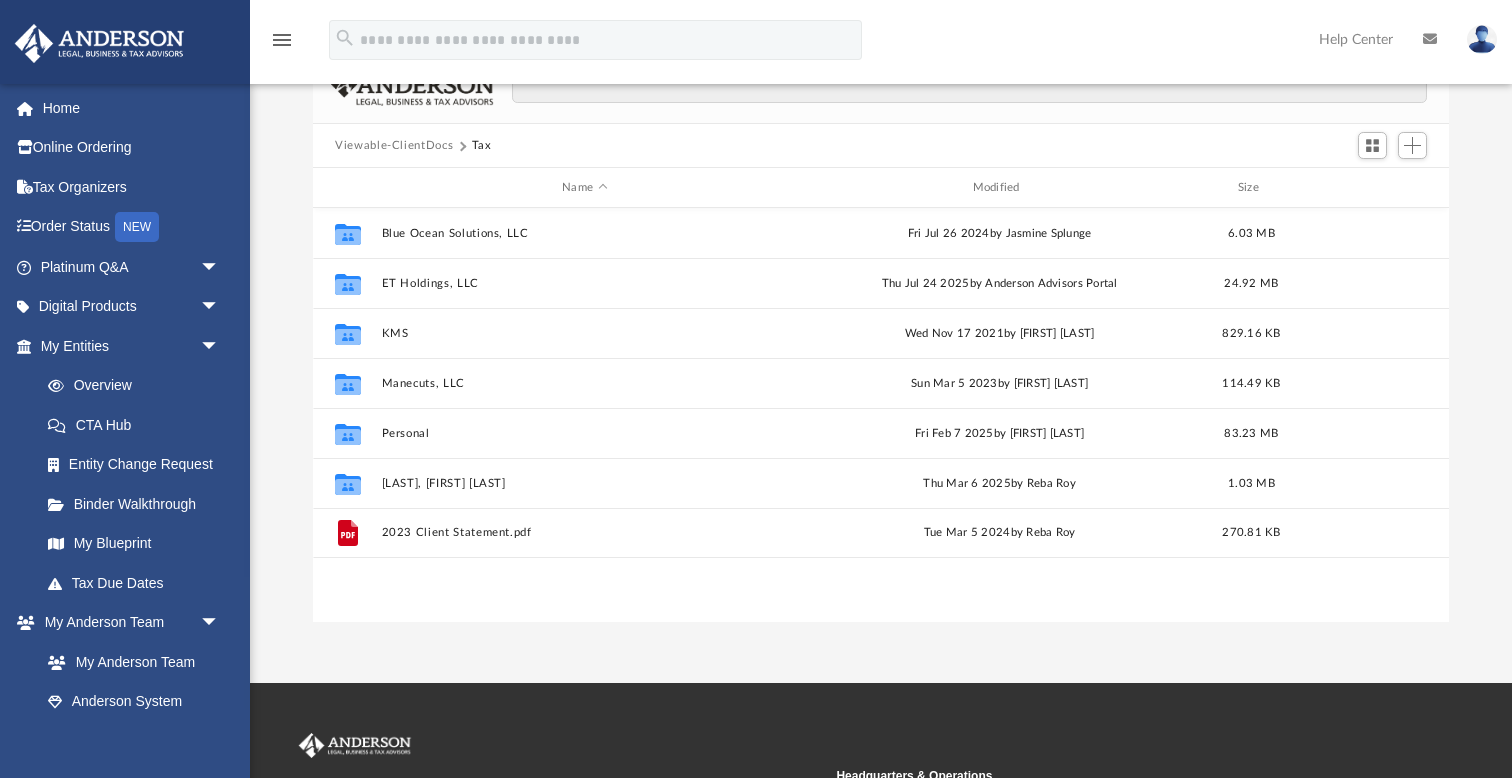 click on "Viewable-ClientDocs" at bounding box center [394, 146] 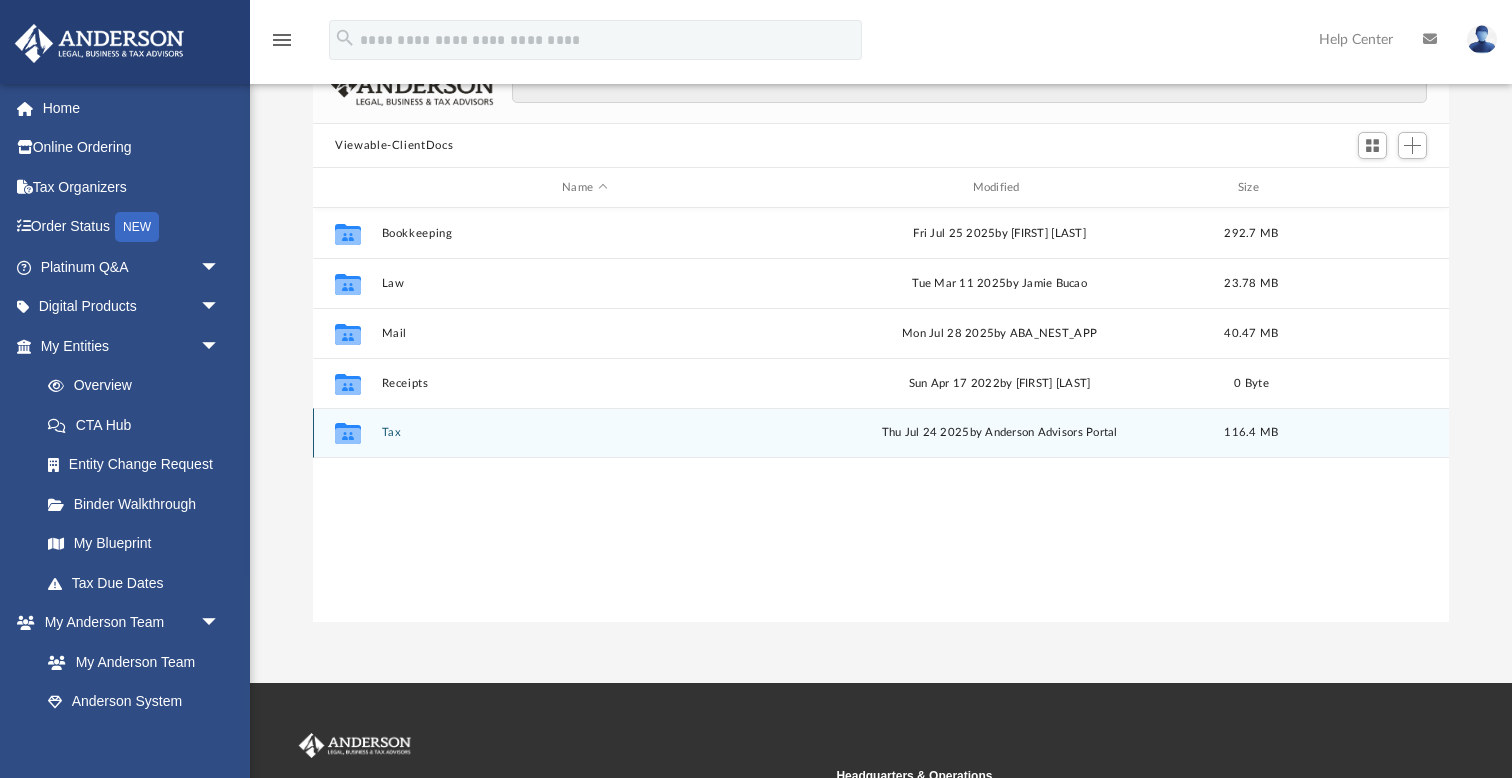 click on "Collaborated Folder Tax Thu Jul 24 2025  by Anderson Advisors Portal 116.4 MB" at bounding box center [881, 433] 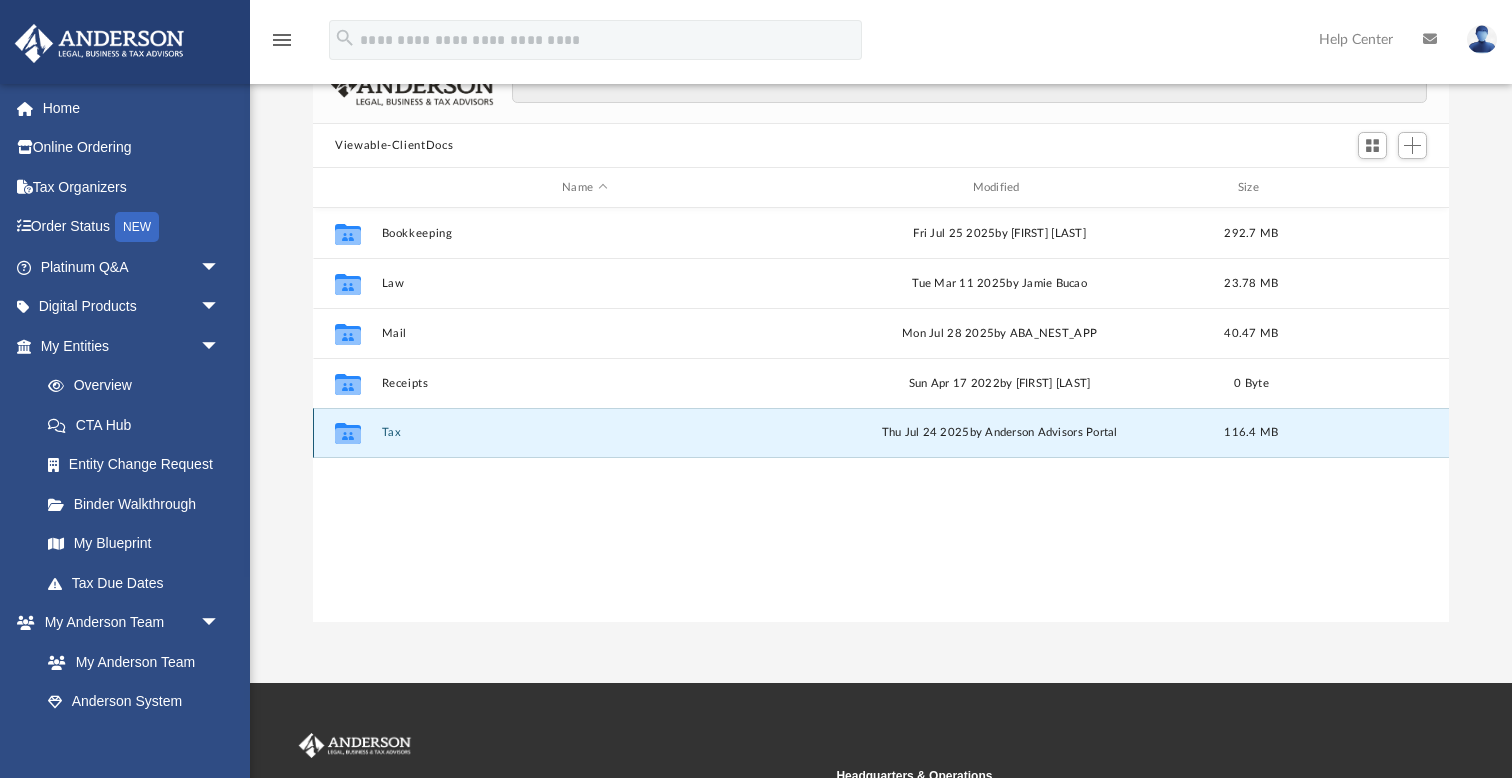 click on "Tax" at bounding box center (585, 432) 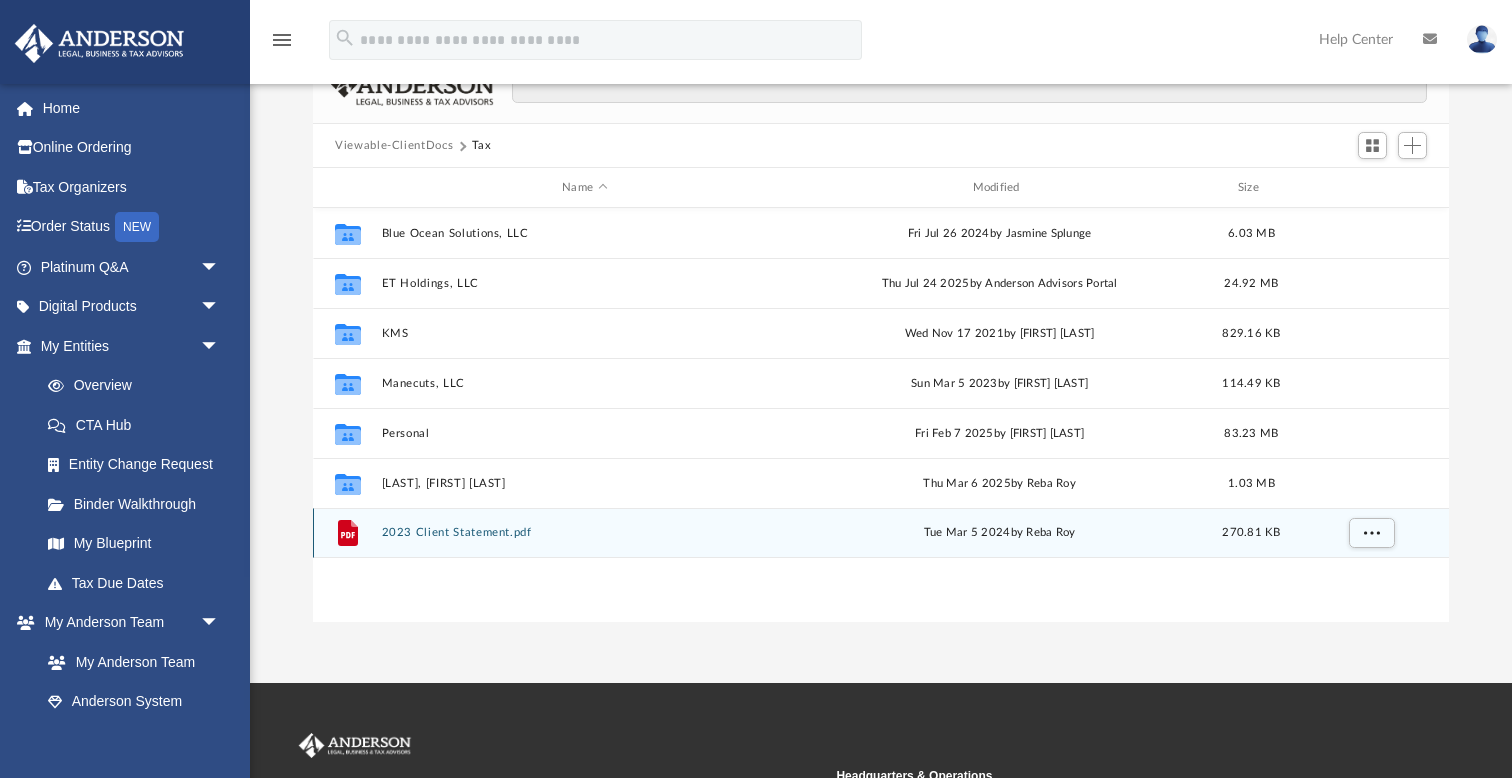 click on "2023 Client Statement.pdf" at bounding box center [585, 532] 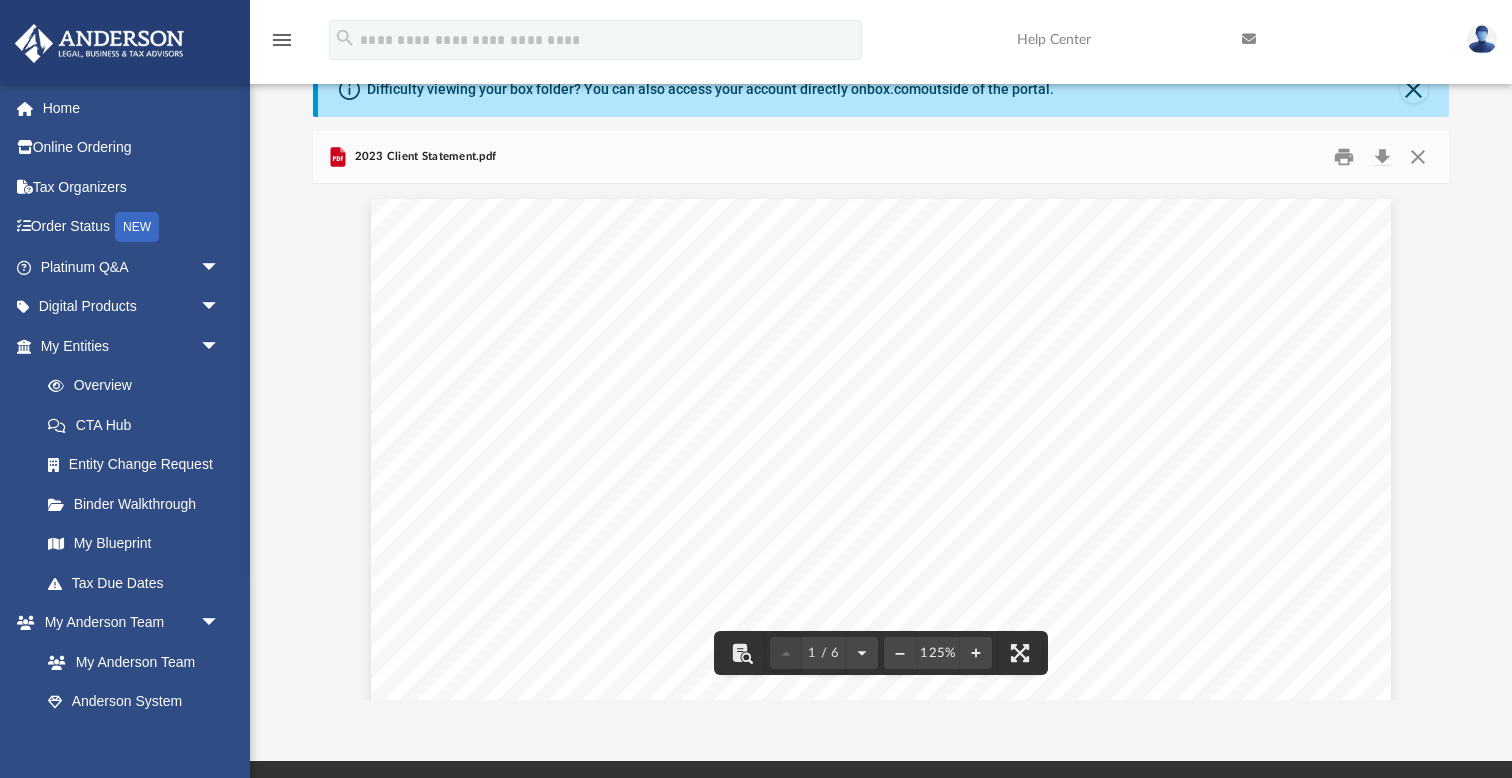 scroll, scrollTop: 0, scrollLeft: 0, axis: both 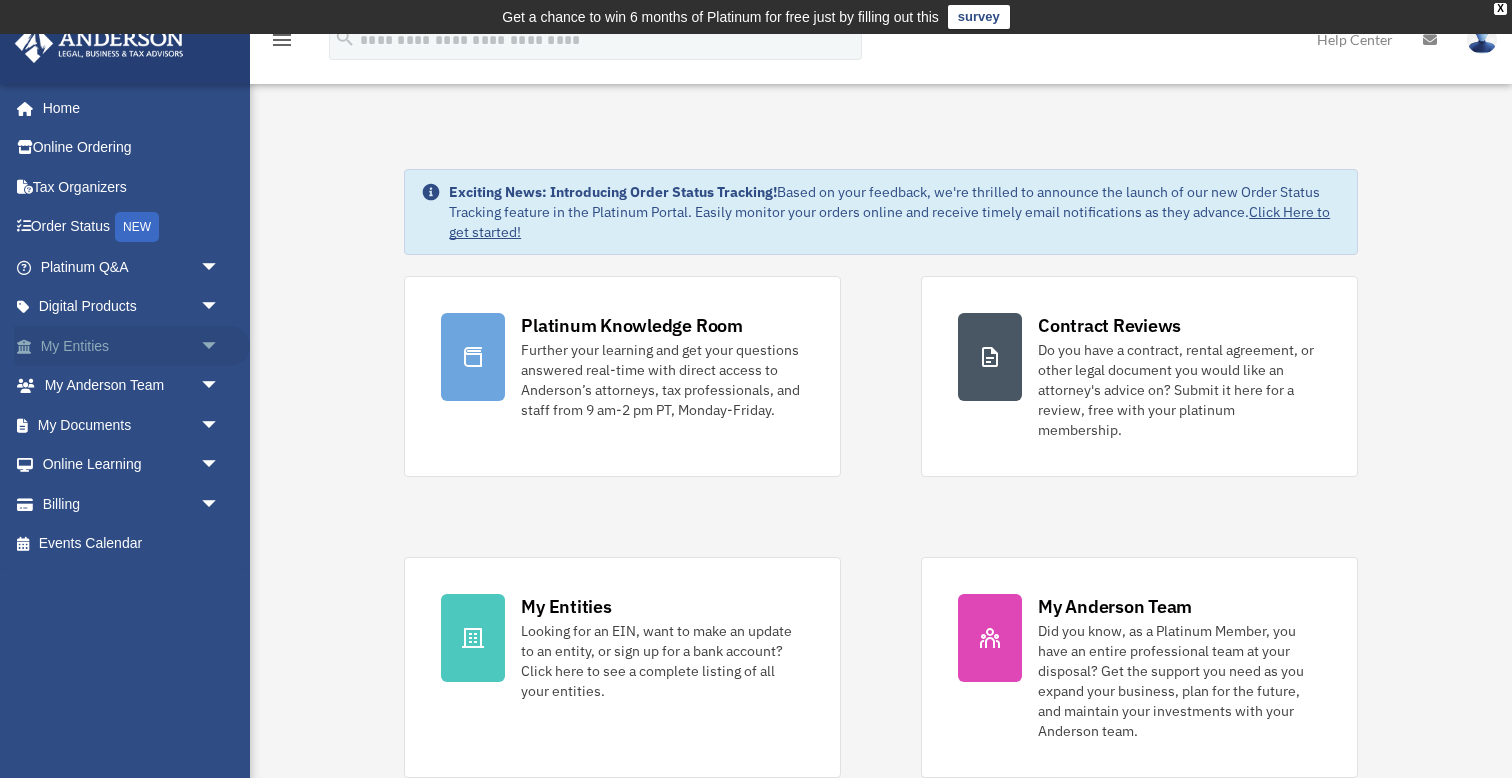click on "arrow_drop_down" at bounding box center (220, 346) 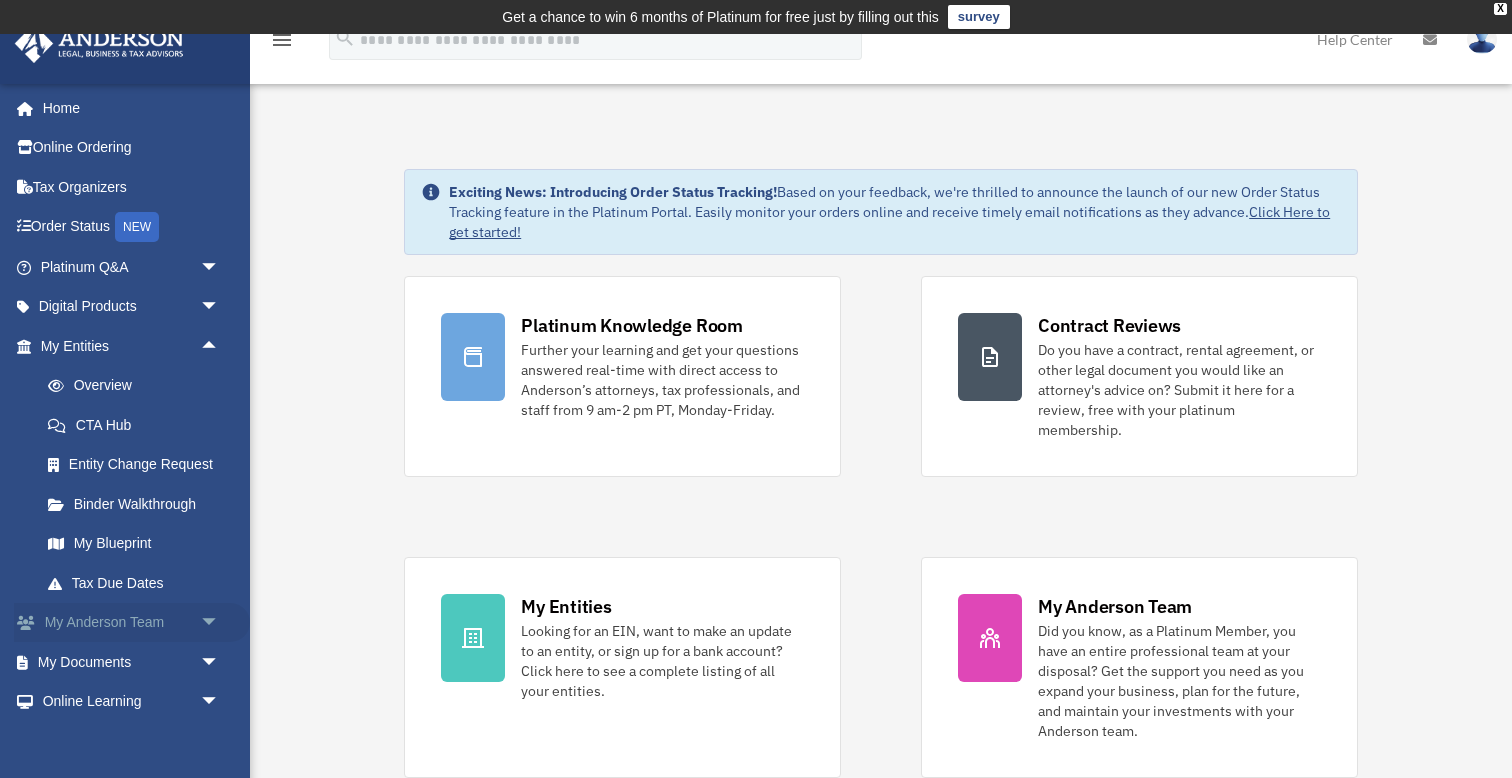click on "arrow_drop_down" at bounding box center [220, 623] 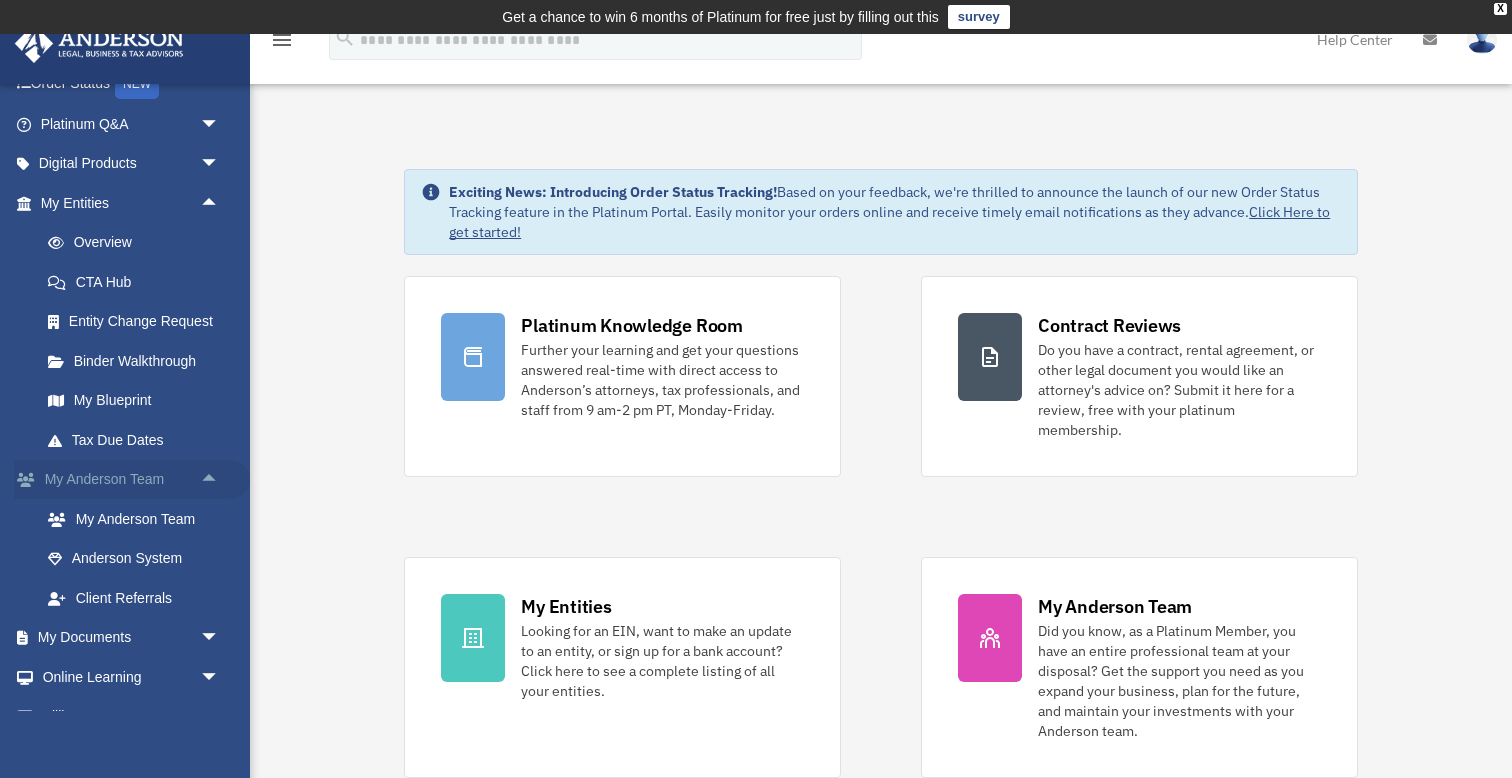 scroll, scrollTop: 212, scrollLeft: 0, axis: vertical 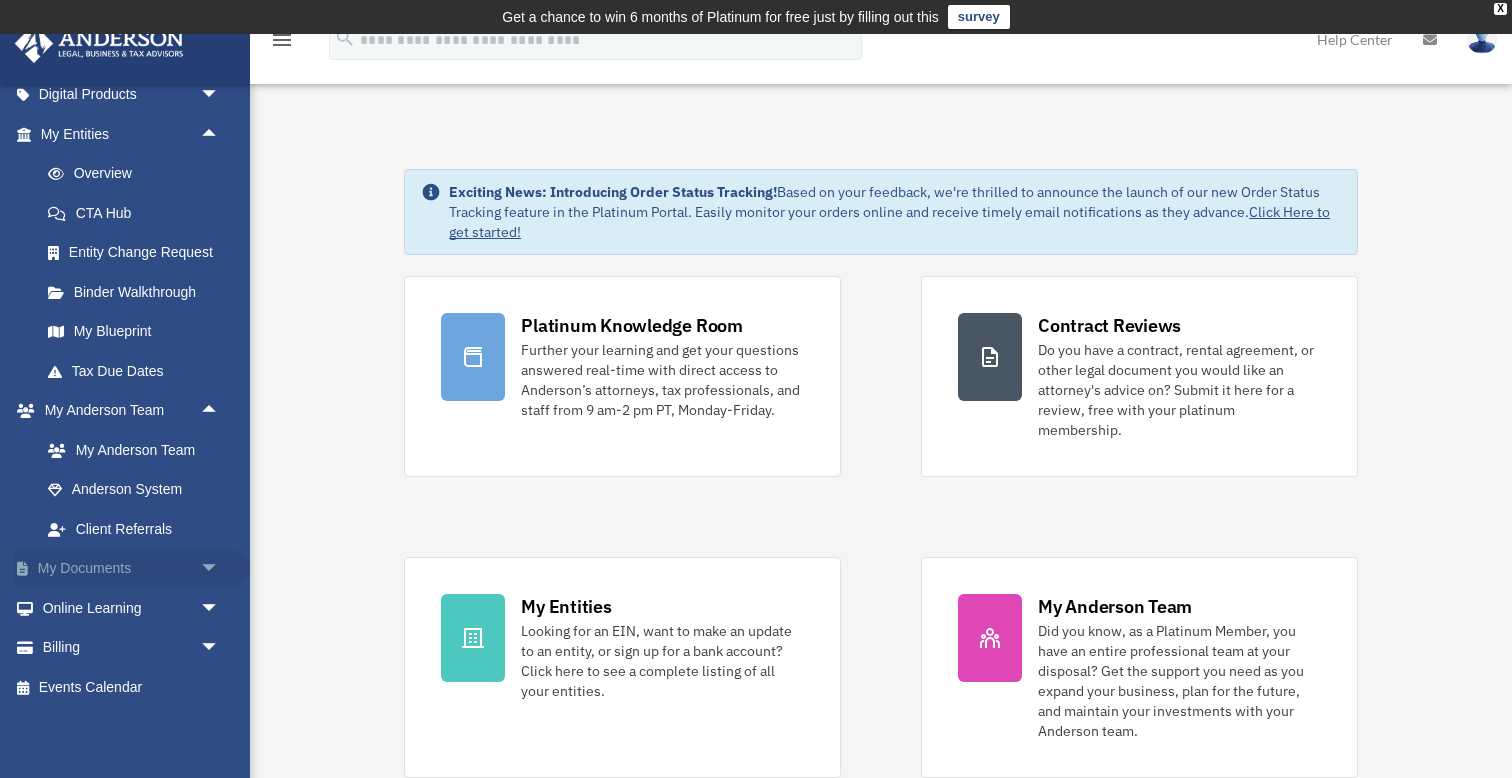 click on "arrow_drop_down" at bounding box center (220, 569) 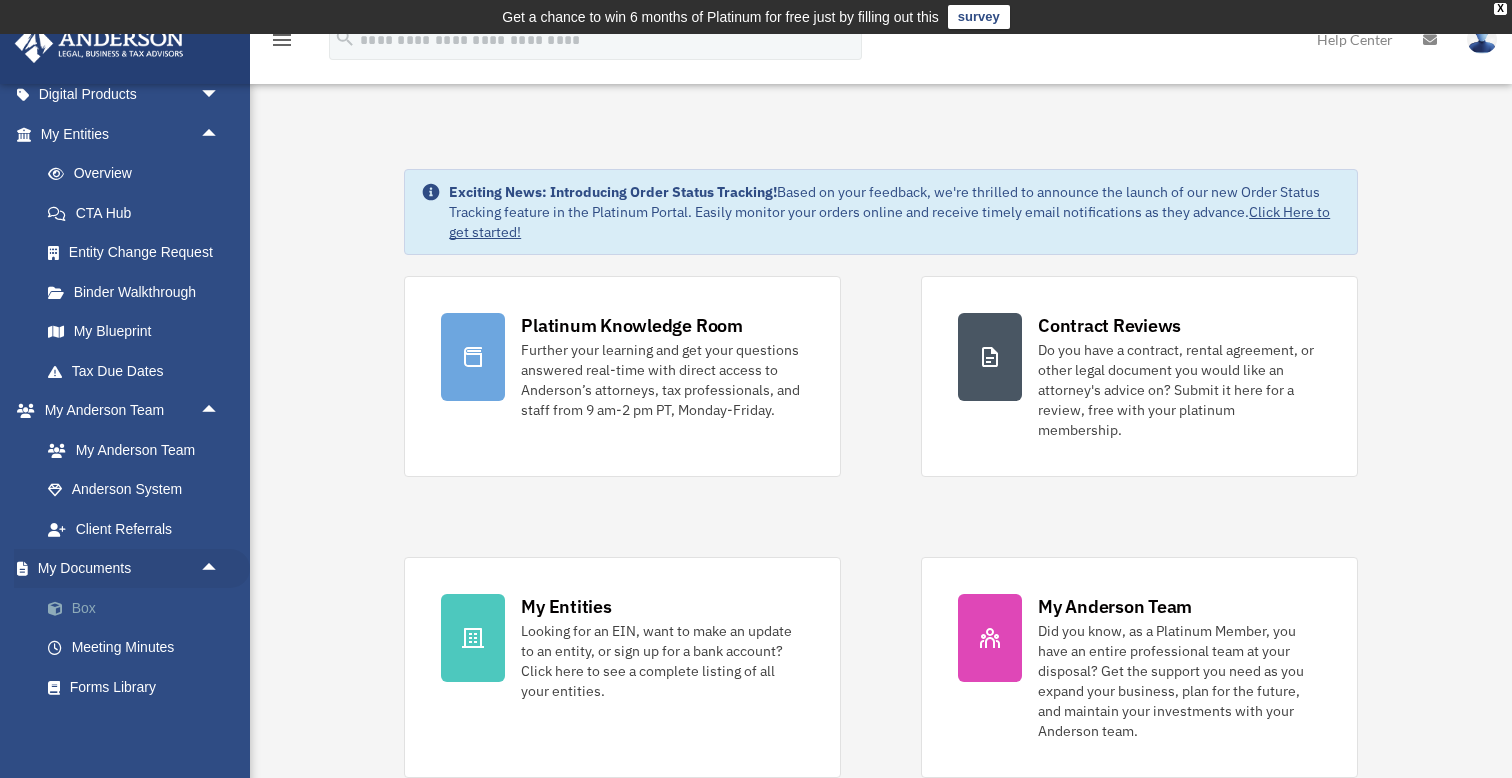 scroll, scrollTop: 218, scrollLeft: 0, axis: vertical 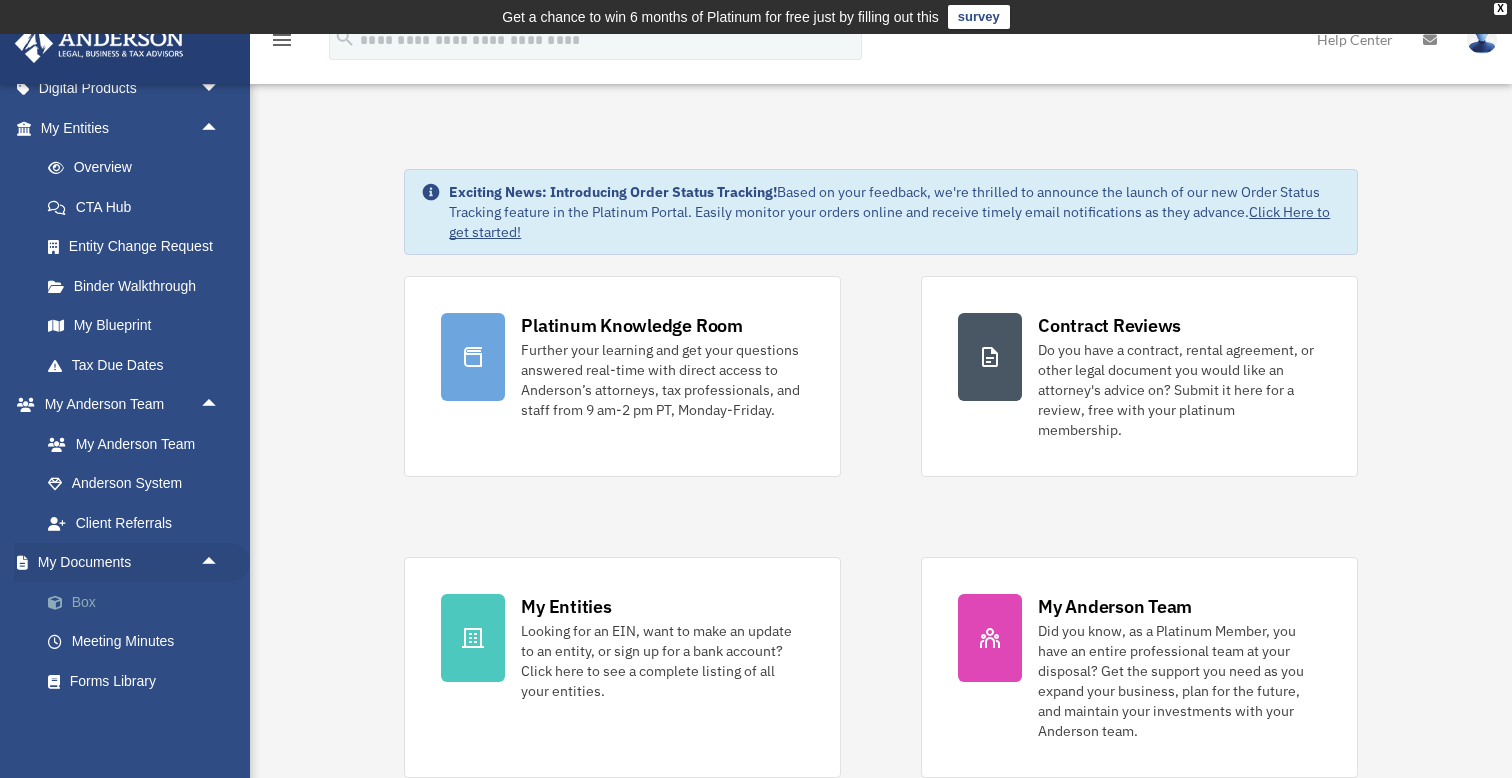 click on "Box" at bounding box center (139, 602) 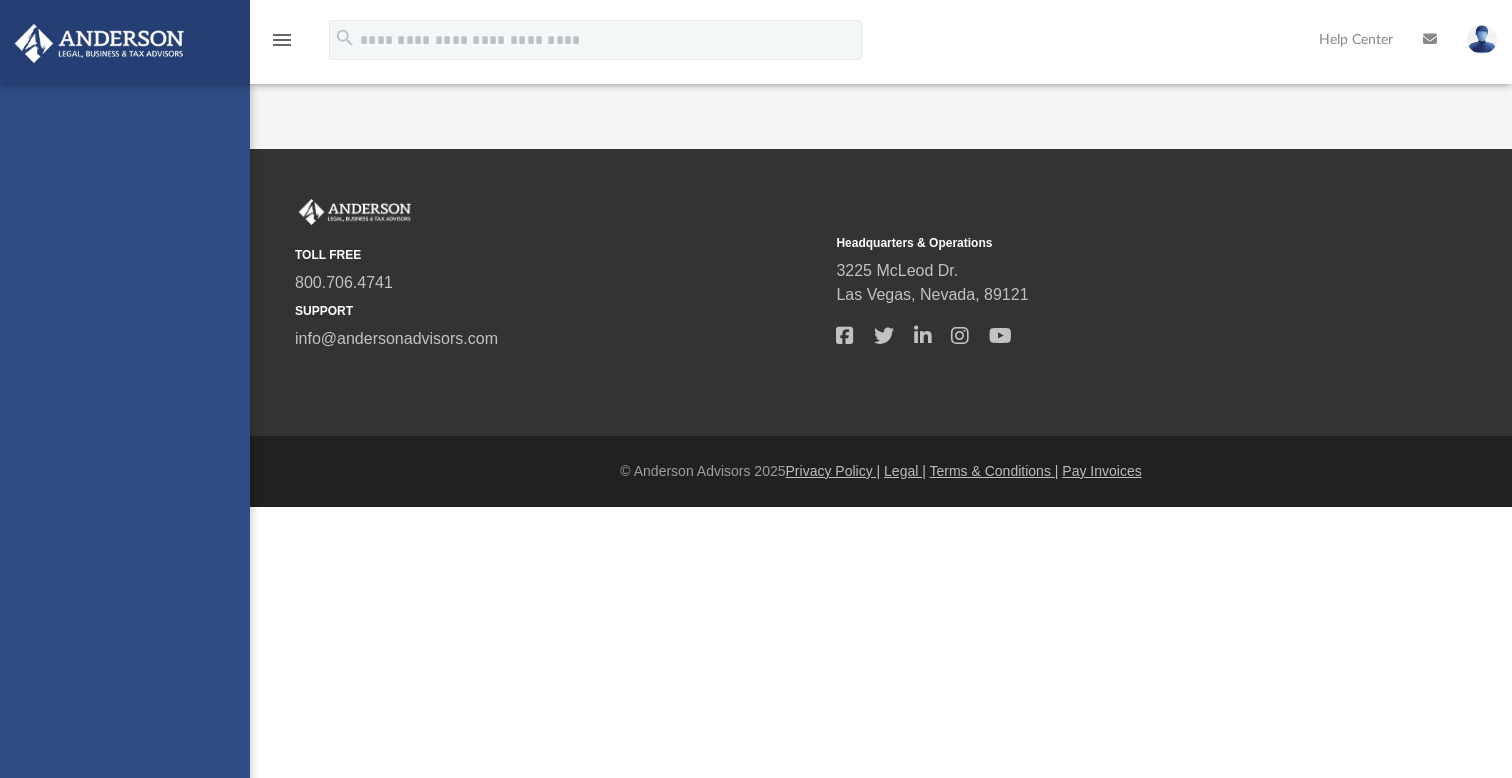 scroll, scrollTop: 0, scrollLeft: 0, axis: both 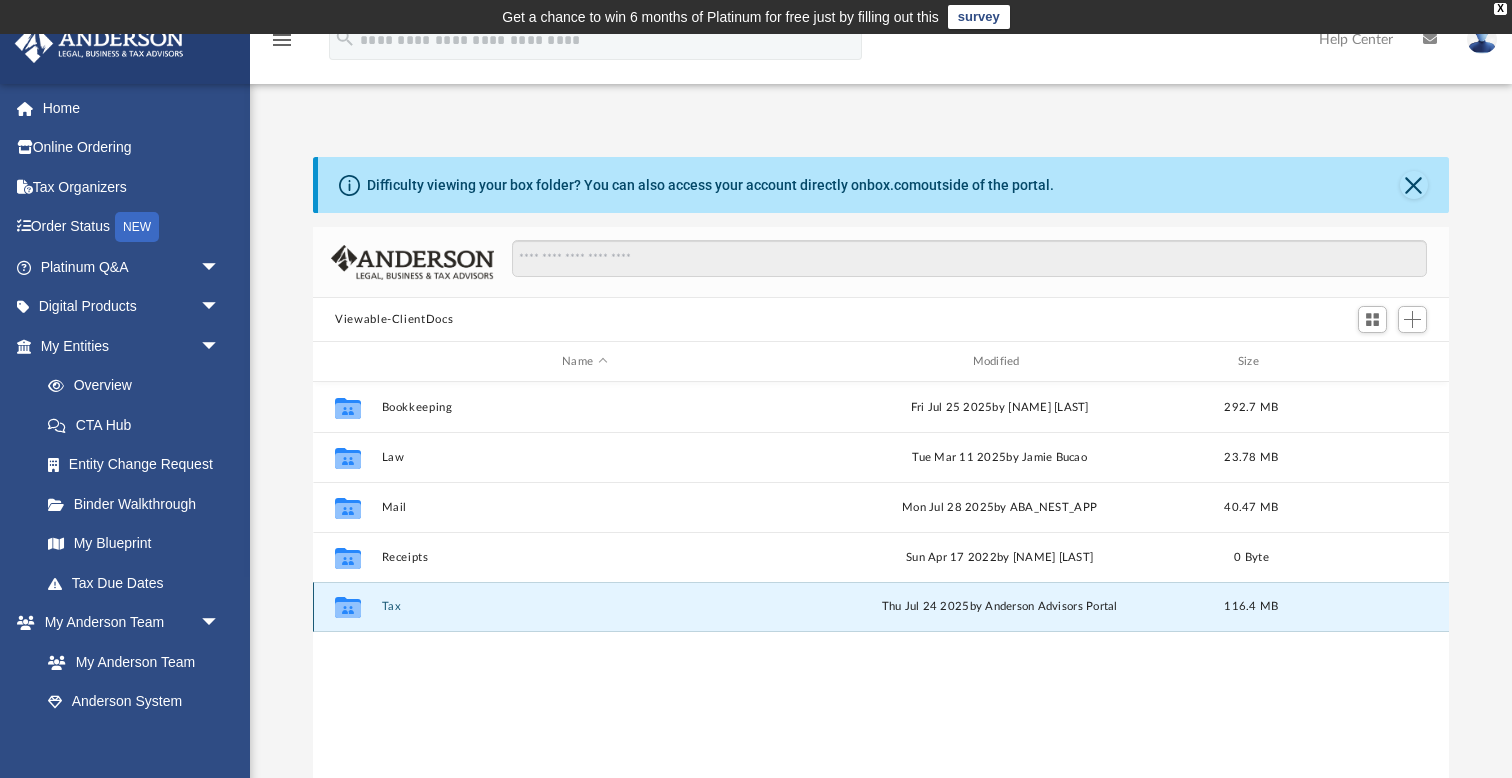 click on "Tax" at bounding box center (585, 606) 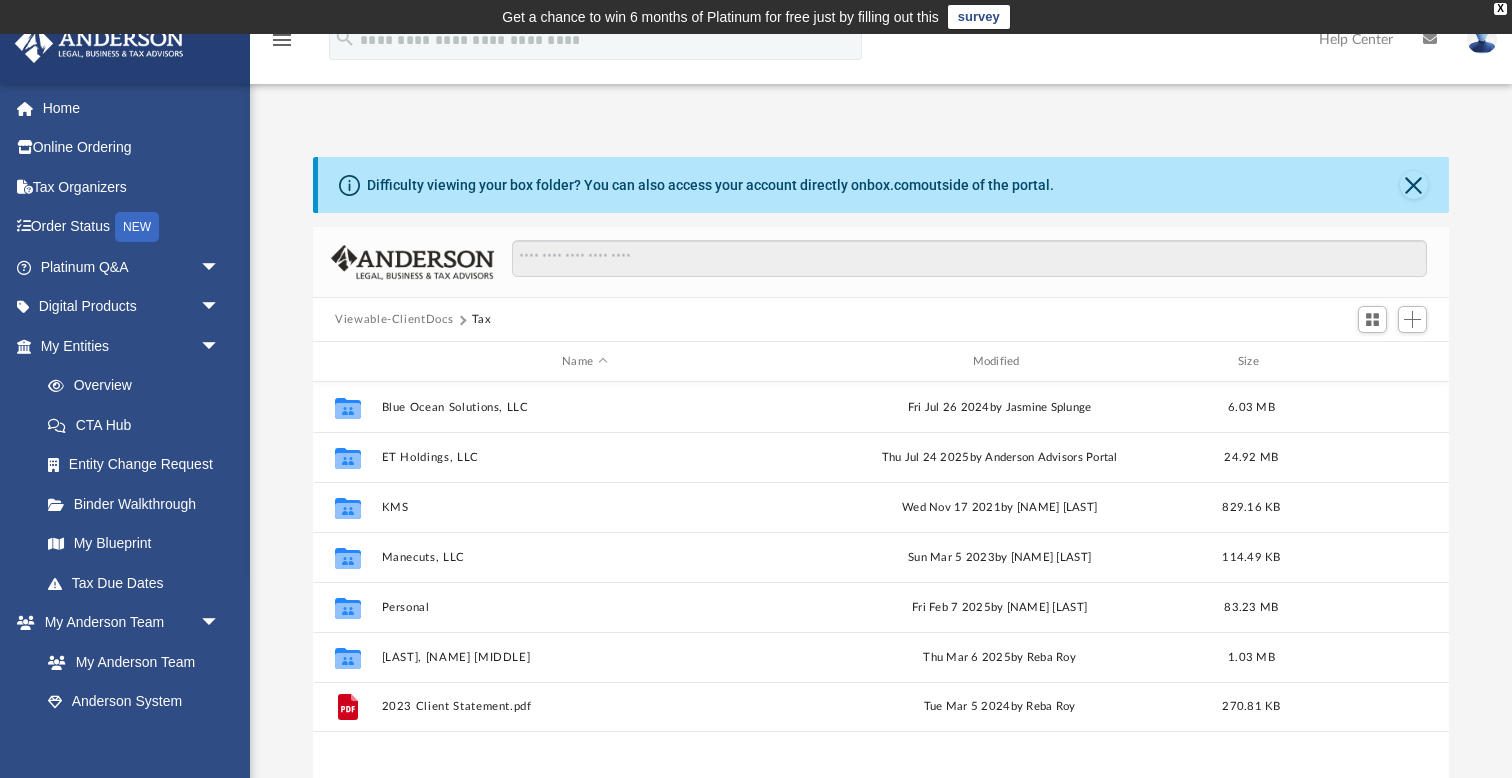click on "Viewable-ClientDocs" at bounding box center (394, 320) 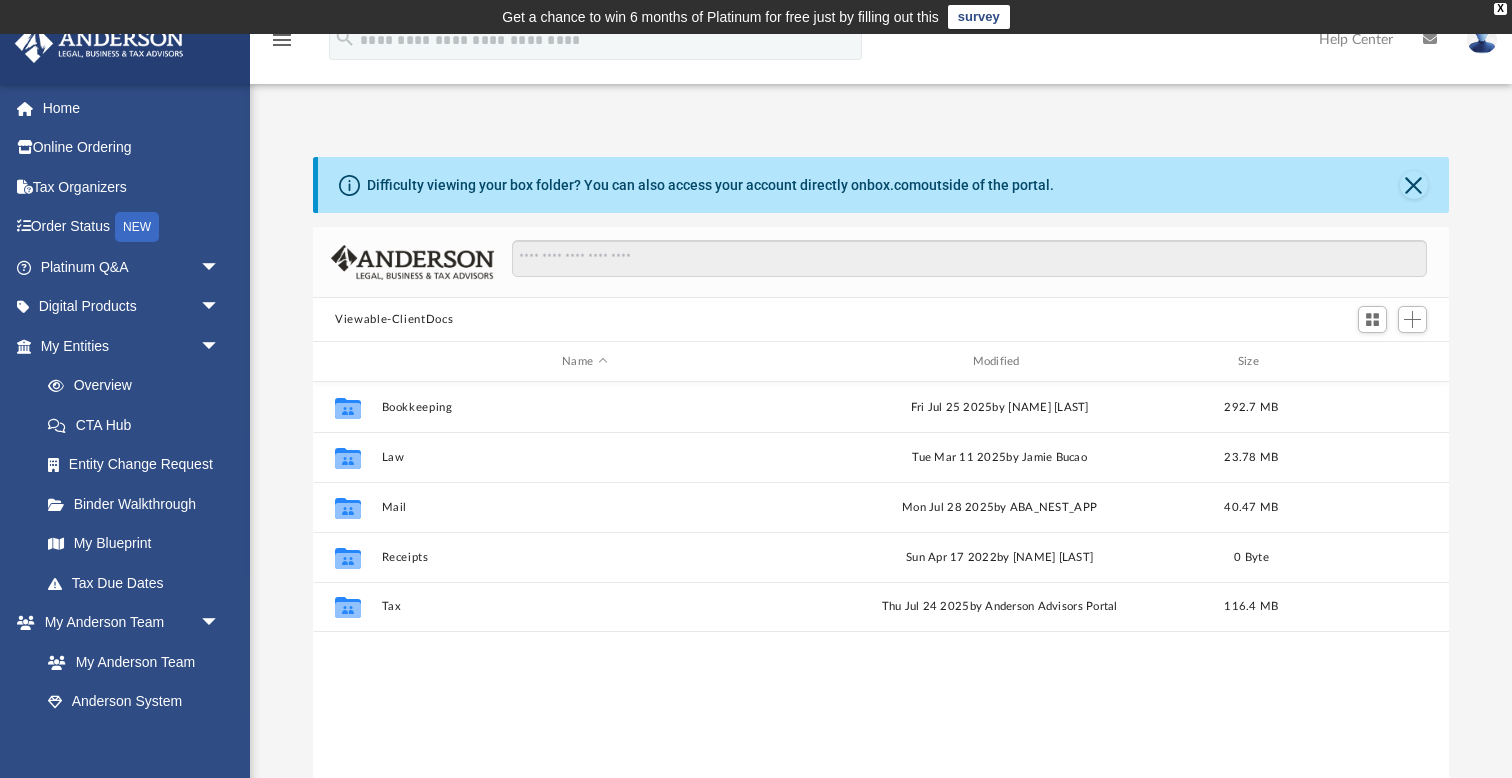 click on "Viewable-ClientDocs" at bounding box center [394, 320] 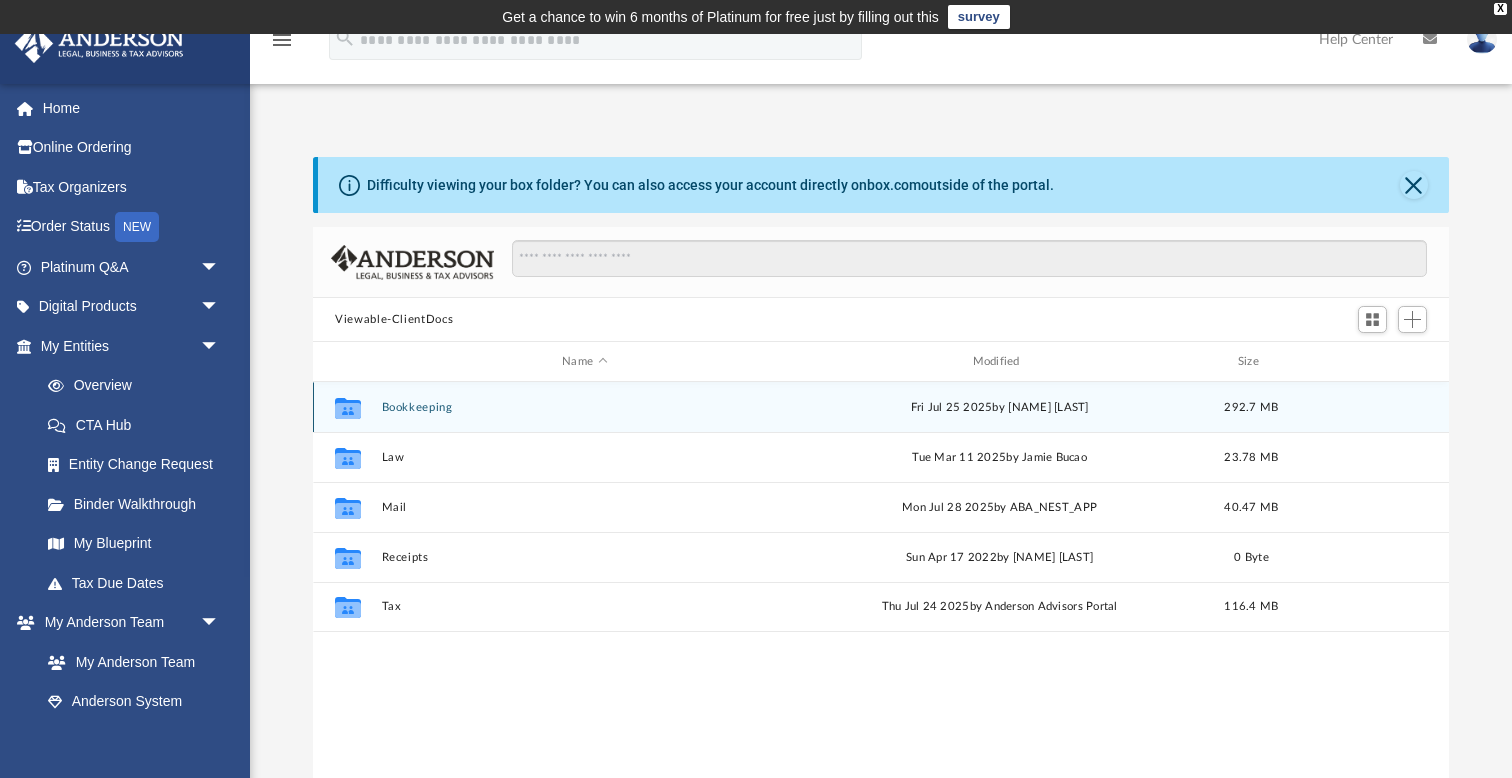 click on "Collaborated Folder Bookkeeping Fri Jul 25 2025  by Kim Myers 292.7 MB" at bounding box center (881, 407) 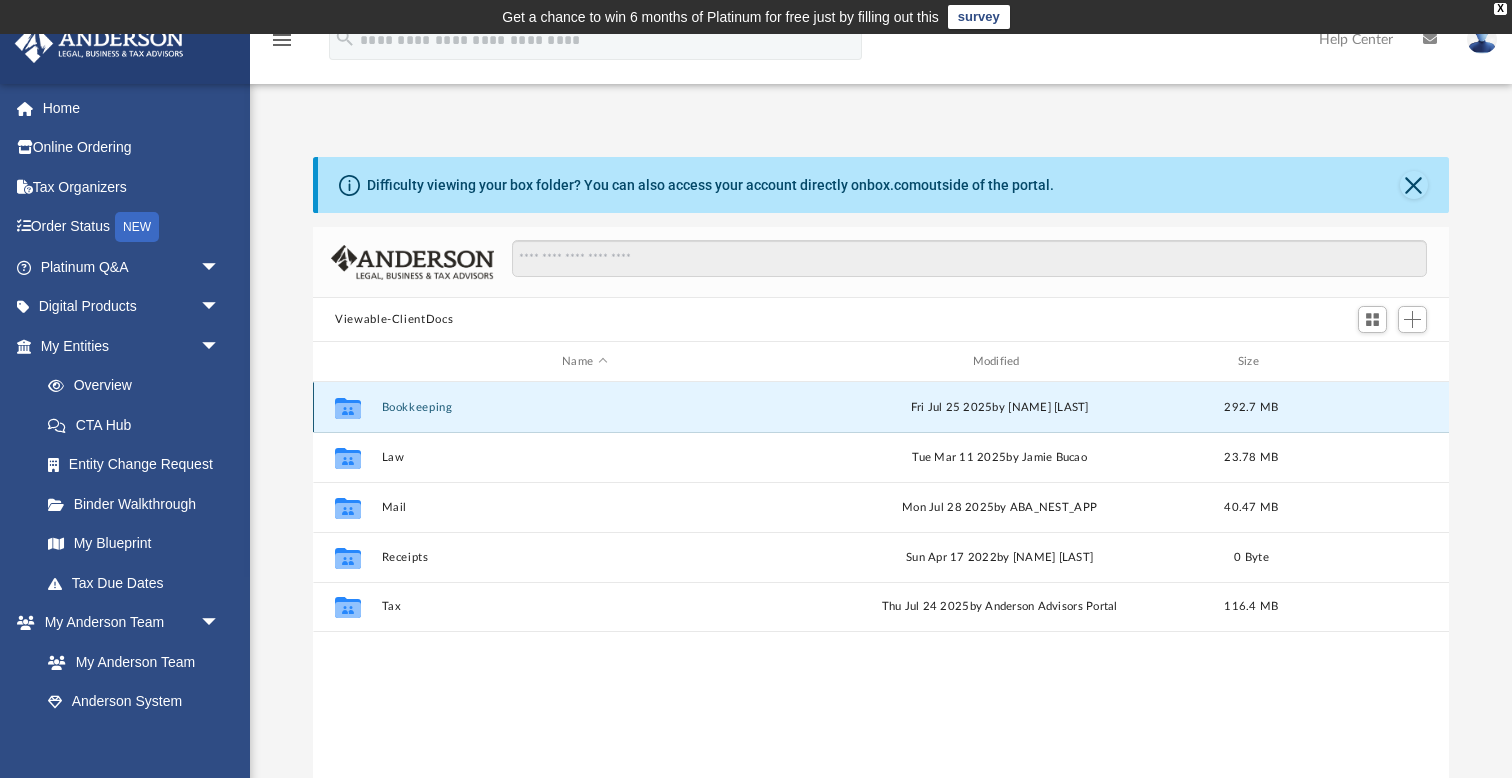 click on "Bookkeeping" at bounding box center (585, 407) 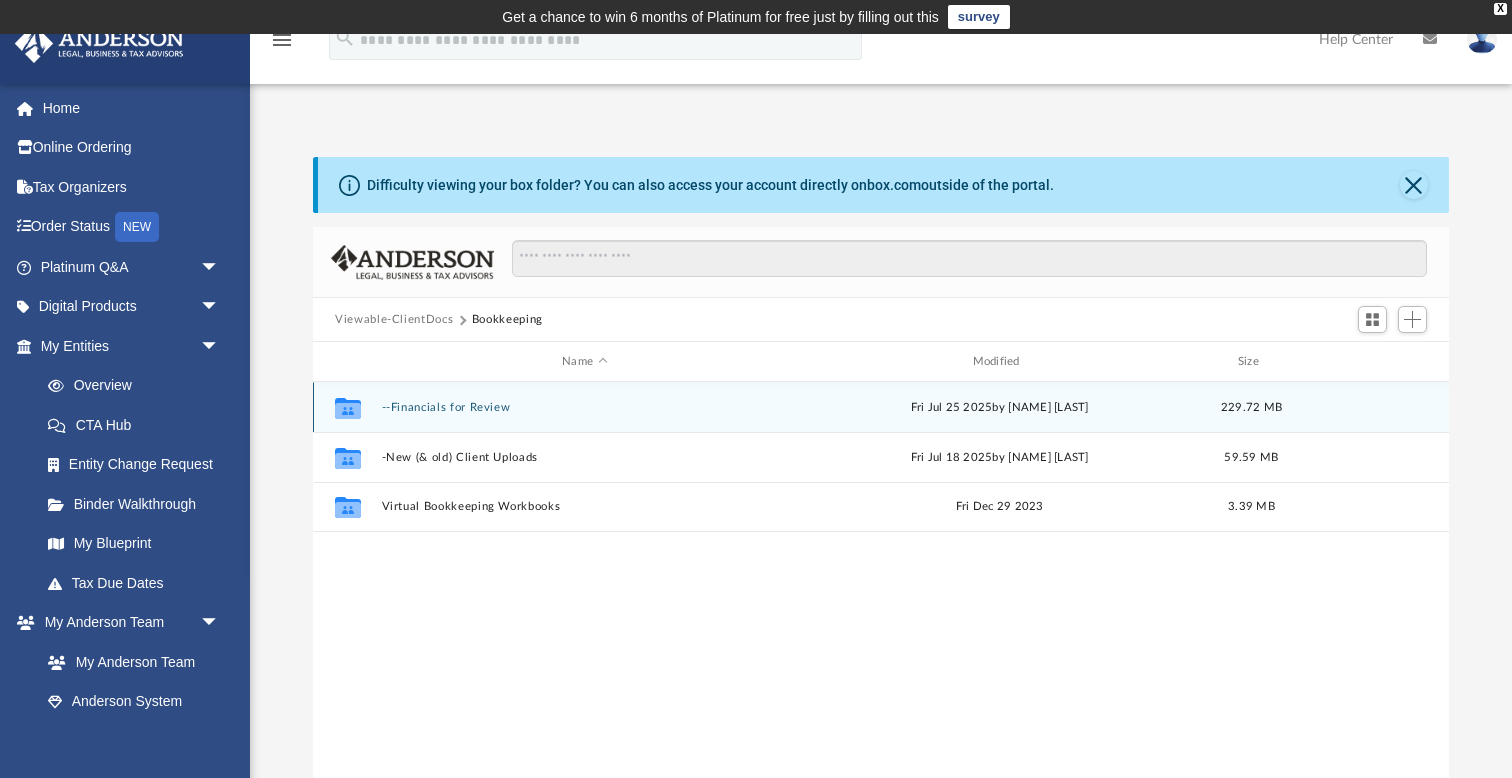 click on "--Financials for Review" at bounding box center [585, 407] 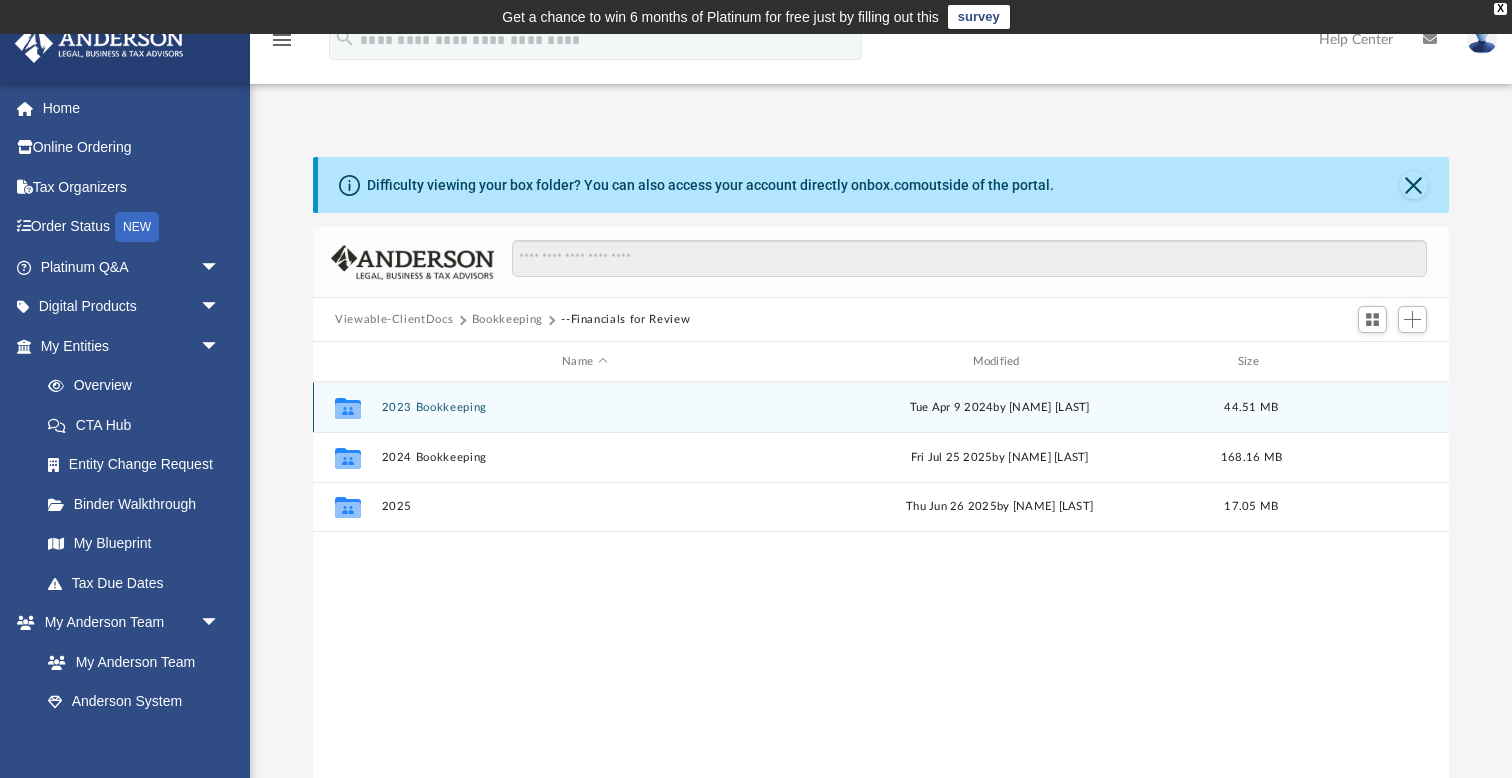 click on "Collaborated Folder 2023 Bookkeeping Tue Apr 9 2024  by [FIRST] [LAST] [SIZE]" at bounding box center (881, 407) 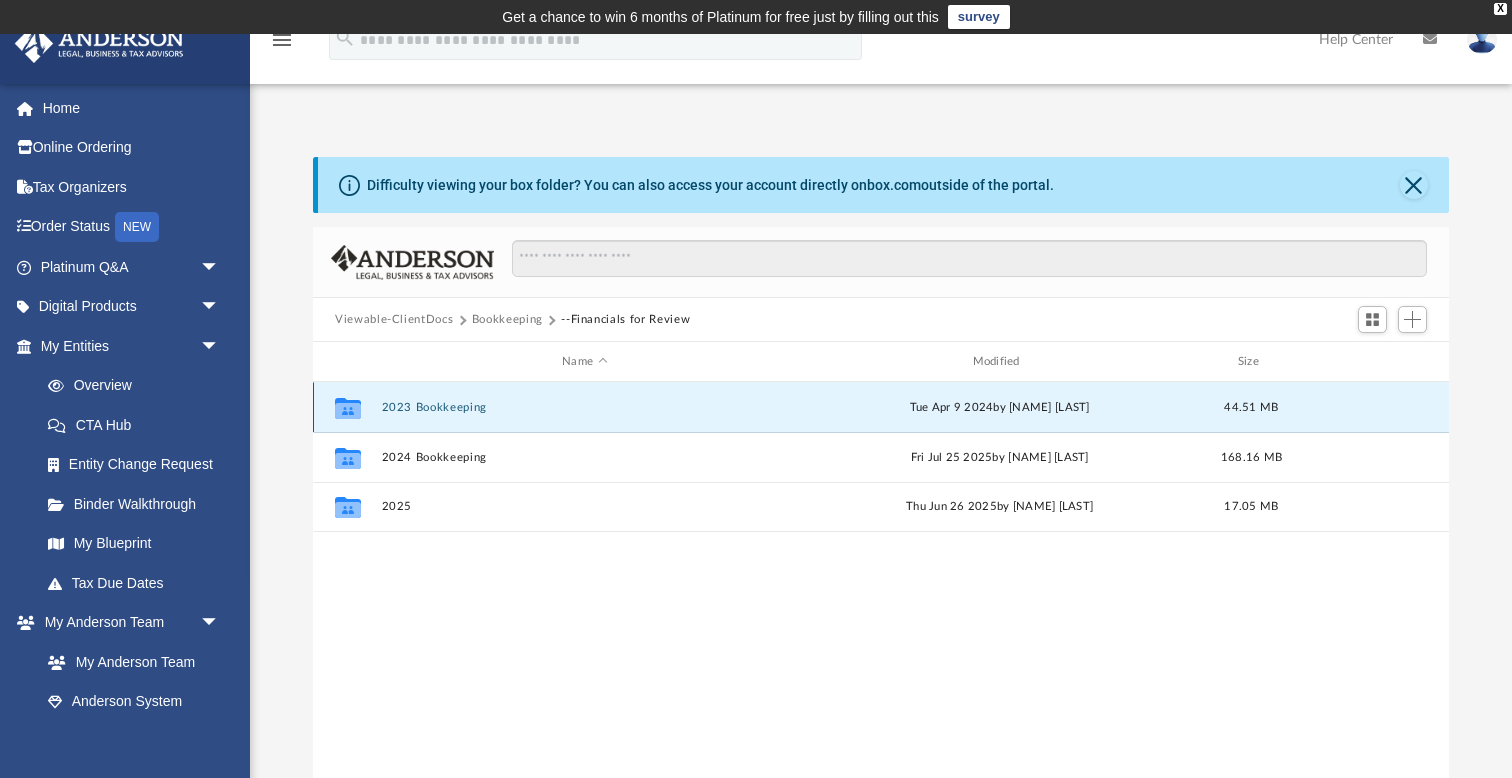 click on "2023 Bookkeeping" at bounding box center (585, 407) 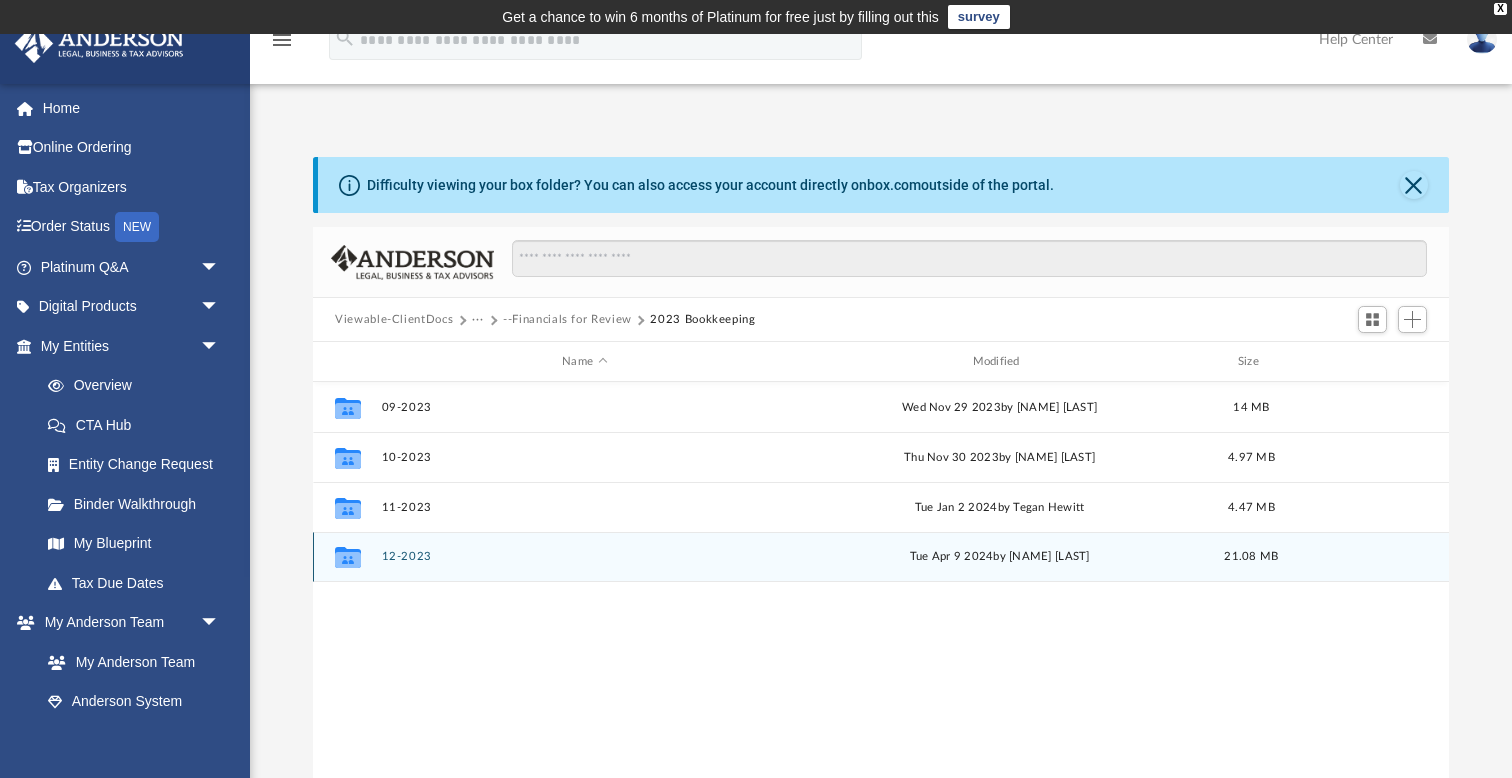 click on "12-2023" at bounding box center [585, 556] 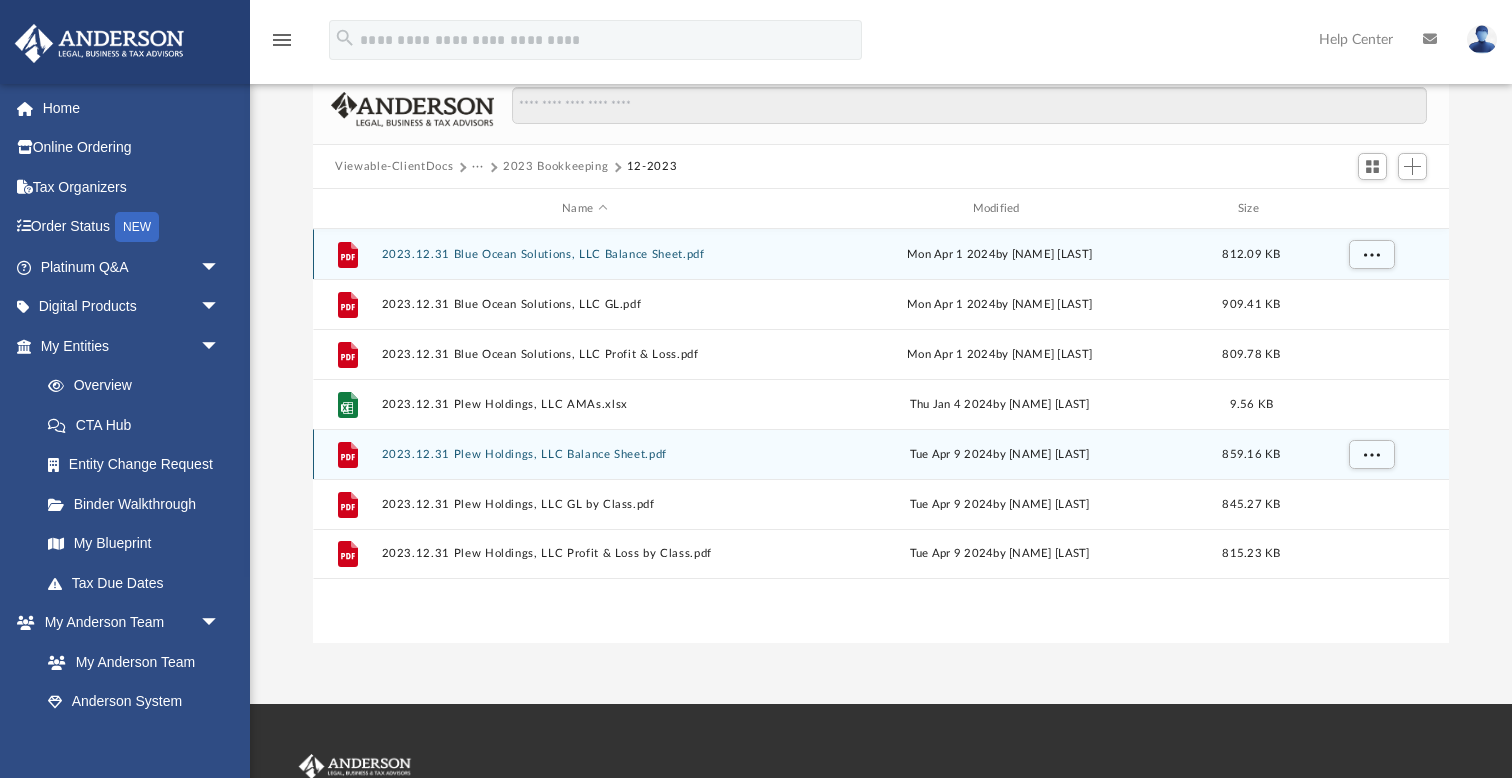 scroll, scrollTop: 138, scrollLeft: 0, axis: vertical 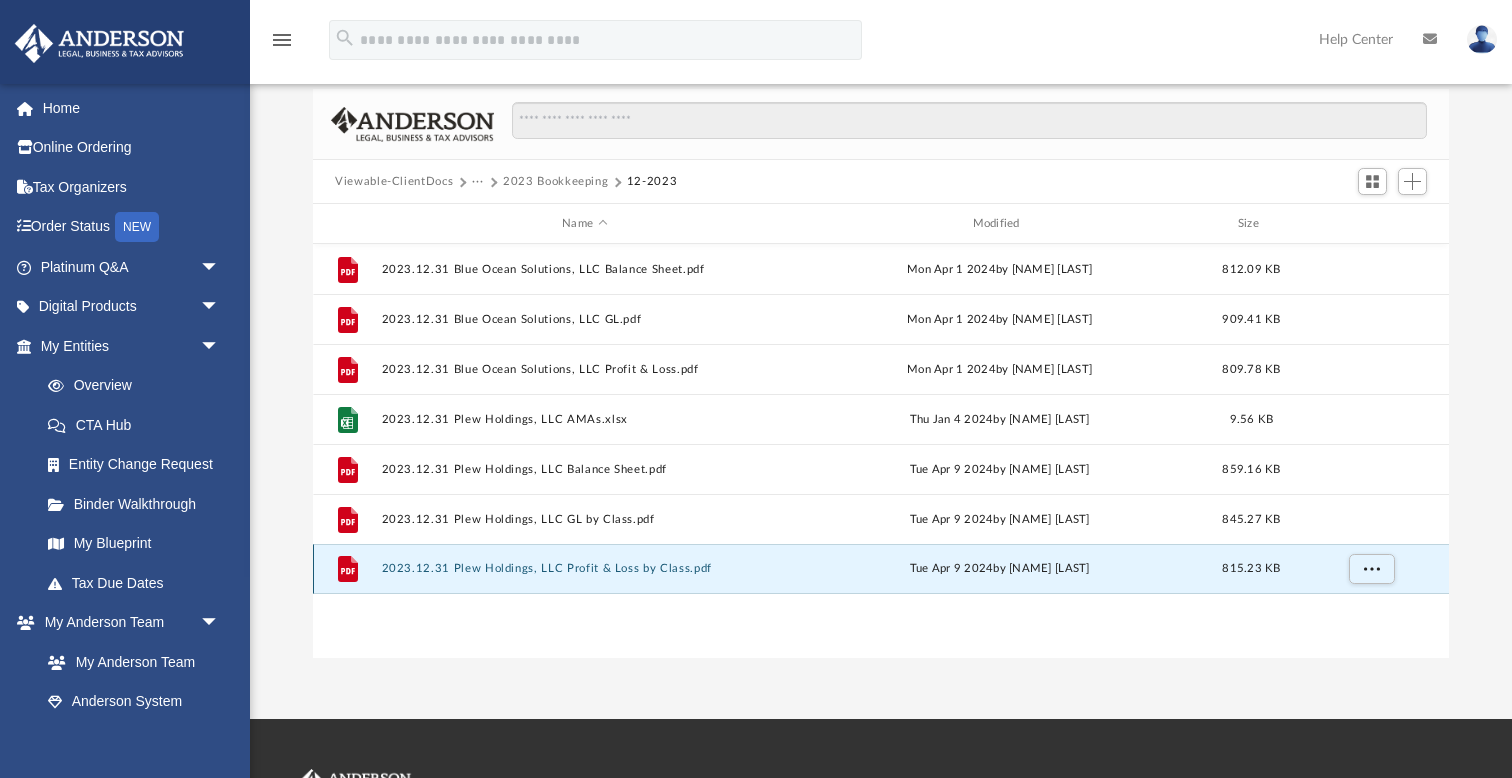 click on "2023.12.31 Plew Holdings, LLC Profit & Loss by Class.pdf" at bounding box center [585, 568] 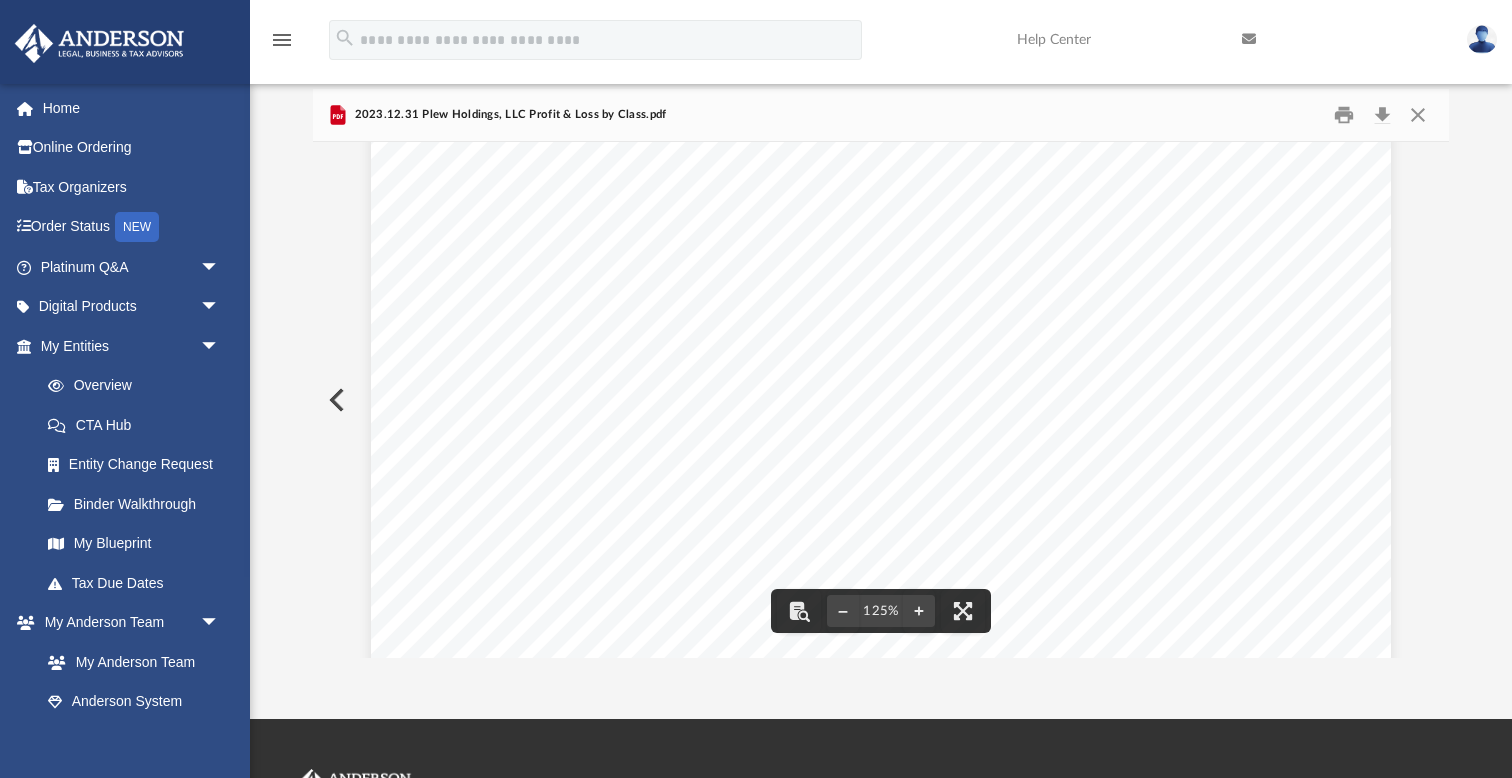 scroll, scrollTop: 0, scrollLeft: 0, axis: both 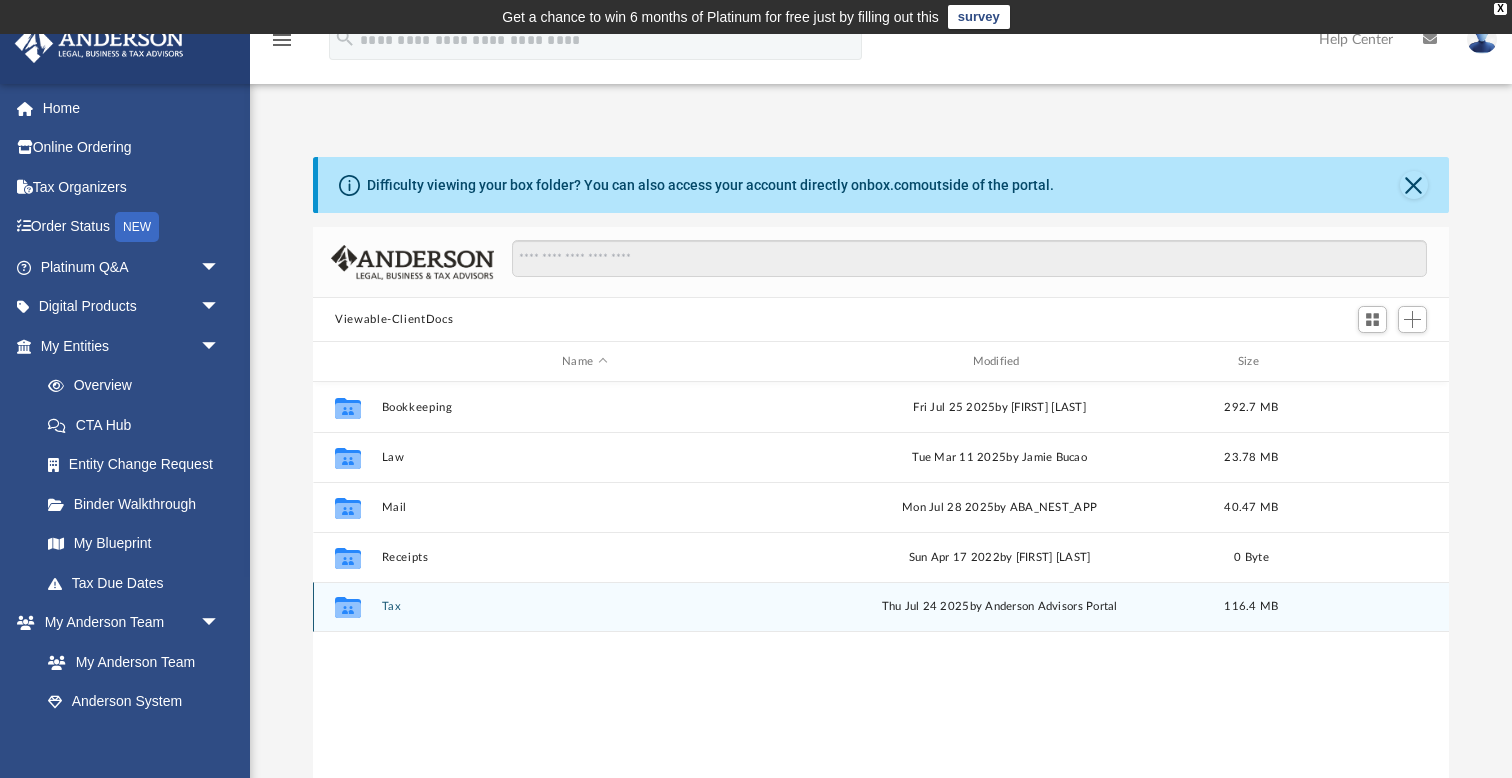 click on "Tax" at bounding box center [585, 606] 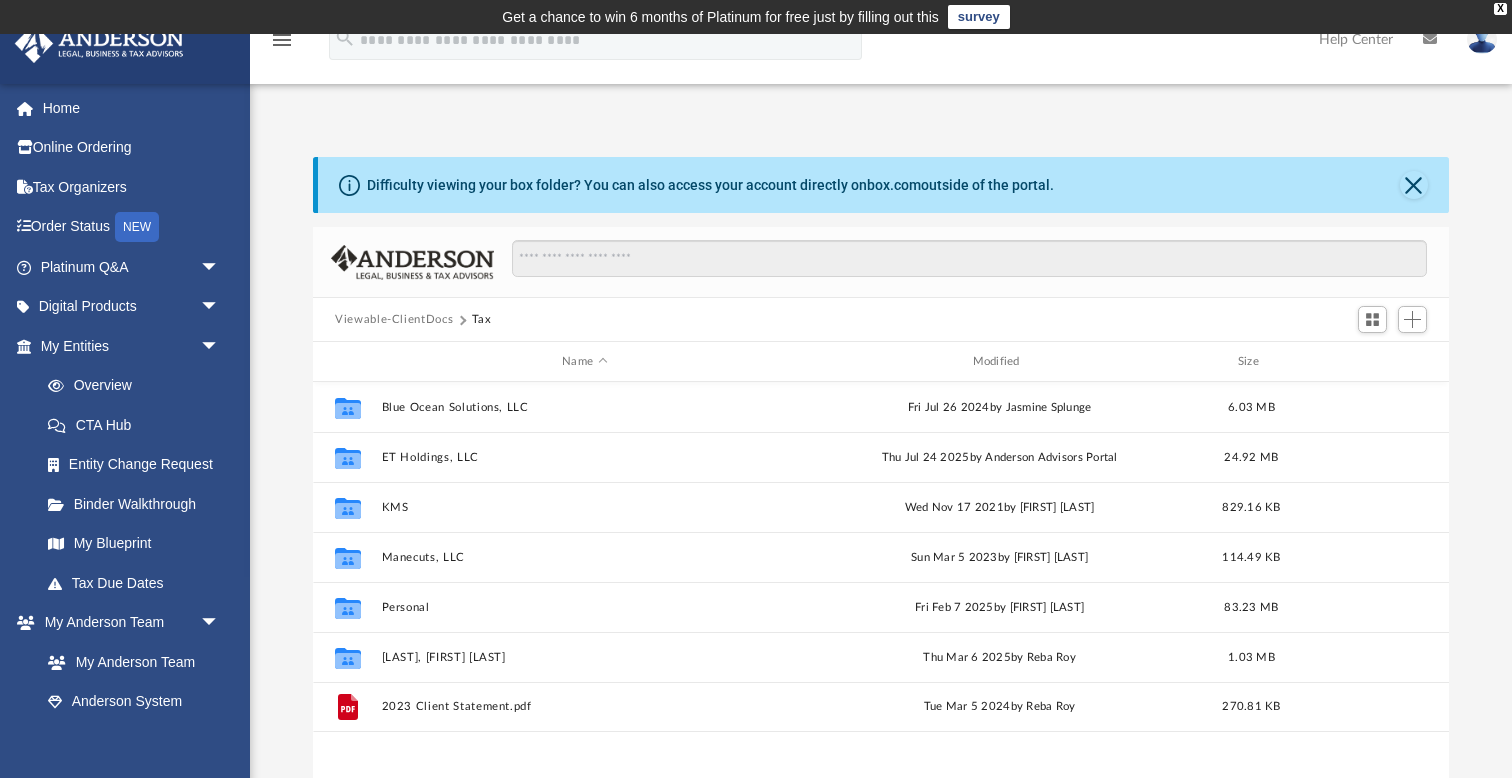 click on "Viewable-ClientDocs" at bounding box center [394, 320] 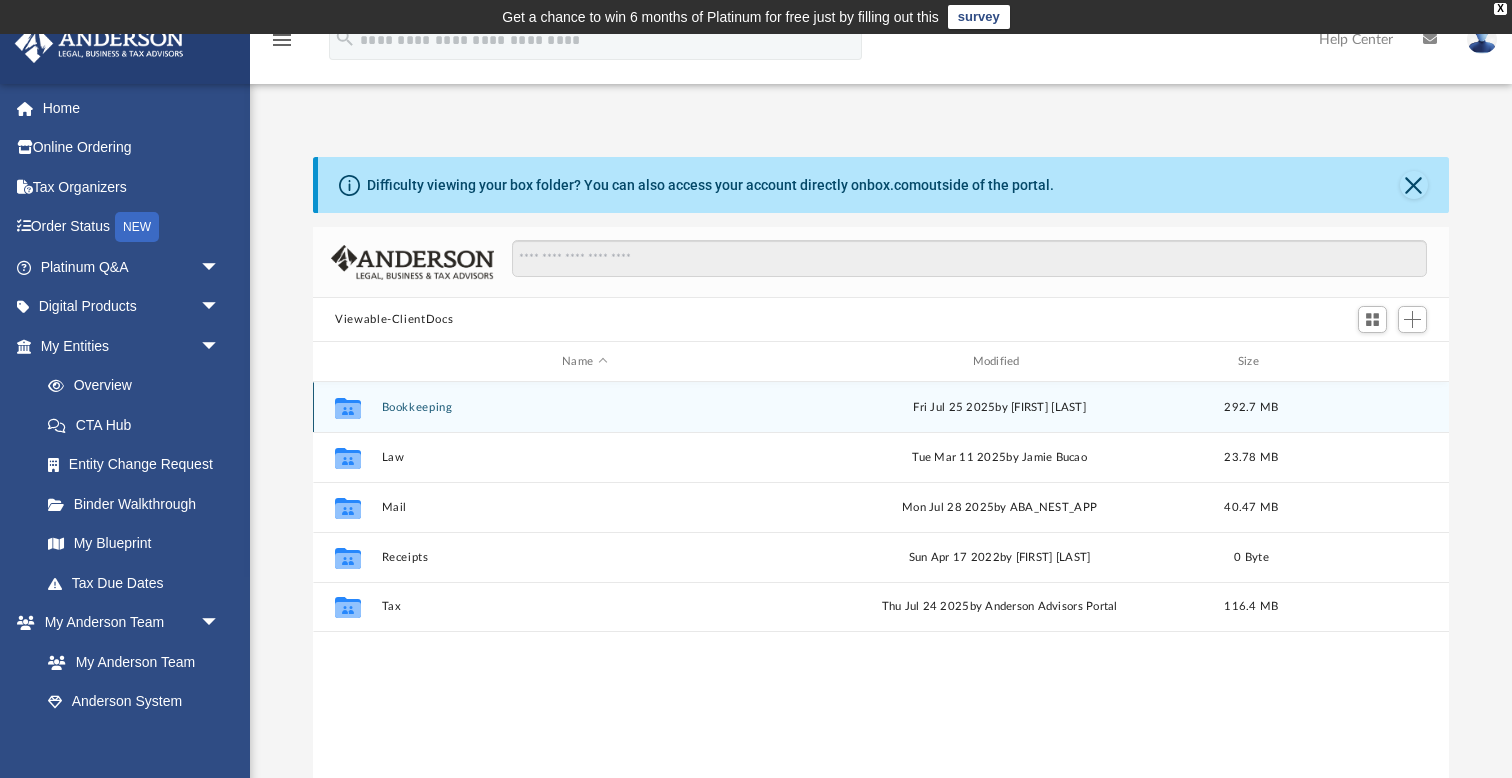 click on "Bookkeeping" at bounding box center (585, 407) 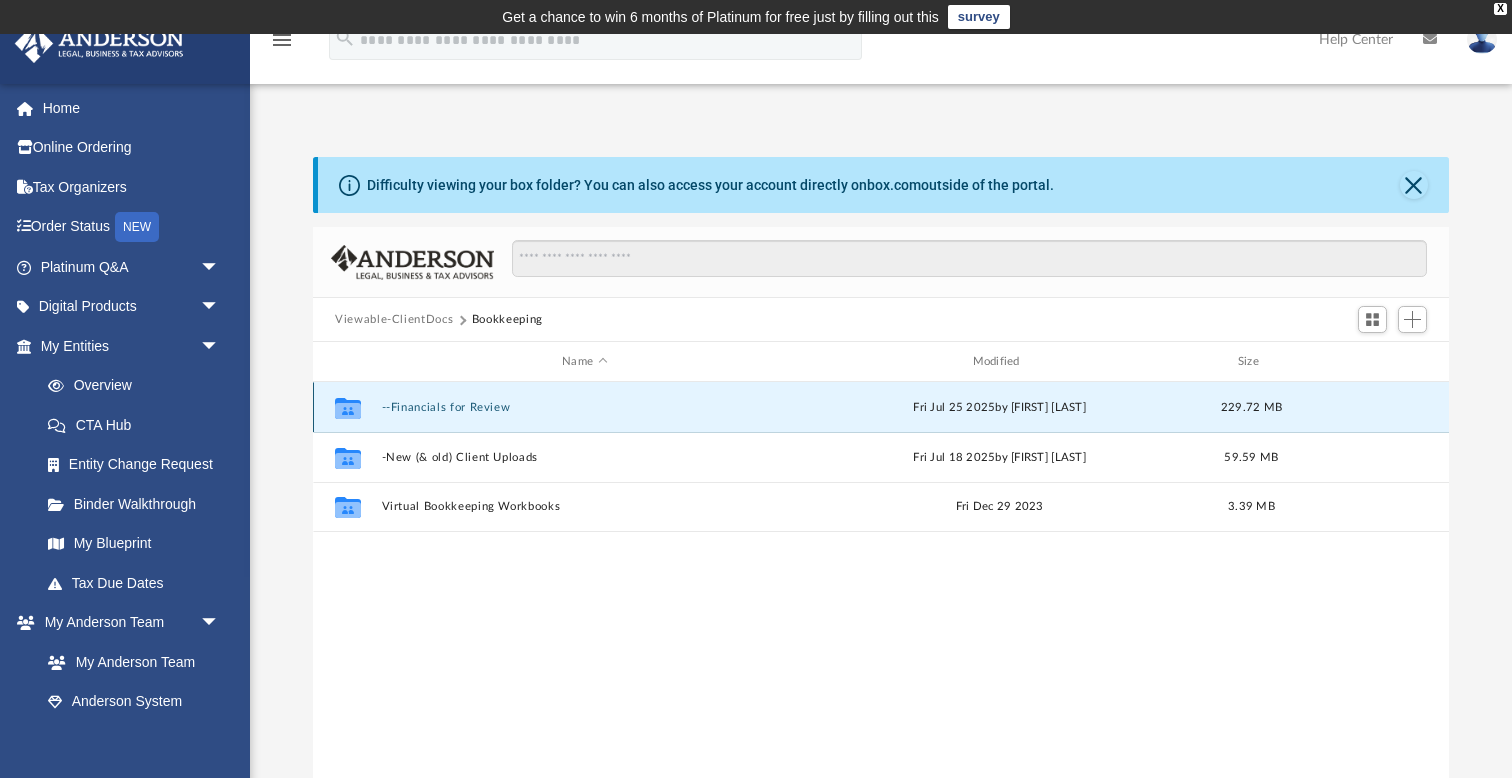 click on "--Financials for Review" at bounding box center [585, 407] 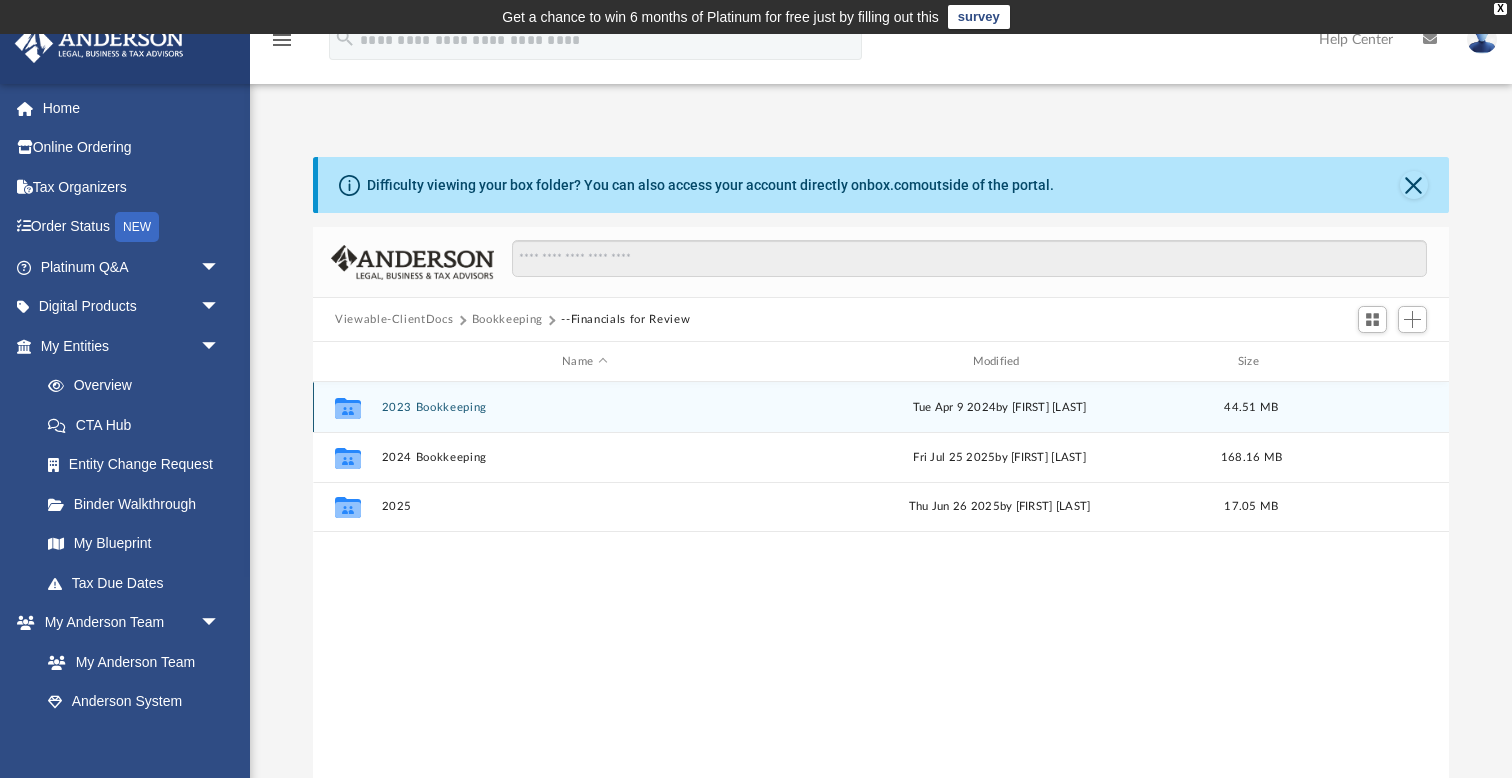 click on "2023 Bookkeeping" at bounding box center [585, 407] 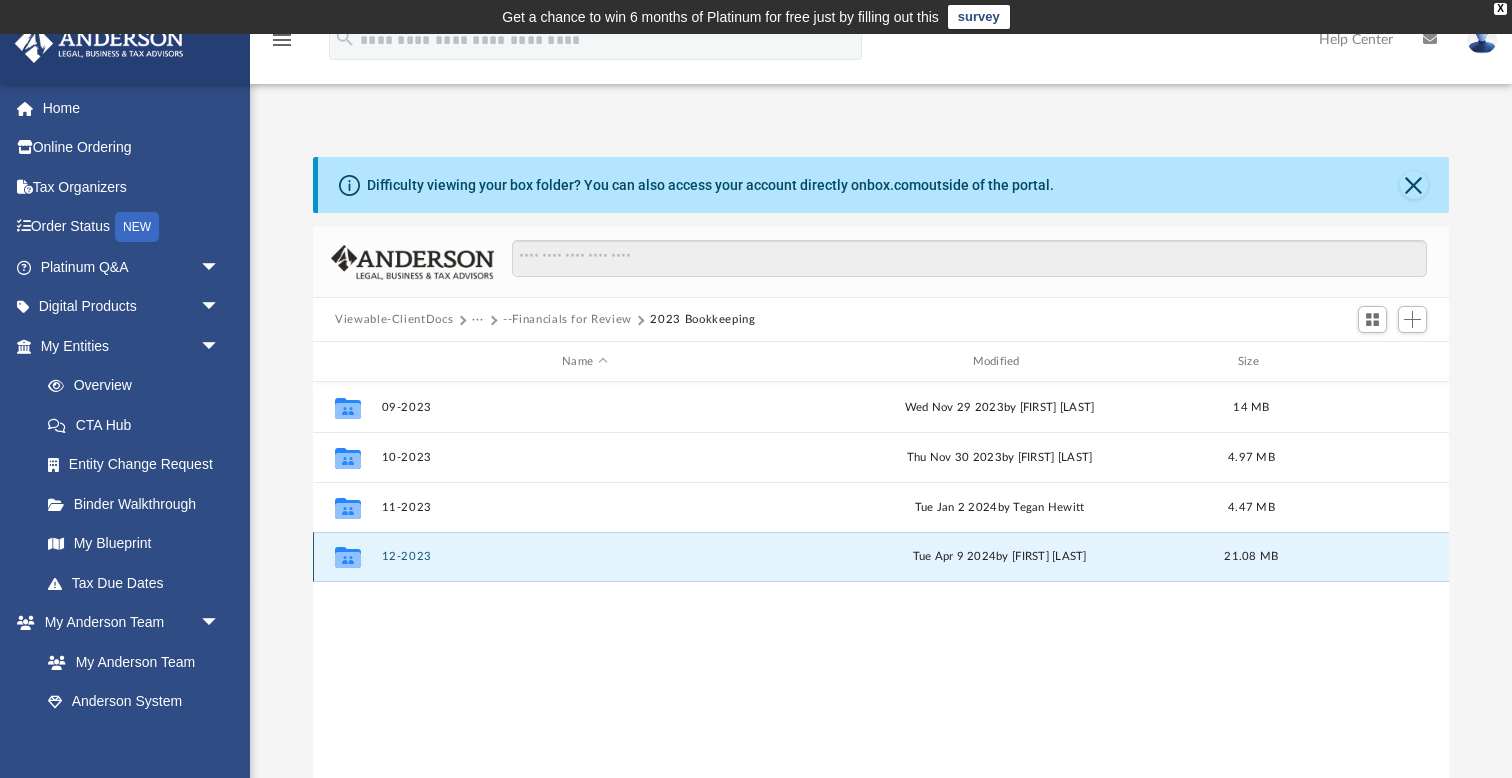 click on "12-2023" at bounding box center (585, 556) 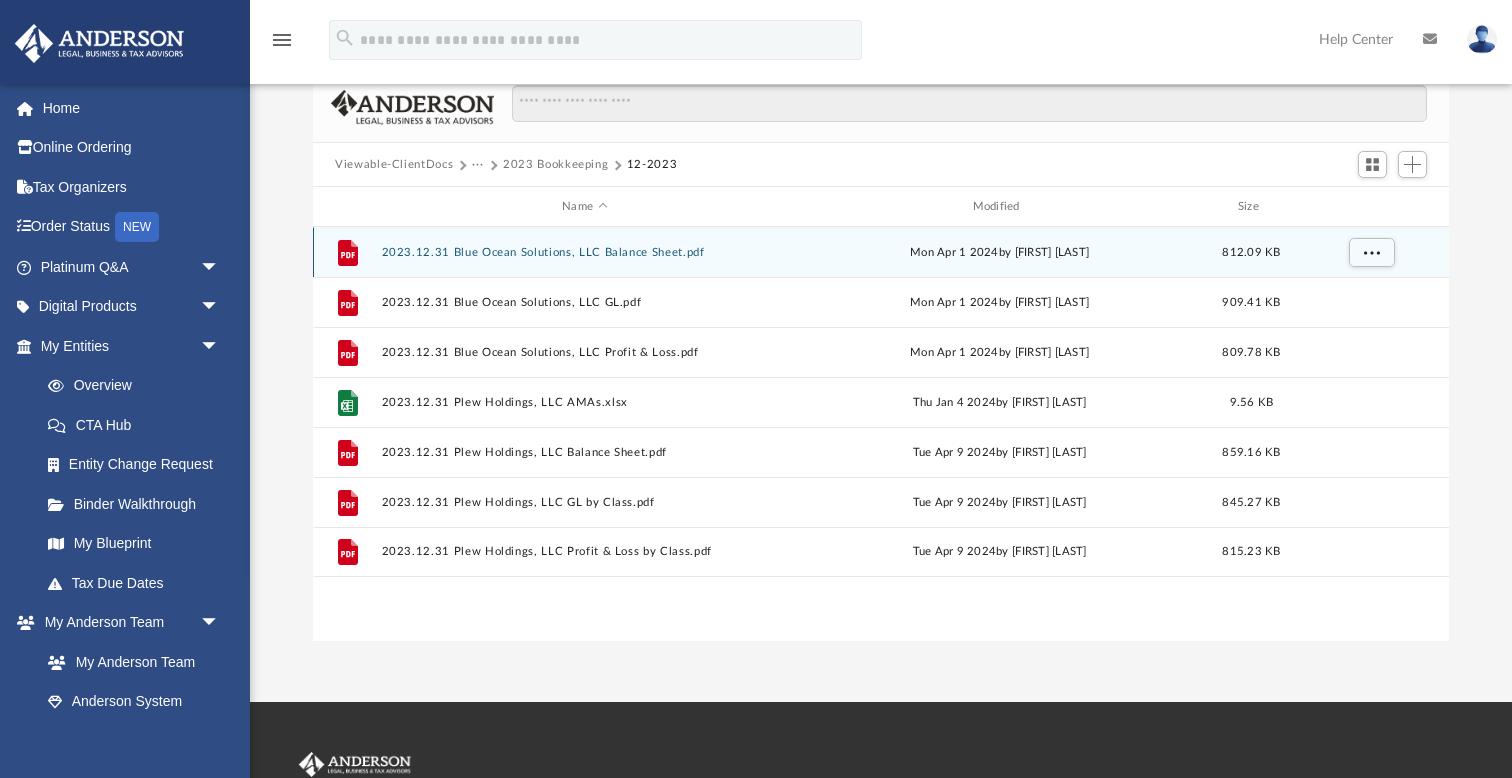 scroll, scrollTop: 167, scrollLeft: 0, axis: vertical 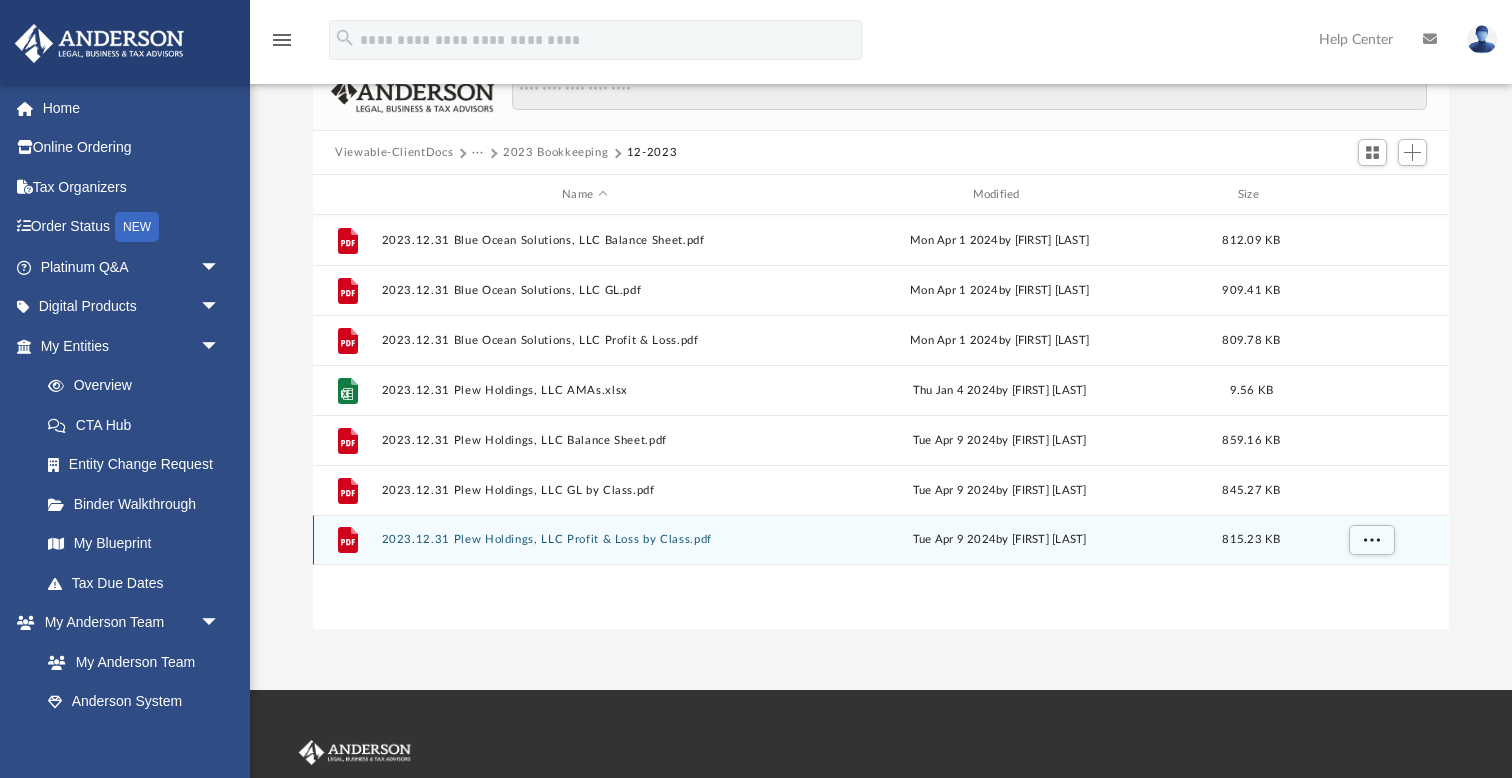 click on "2023.12.31 Plew Holdings, LLC Profit & Loss by Class.pdf" at bounding box center [585, 539] 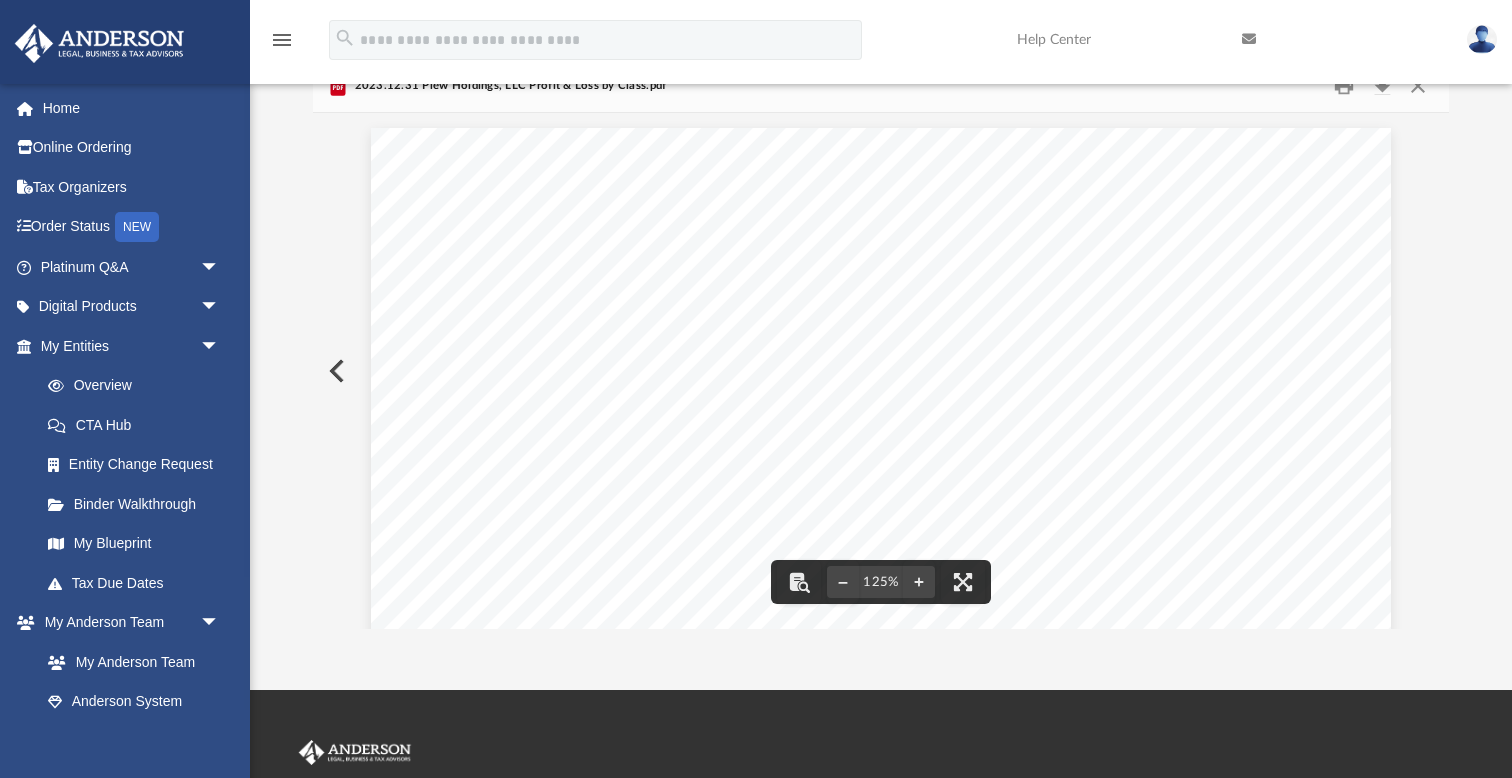 scroll, scrollTop: 118, scrollLeft: 0, axis: vertical 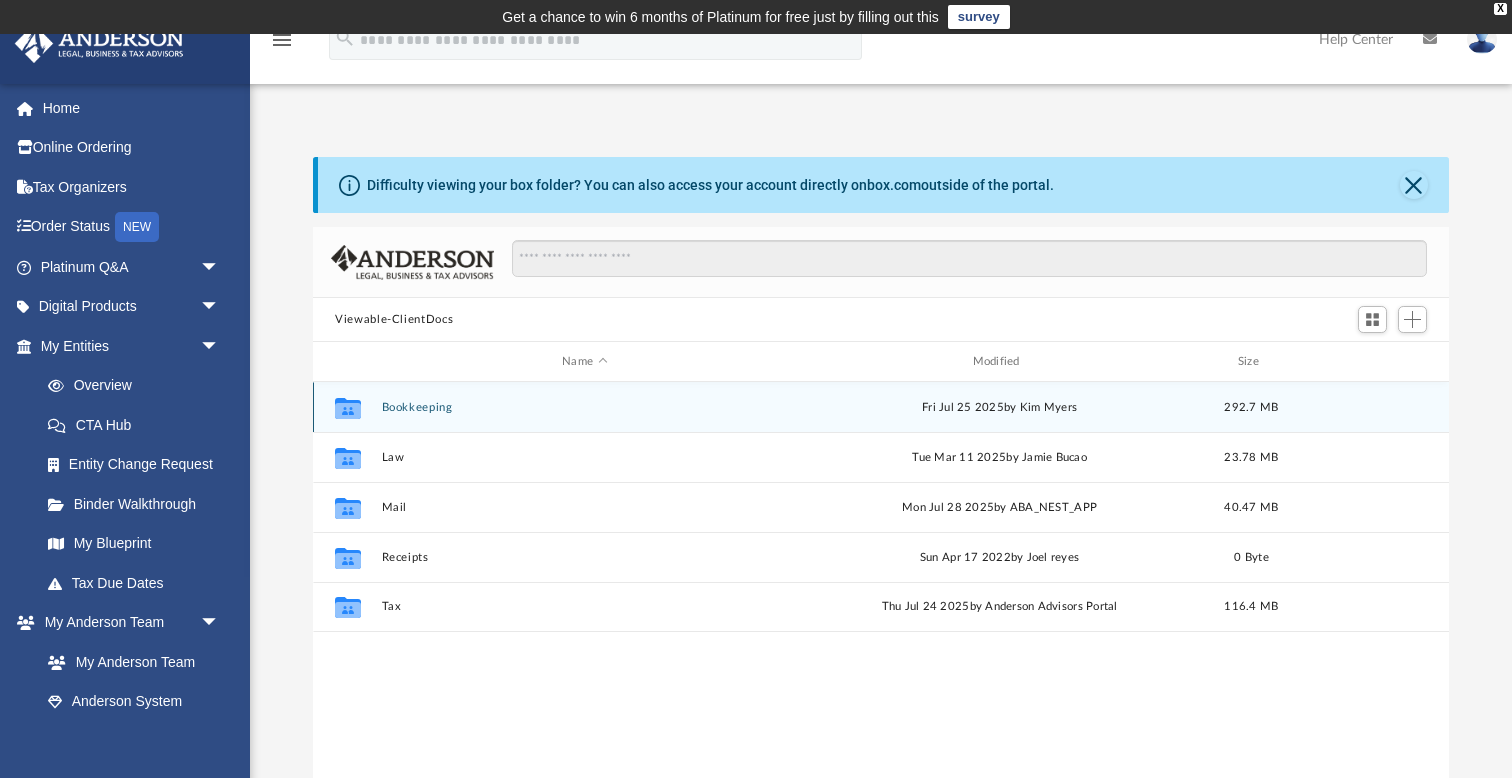 click on "Bookkeeping" at bounding box center [585, 407] 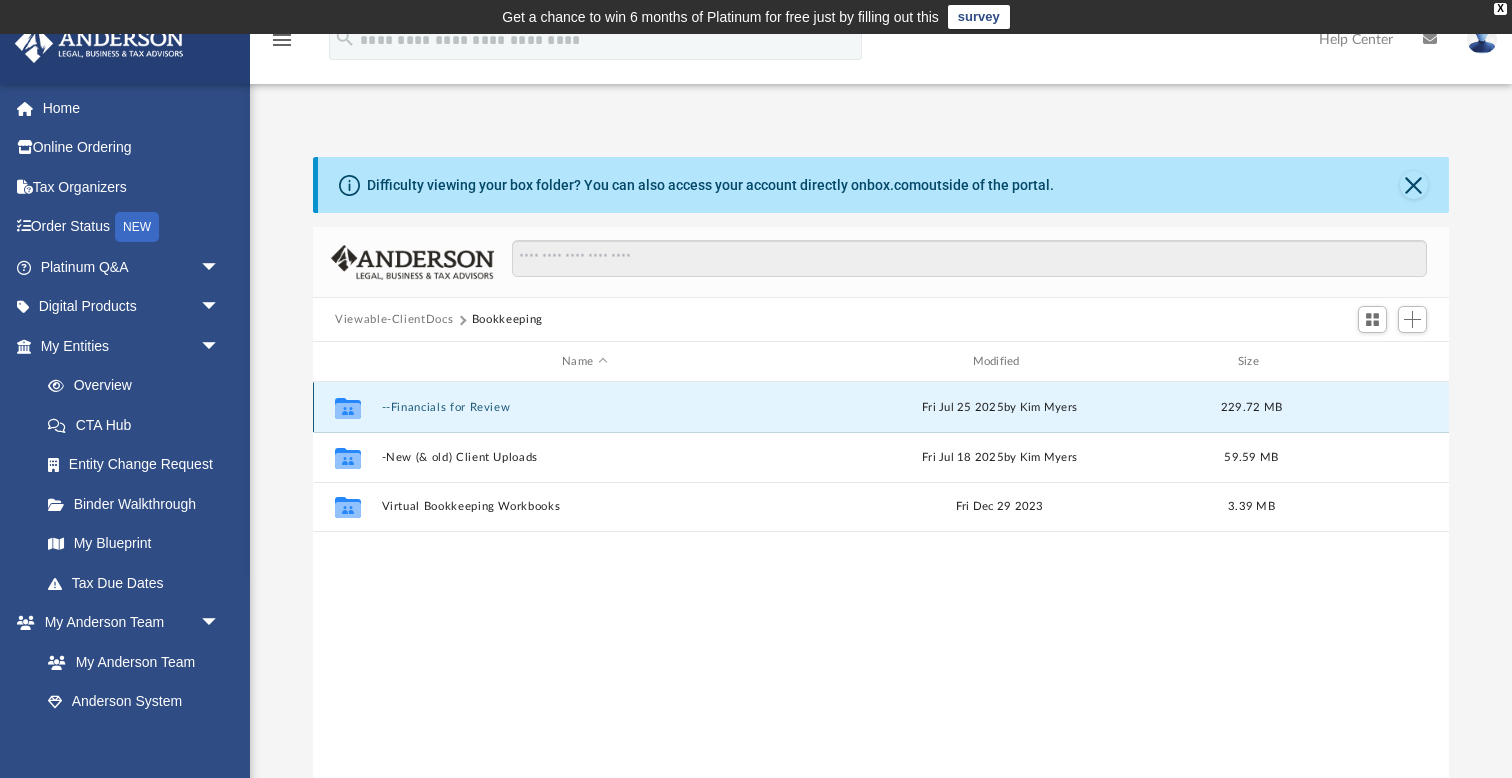 click on "--Financials for Review" at bounding box center (585, 407) 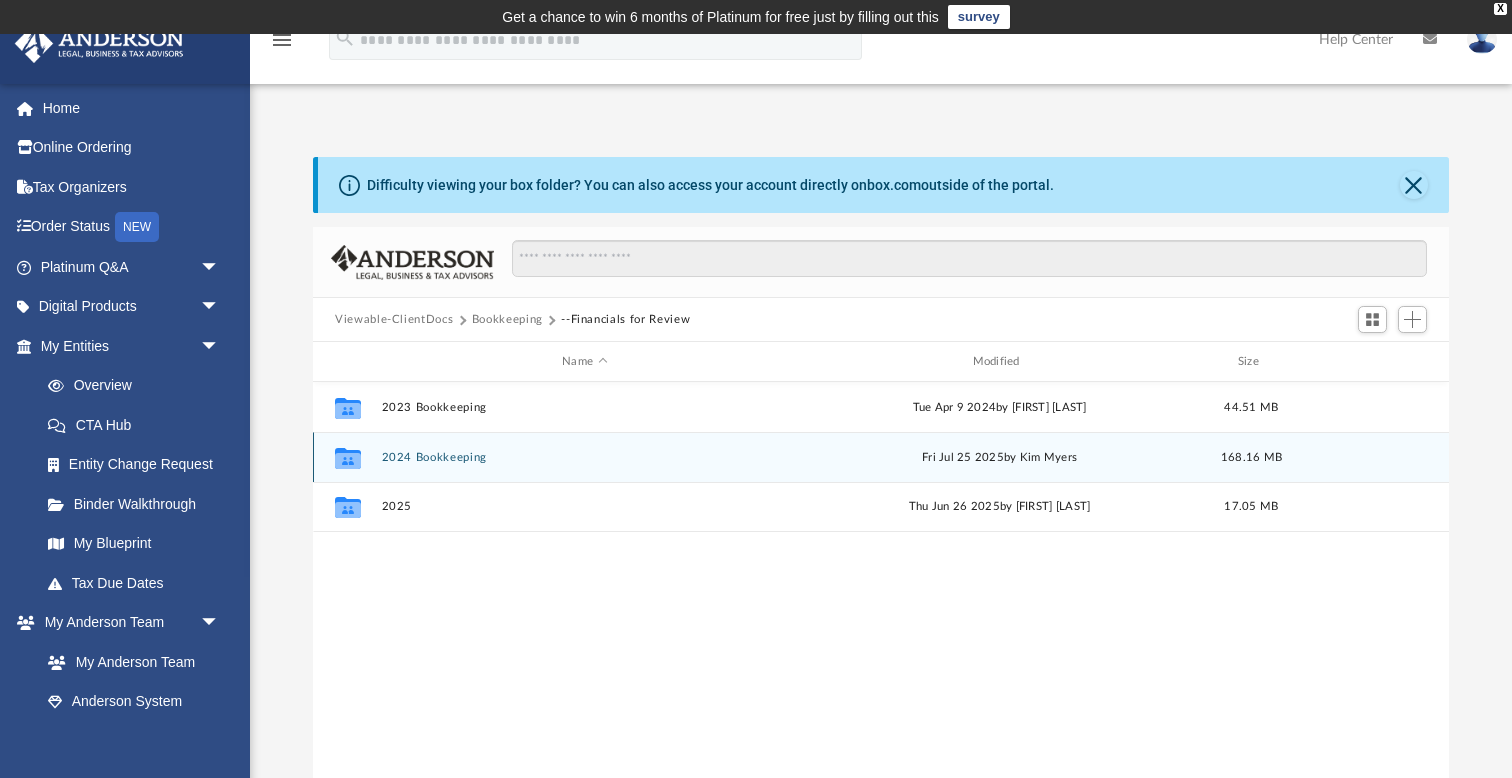 click on "2024 Bookkeeping" at bounding box center [585, 457] 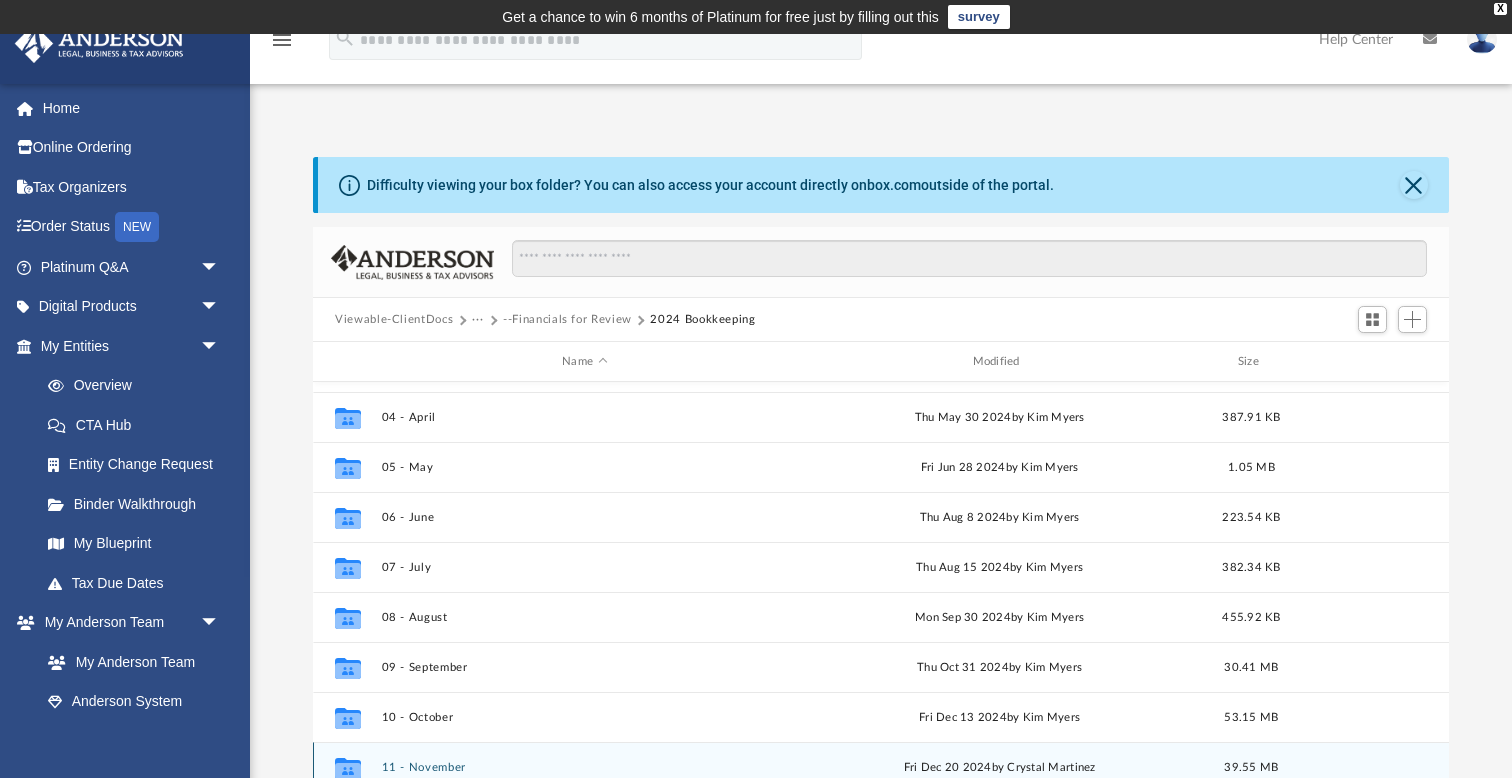 scroll, scrollTop: 185, scrollLeft: 0, axis: vertical 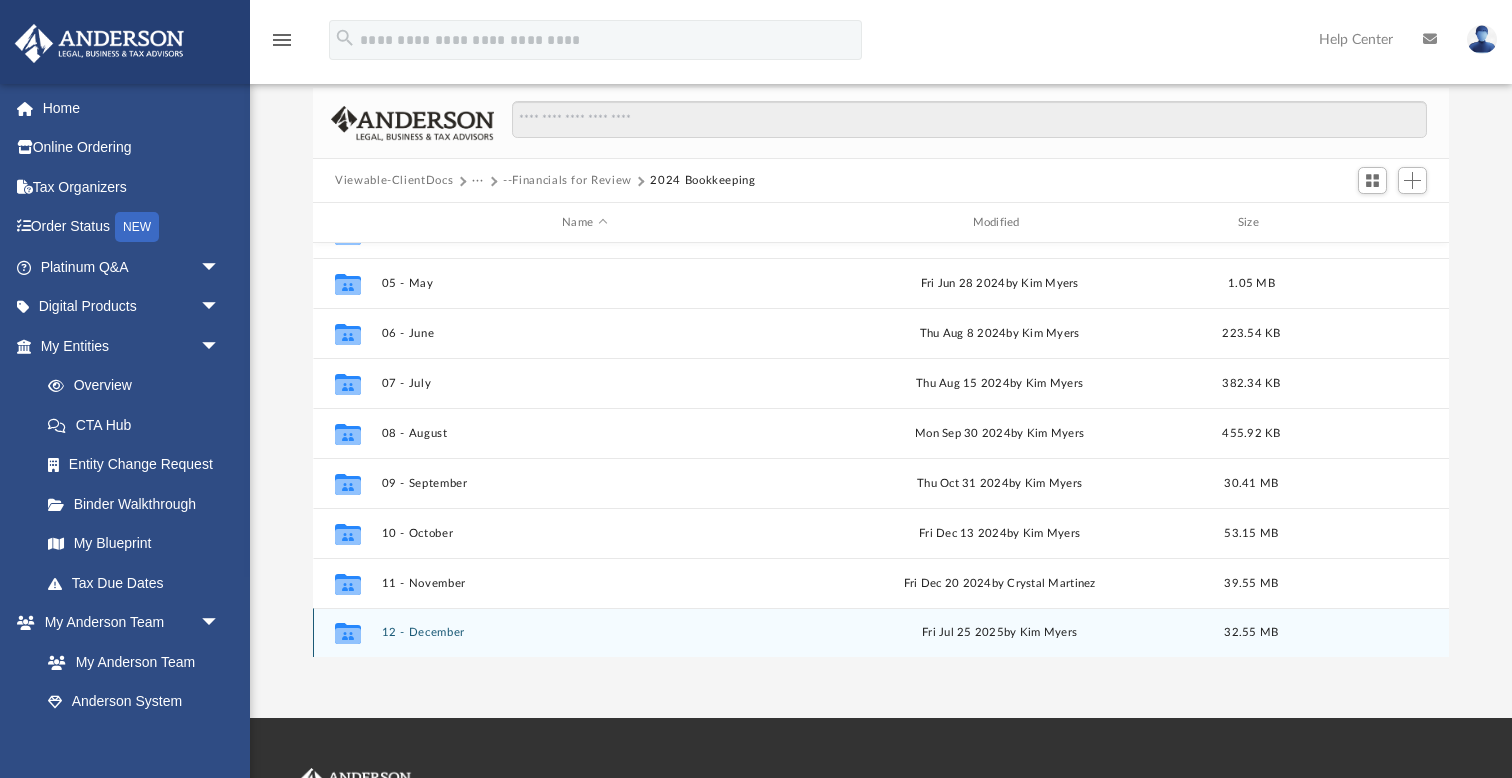 click on "Collaborated Folder 12 - December Fri Jul 25 2025  by Kim Myers 32.55 MB" at bounding box center [881, 633] 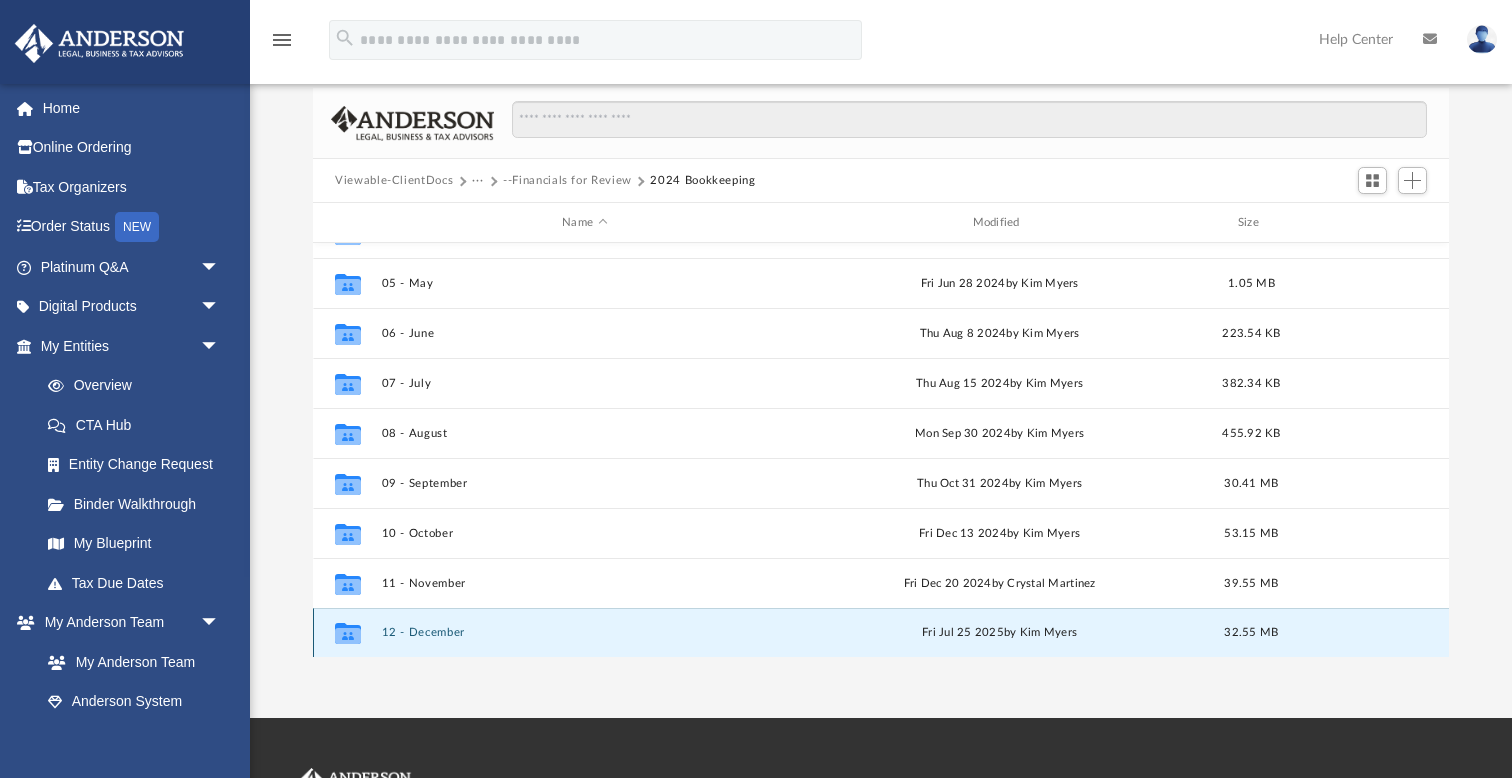 click on "12 - December" at bounding box center [585, 632] 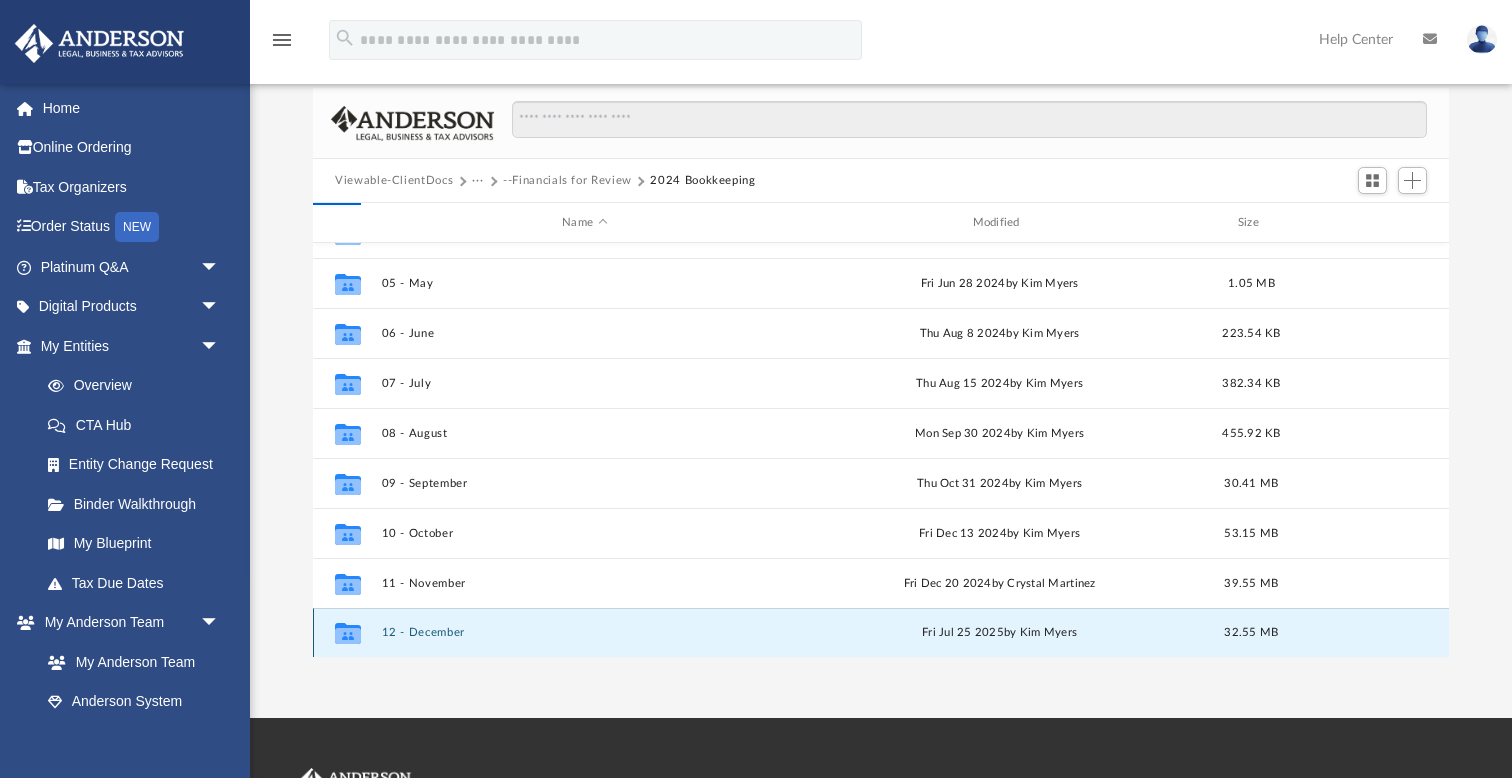 scroll, scrollTop: 0, scrollLeft: 0, axis: both 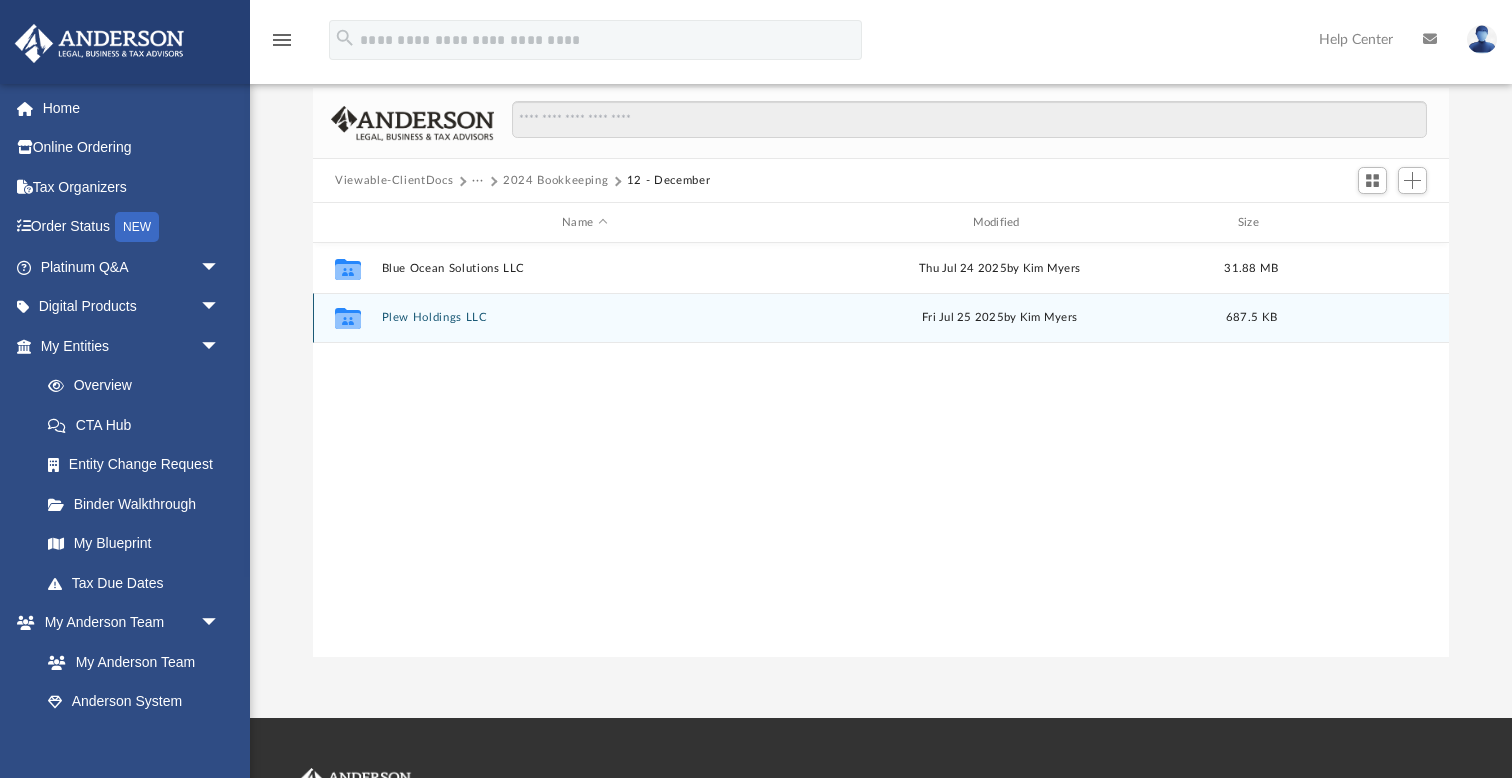 click on "Collaborated Folder Plew Holdings LLC Fri Jul 25 2025  by Kim Myers 687.5 KB" at bounding box center [881, 318] 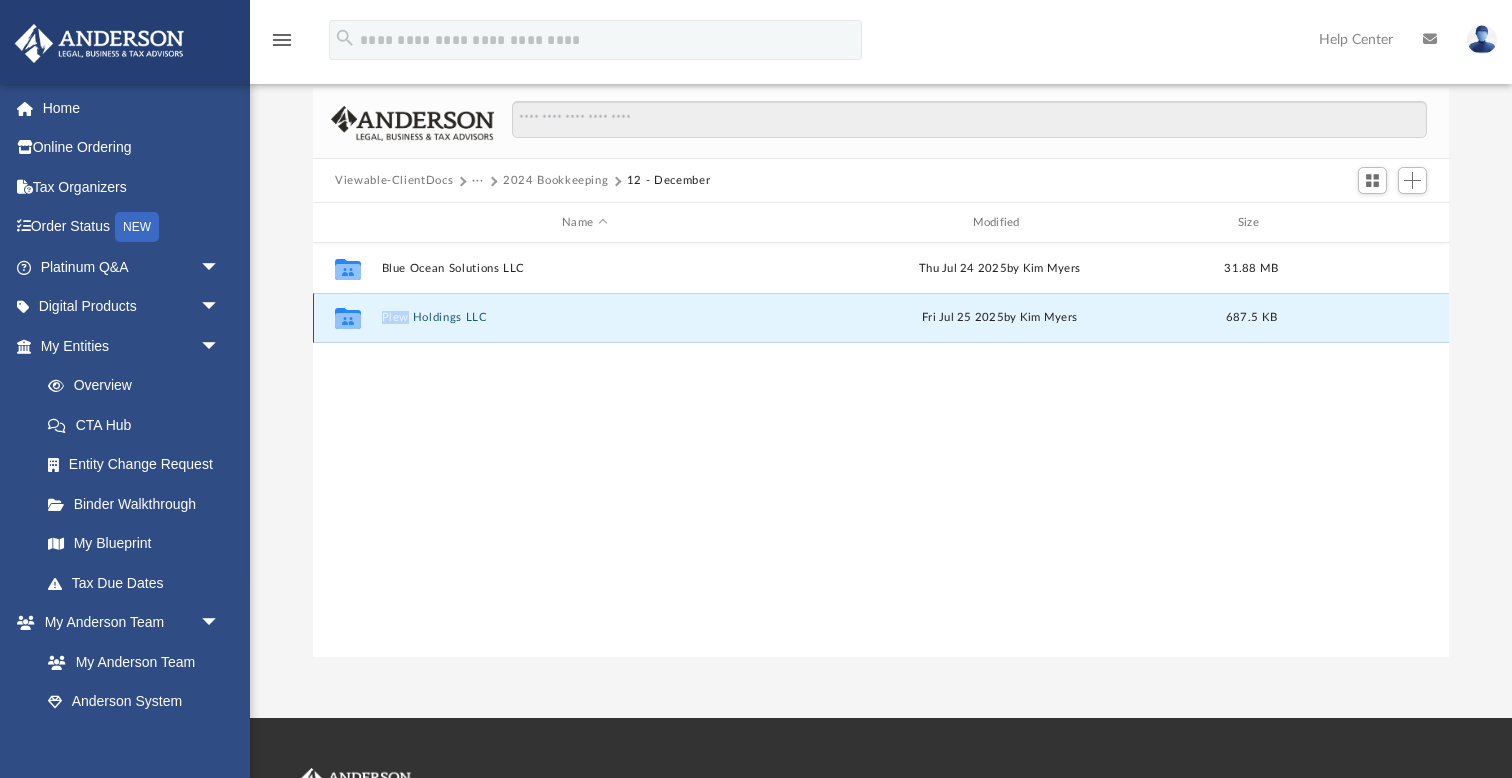 click on "Plew Holdings LLC" at bounding box center [585, 317] 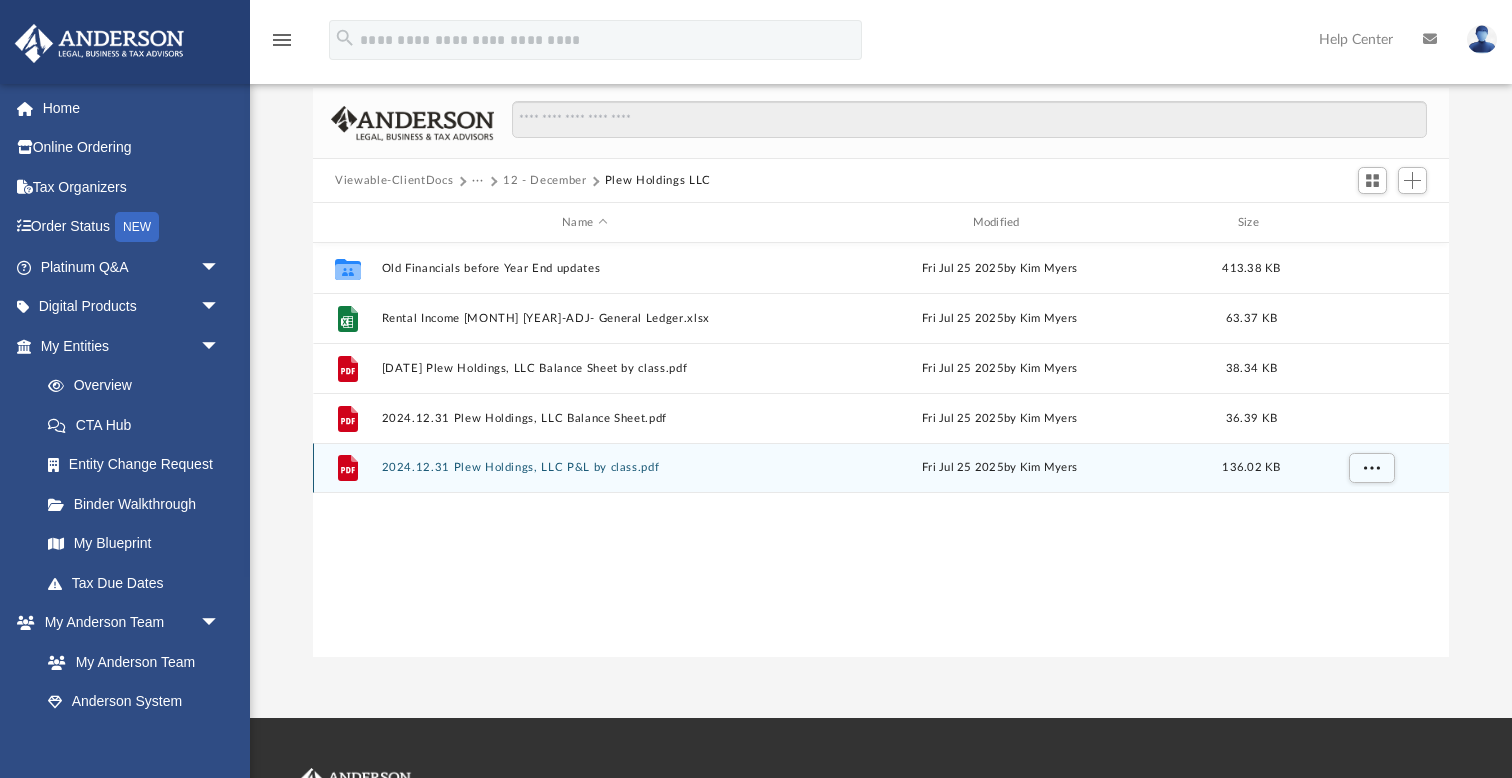 click on "2024.12.31 Plew Holdings, LLC P&L by class.pdf" at bounding box center [585, 467] 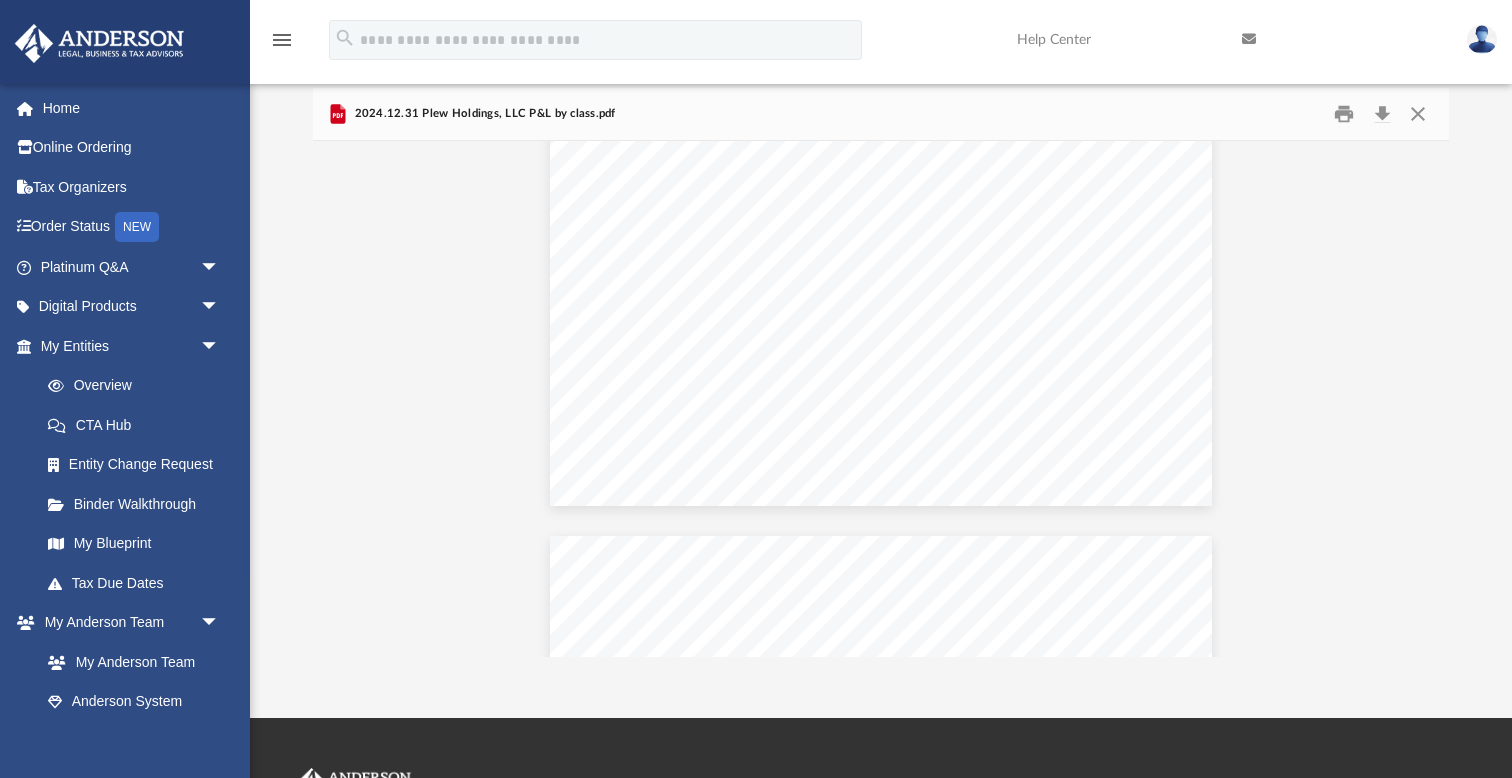scroll, scrollTop: 13549, scrollLeft: 0, axis: vertical 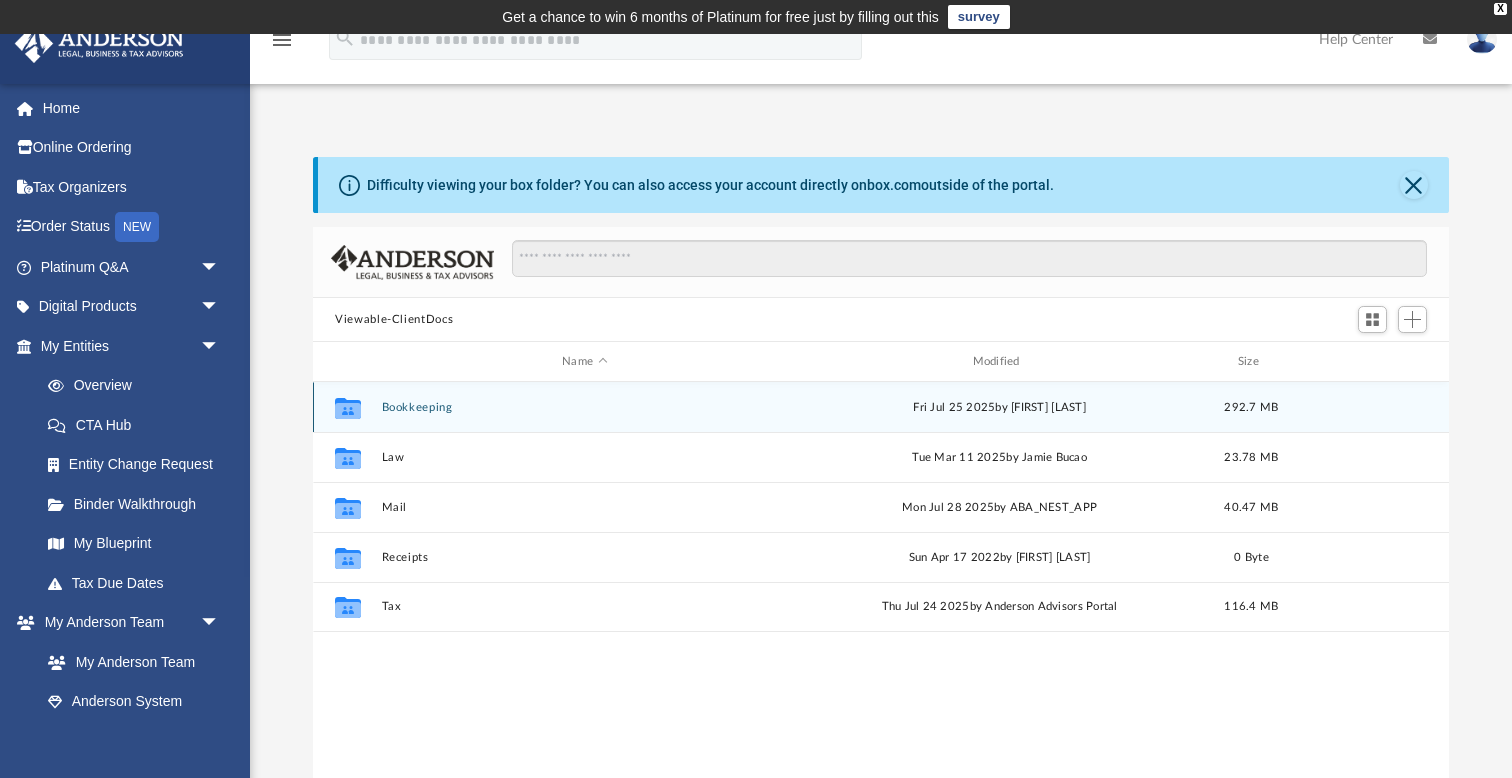 click on "Bookkeeping" at bounding box center [585, 407] 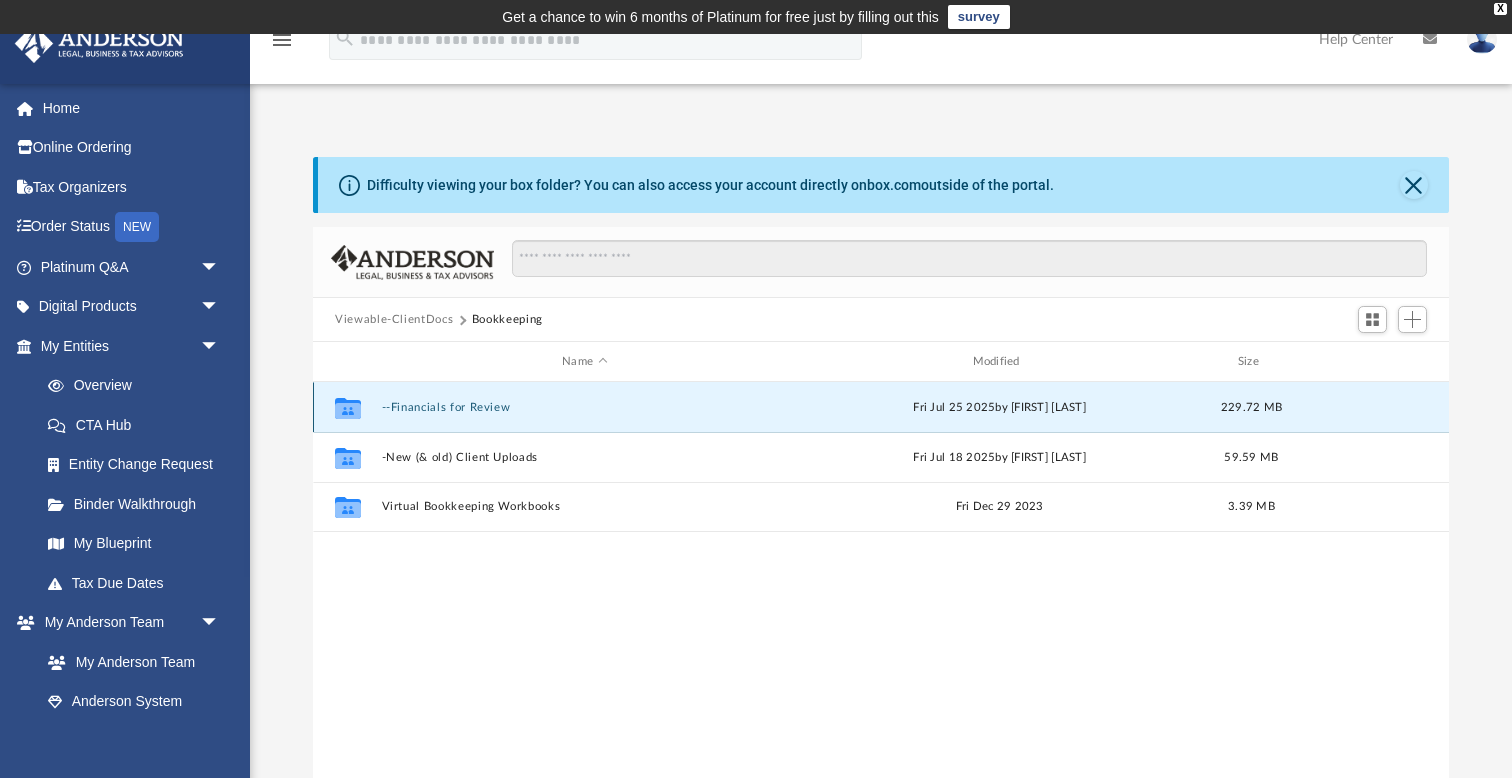 click on "--Financials for Review" at bounding box center (585, 407) 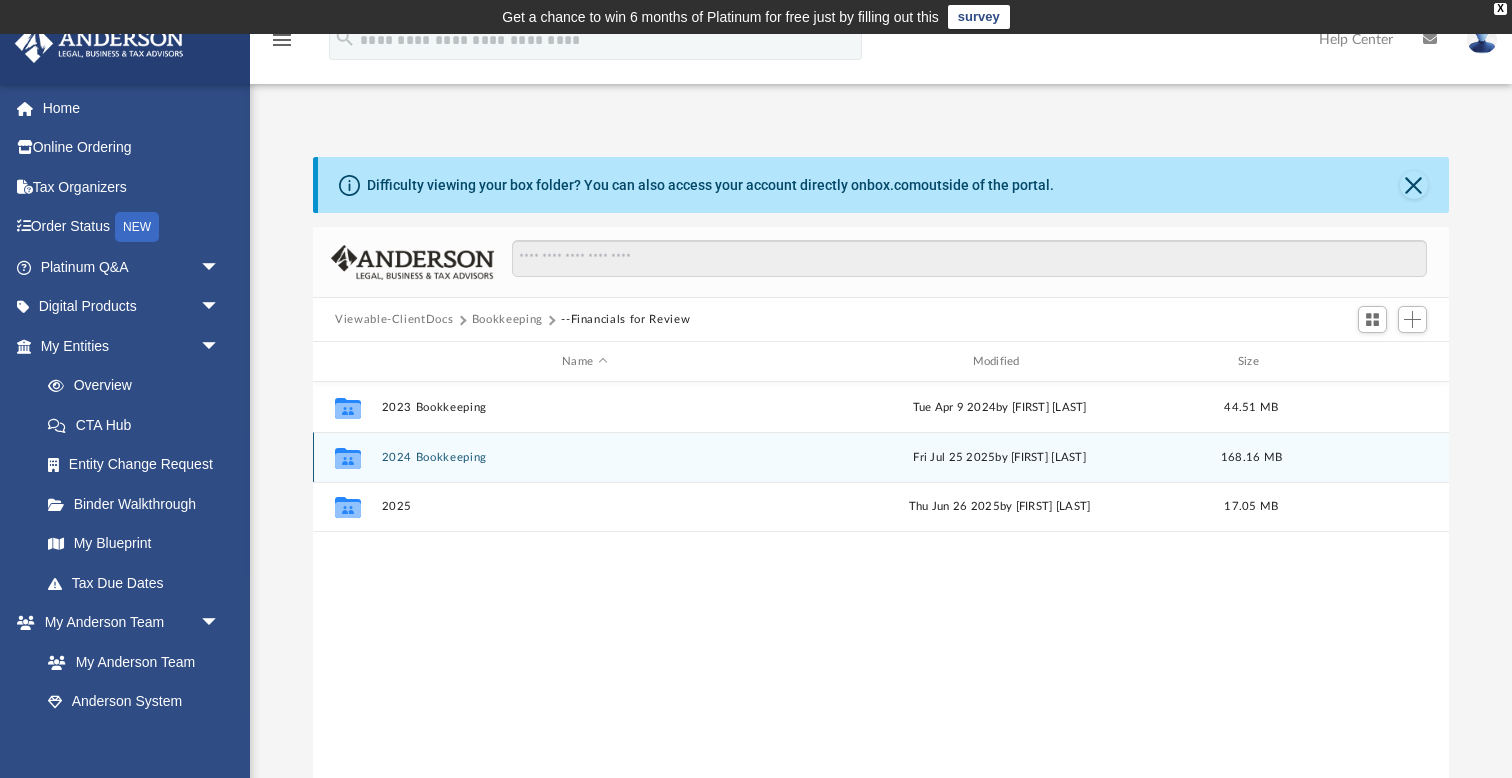 click on "Collaborated Folder 2024 Bookkeeping Fri Jul 25 2025  by Kim Myers 168.16 MB" at bounding box center [881, 457] 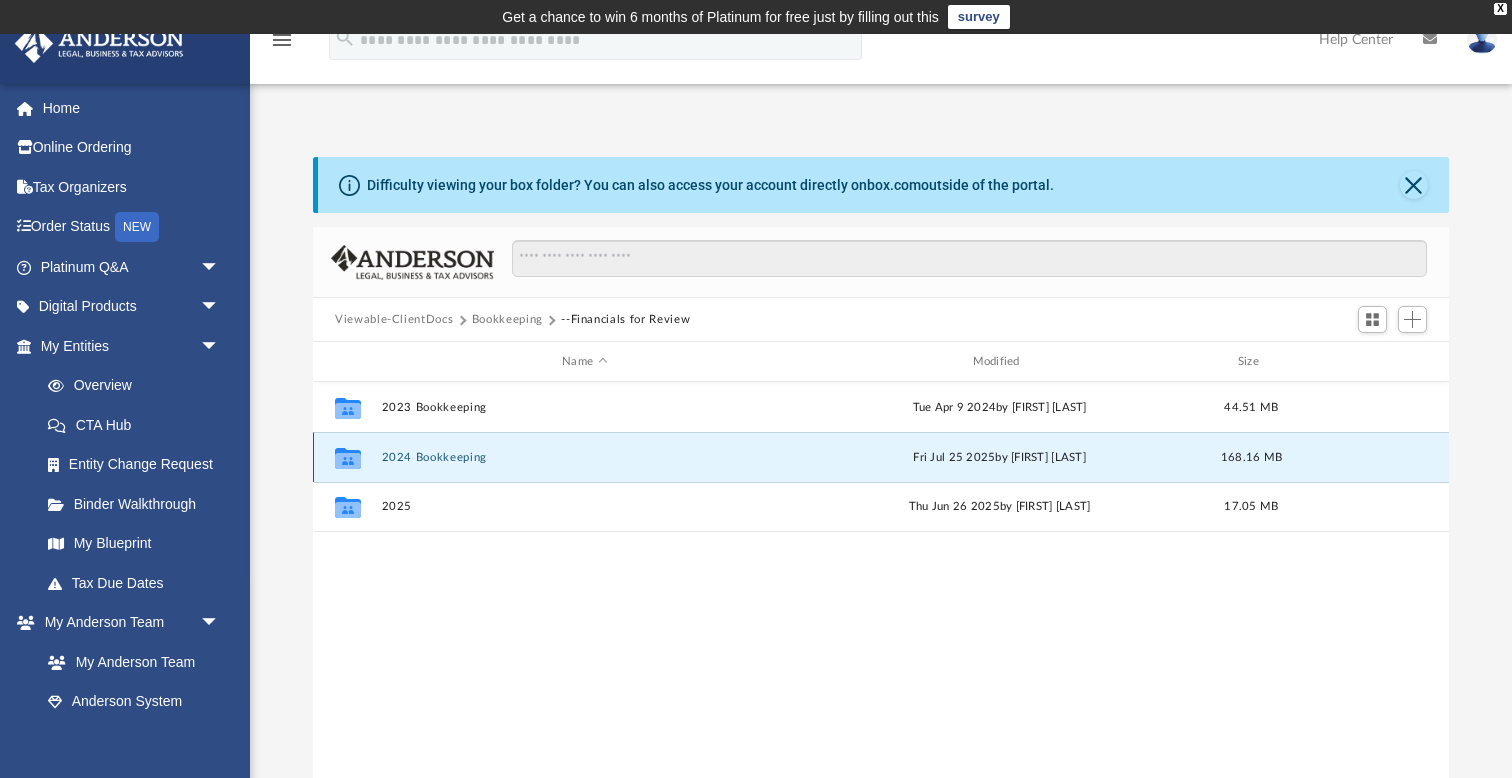 click on "Collaborated Folder 2024 Bookkeeping Fri Jul 25 2025  by Kim Myers 168.16 MB" at bounding box center [881, 457] 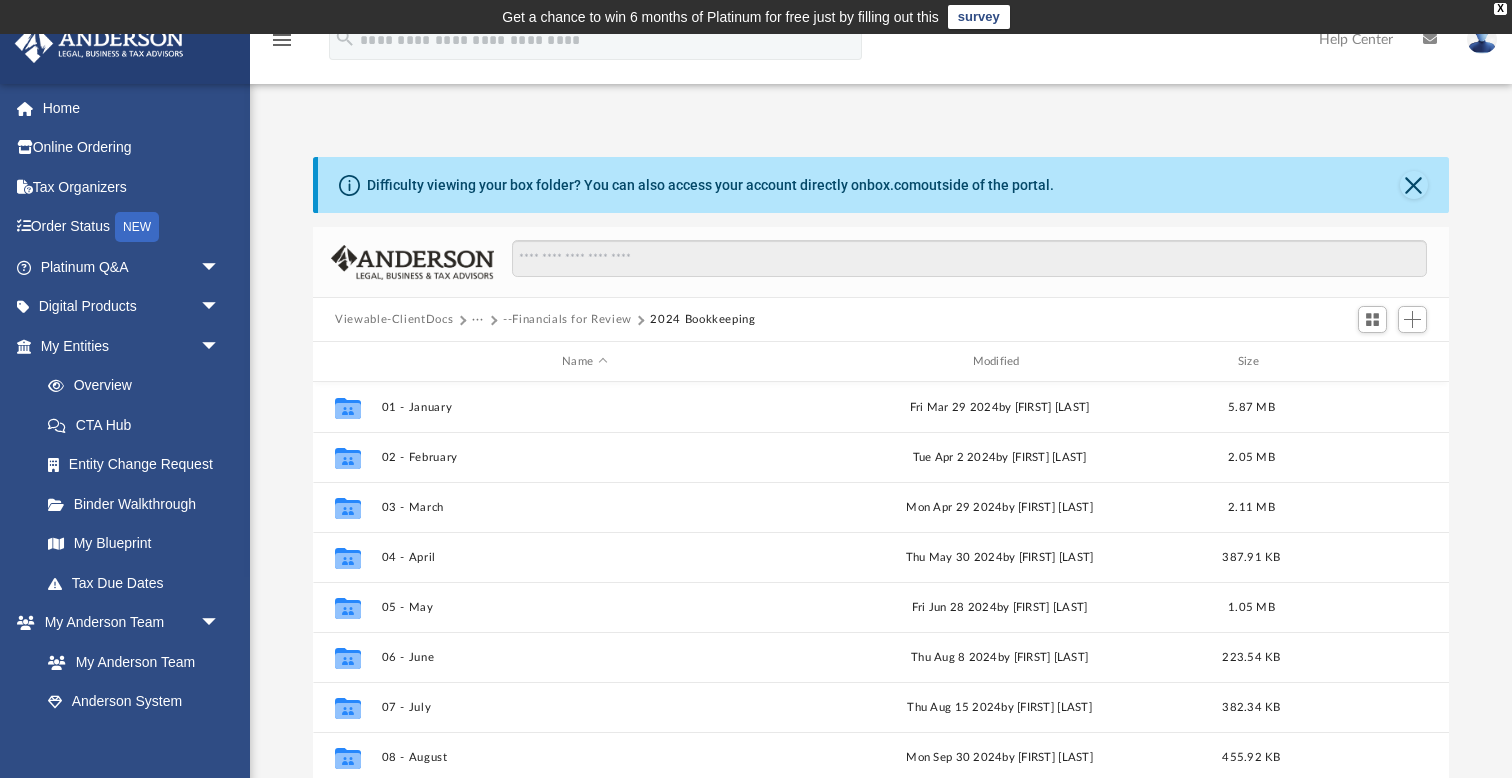 click on "--Financials for Review" at bounding box center [567, 320] 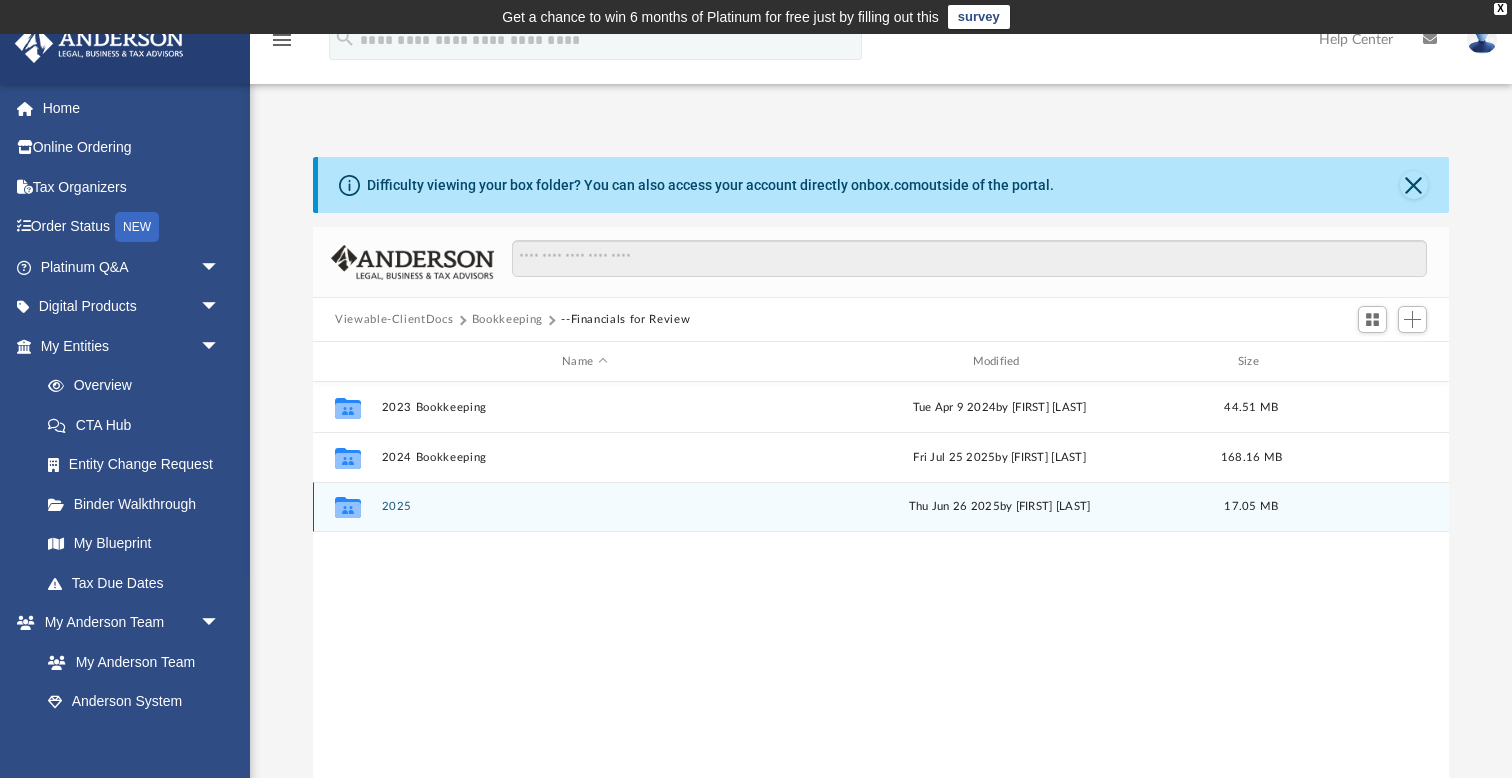 click on "Collaborated Folder 2025 Thu Jun 26 2025  by Joel Reyes 17.05 MB" at bounding box center (881, 507) 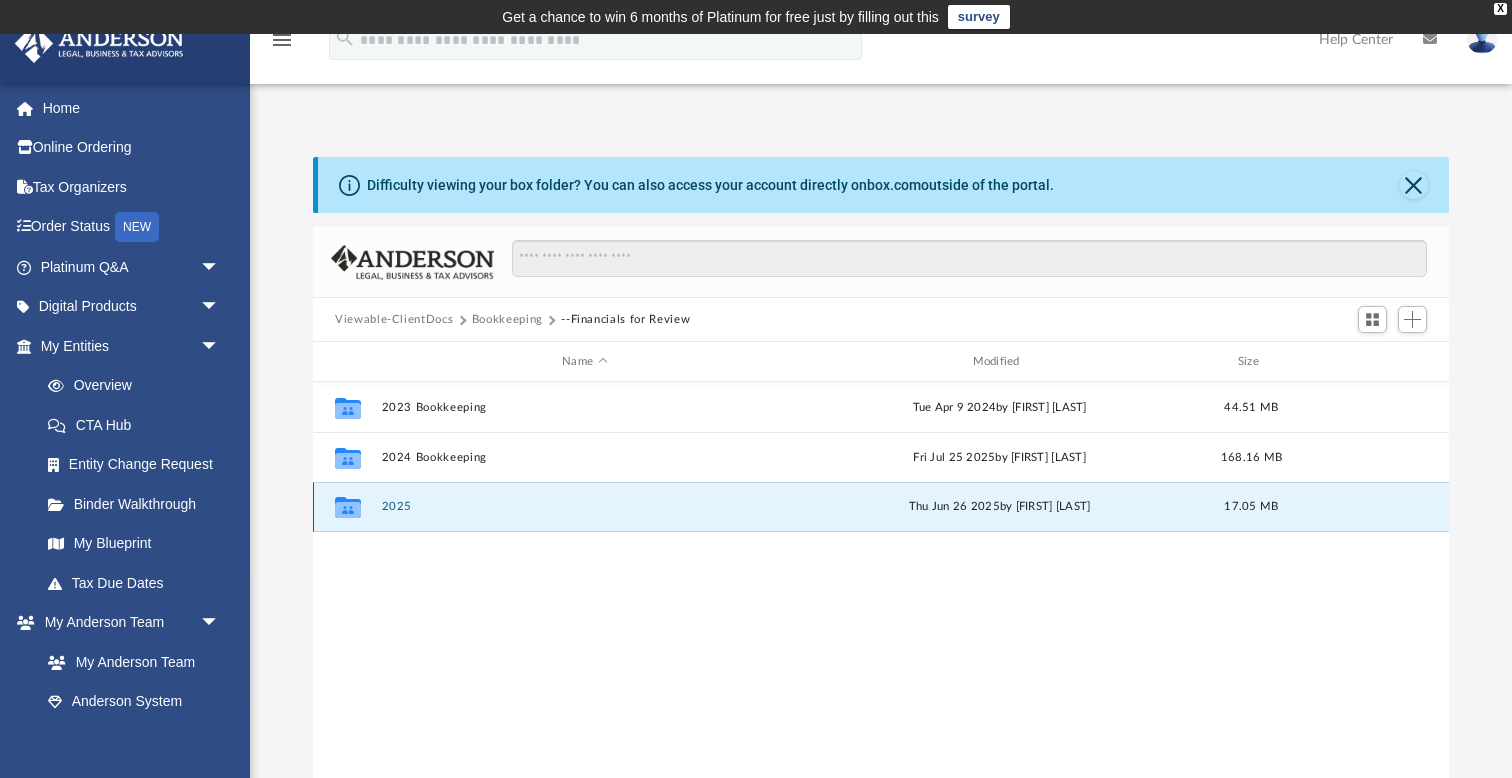 click on "Collaborated Folder 2025 Thu Jun 26 2025  by Joel Reyes 17.05 MB" at bounding box center [881, 507] 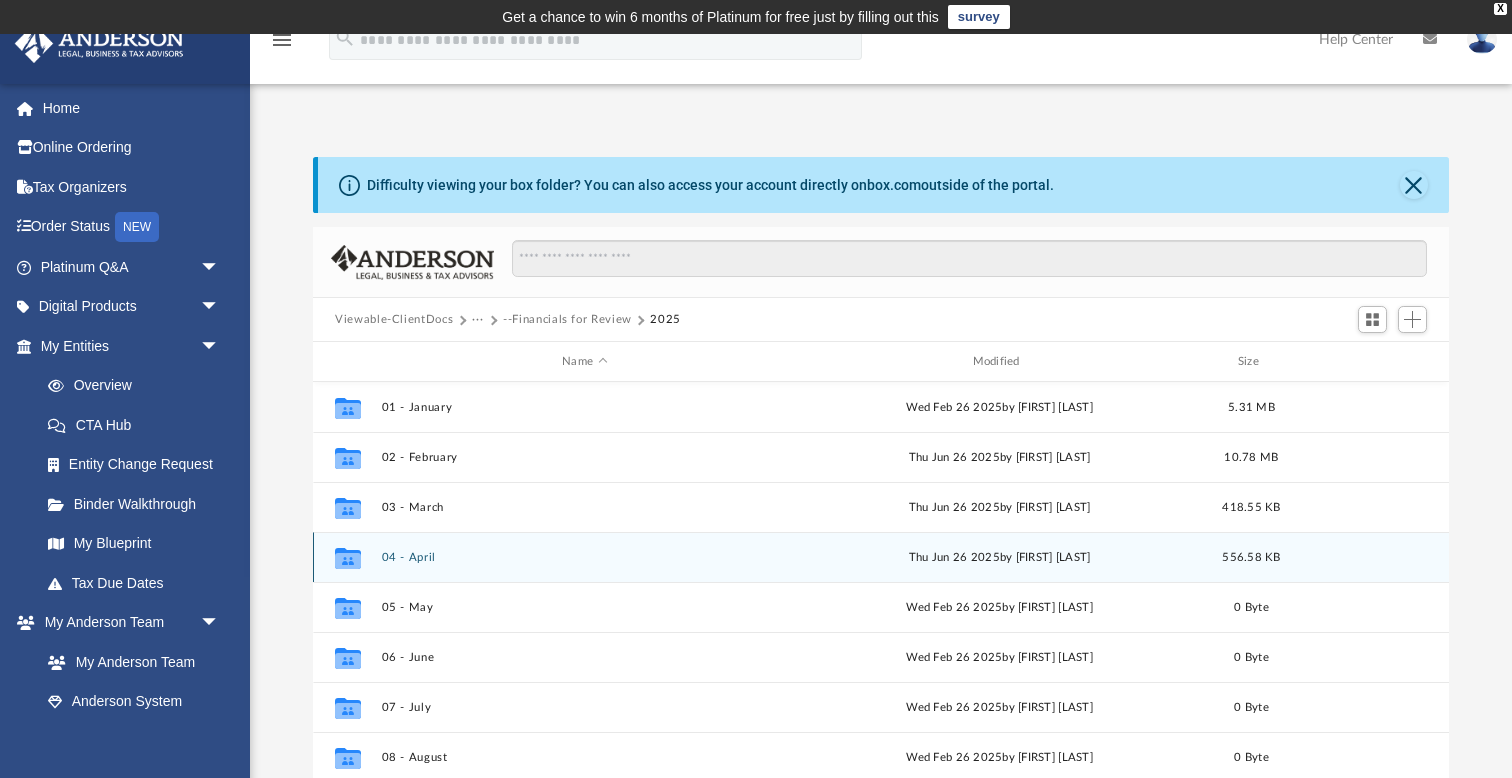 scroll, scrollTop: 185, scrollLeft: 0, axis: vertical 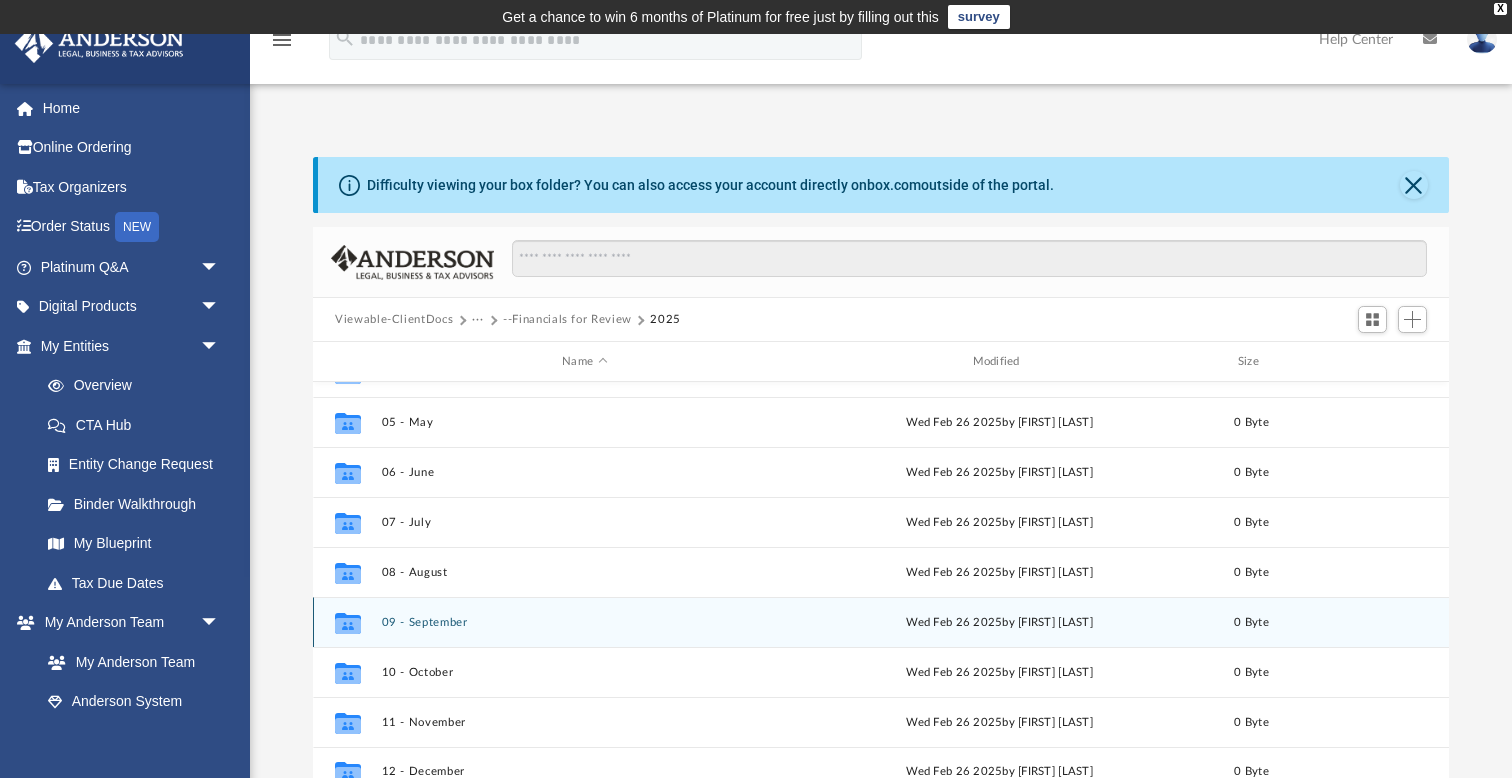 click on "09 - September" at bounding box center (585, 622) 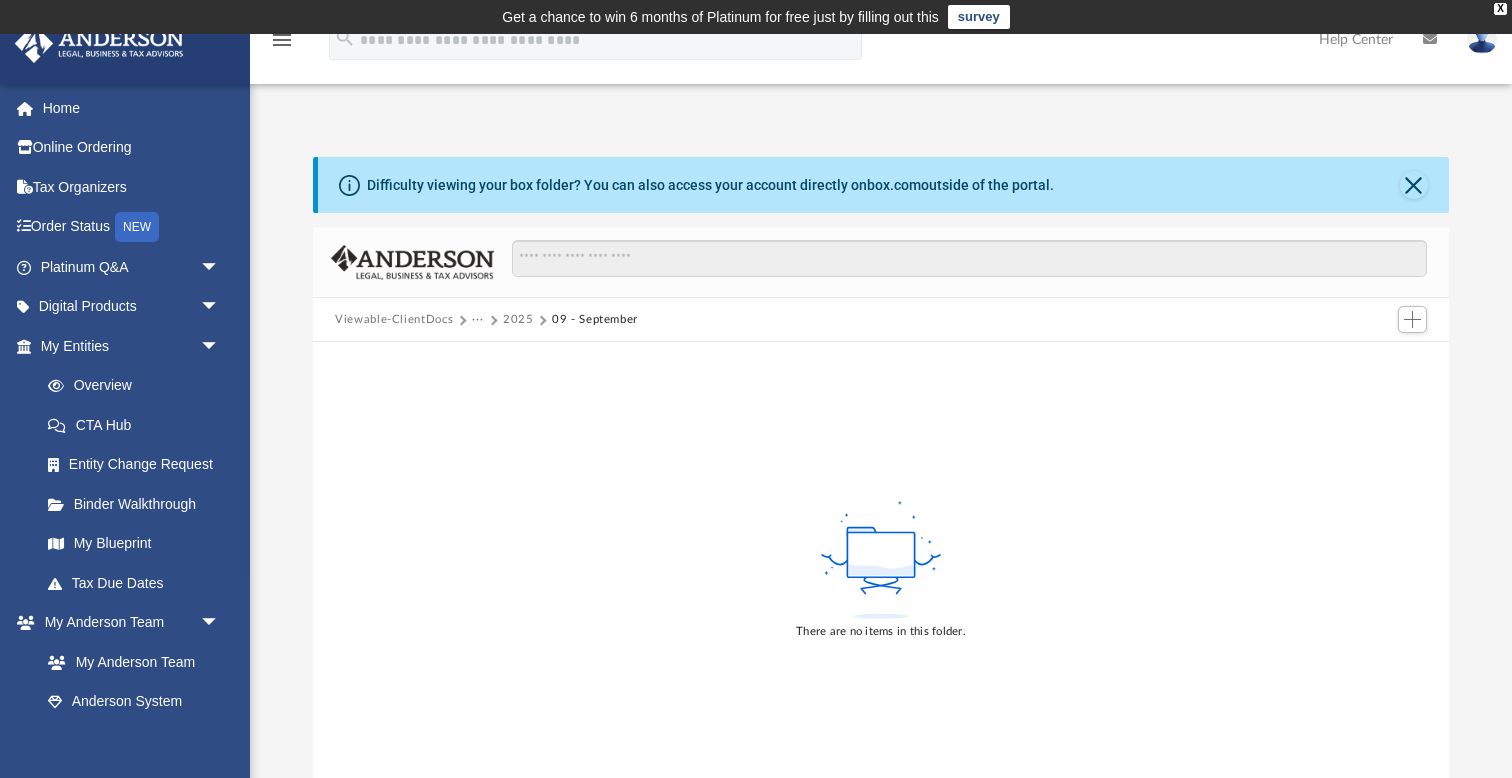 click on "2025" at bounding box center (518, 320) 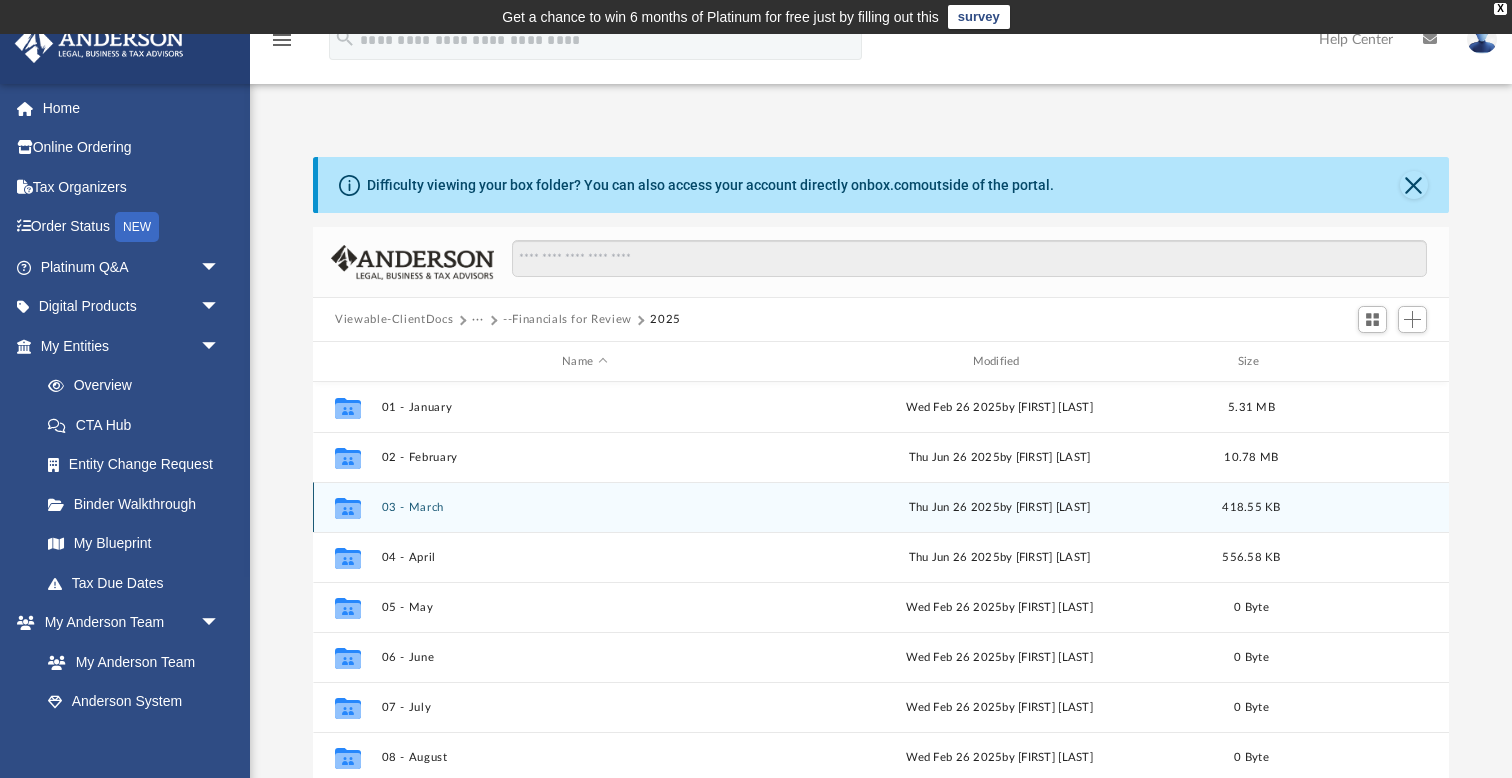 scroll, scrollTop: 1, scrollLeft: 1, axis: both 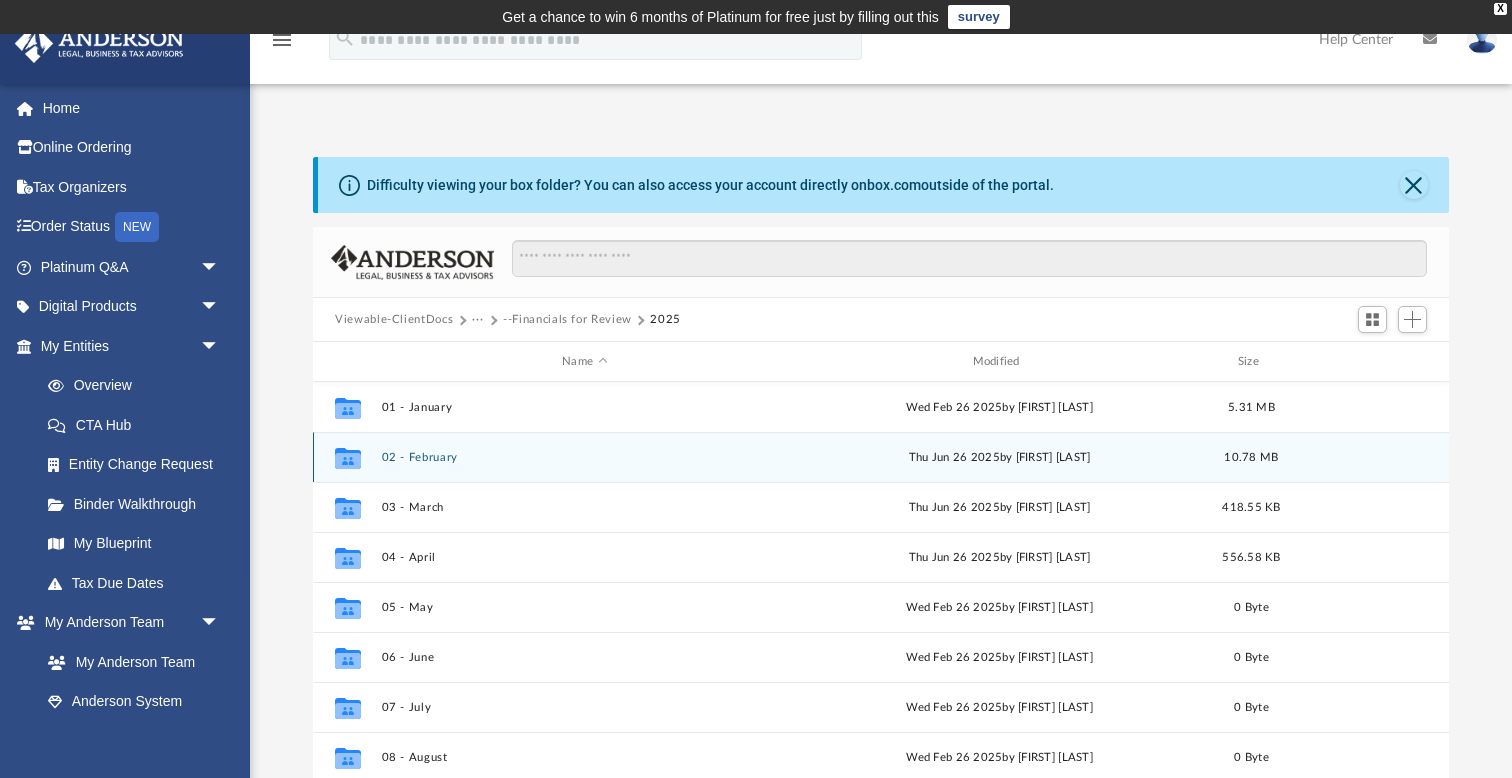click on "Collaborated Folder 02 - February Thu Jun 26 2025  by Joel Reyes 10.78 MB" at bounding box center [881, 457] 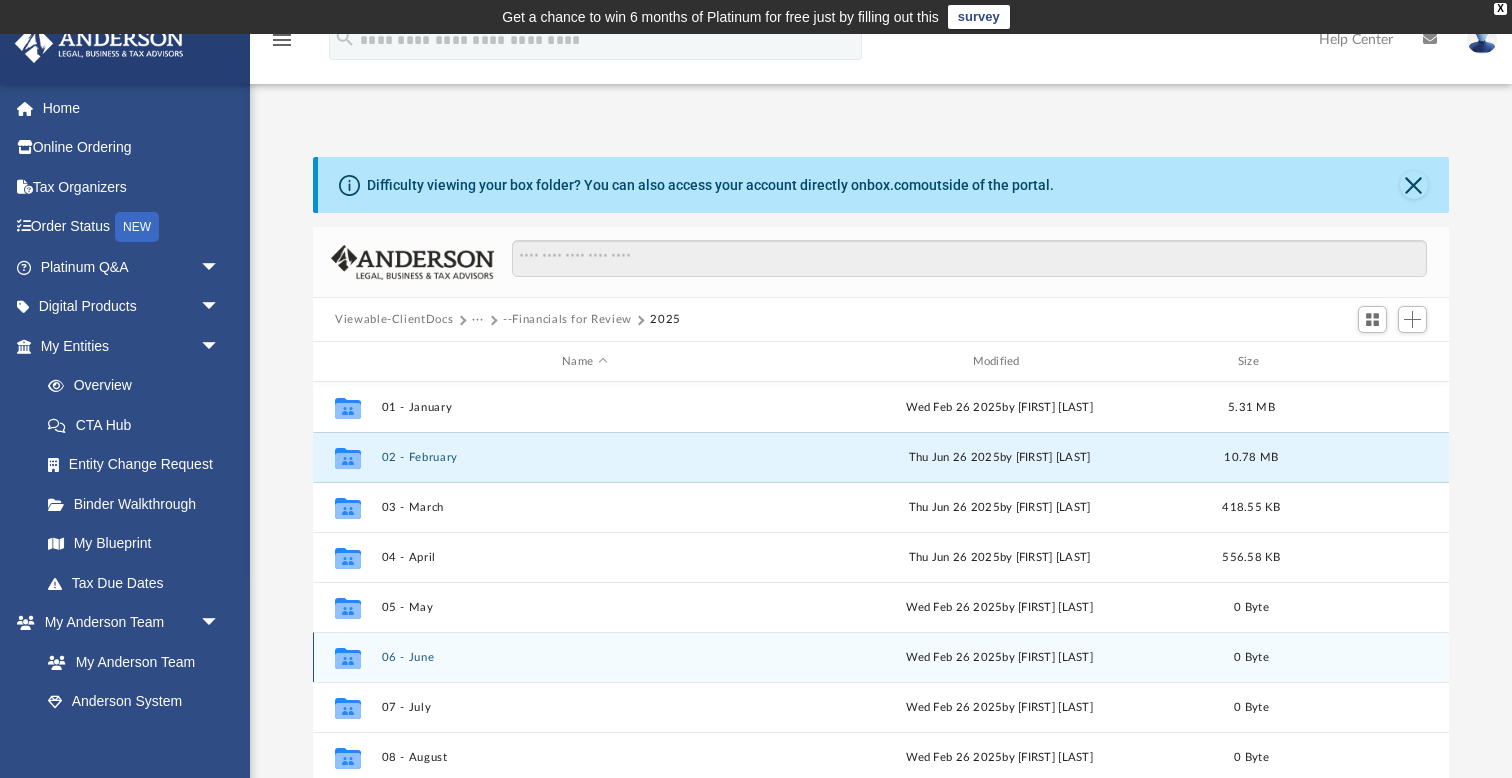 click on "06 - June" at bounding box center (585, 657) 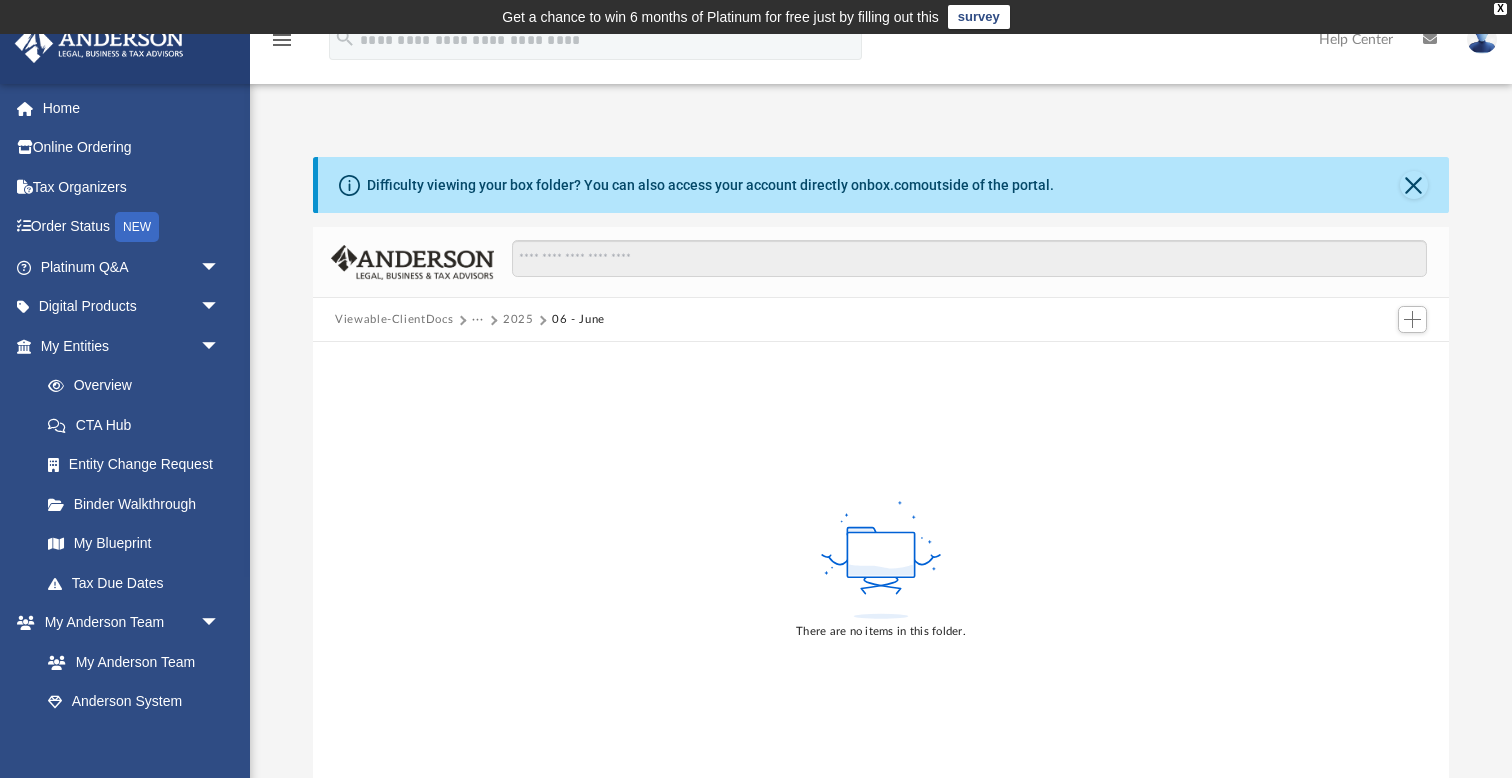 click on "2025" at bounding box center (518, 320) 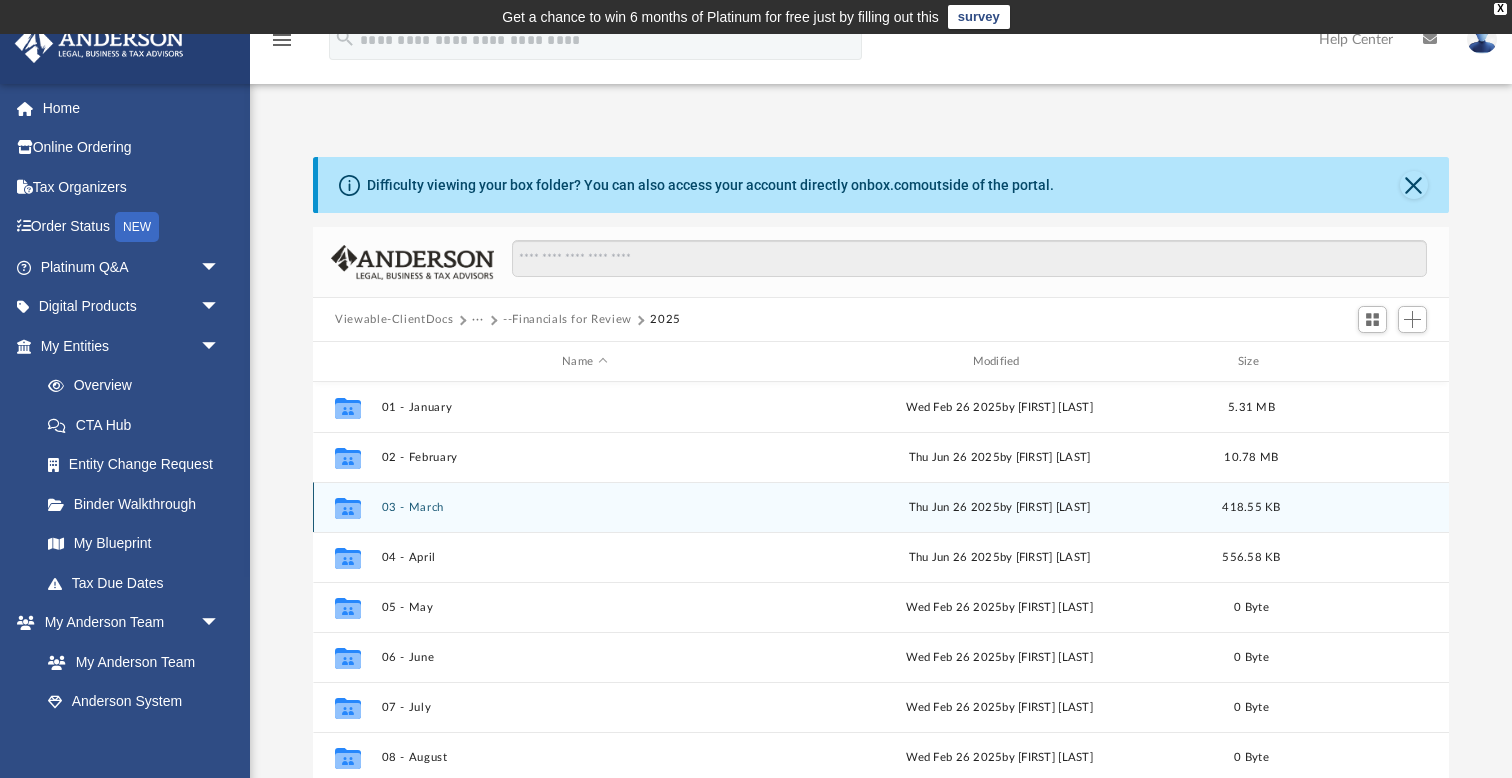 scroll, scrollTop: 1, scrollLeft: 1, axis: both 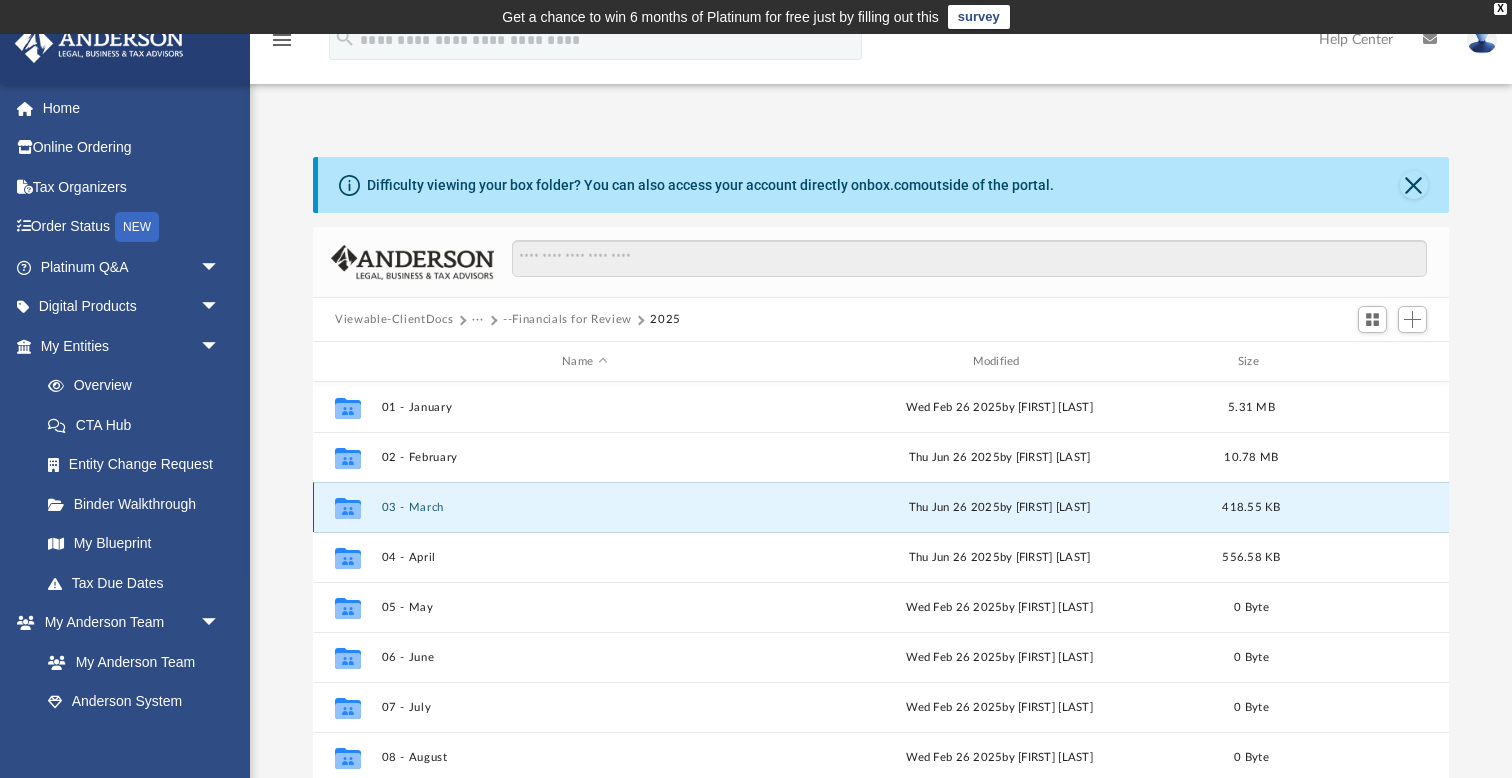 click on "03 - March" at bounding box center (585, 507) 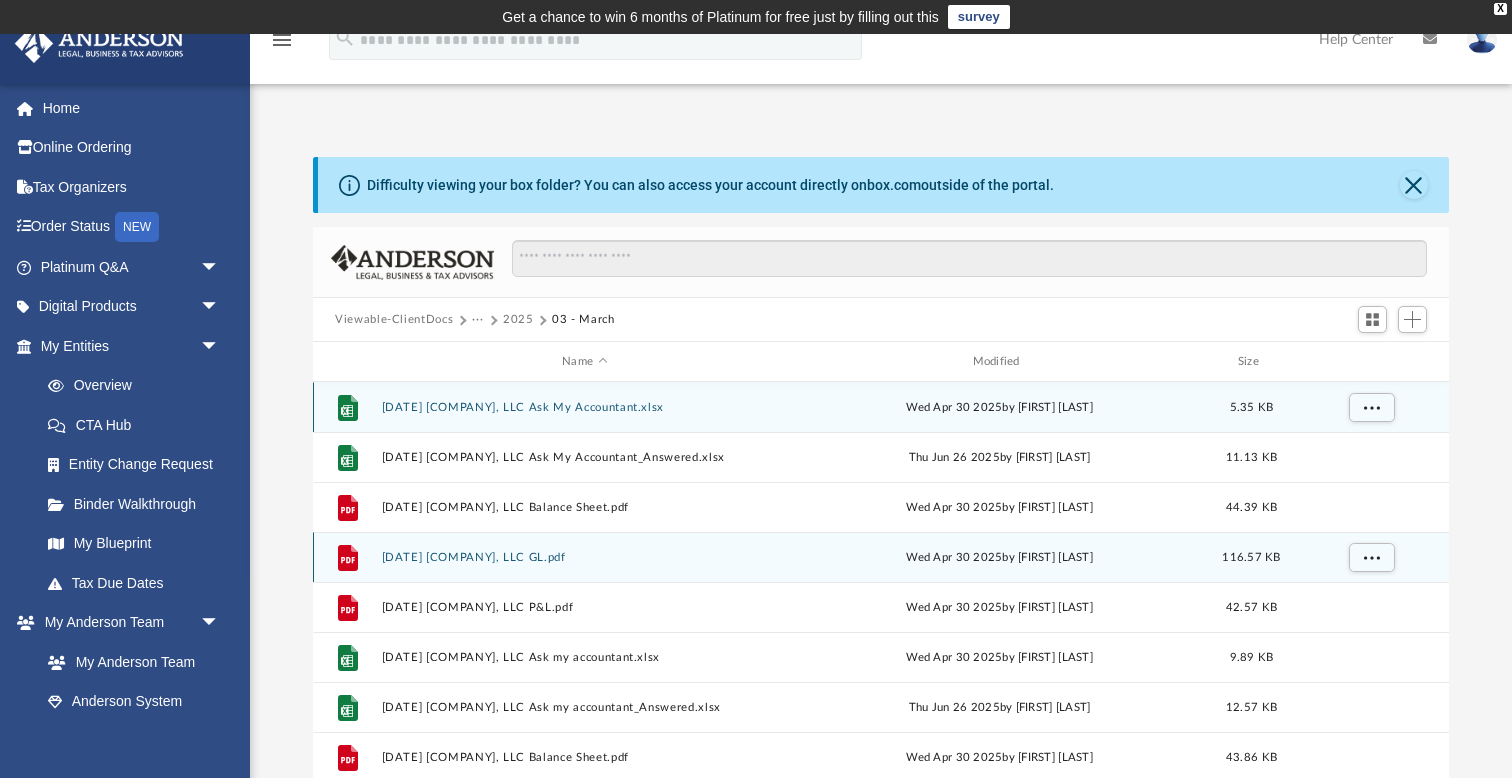 scroll, scrollTop: 85, scrollLeft: 0, axis: vertical 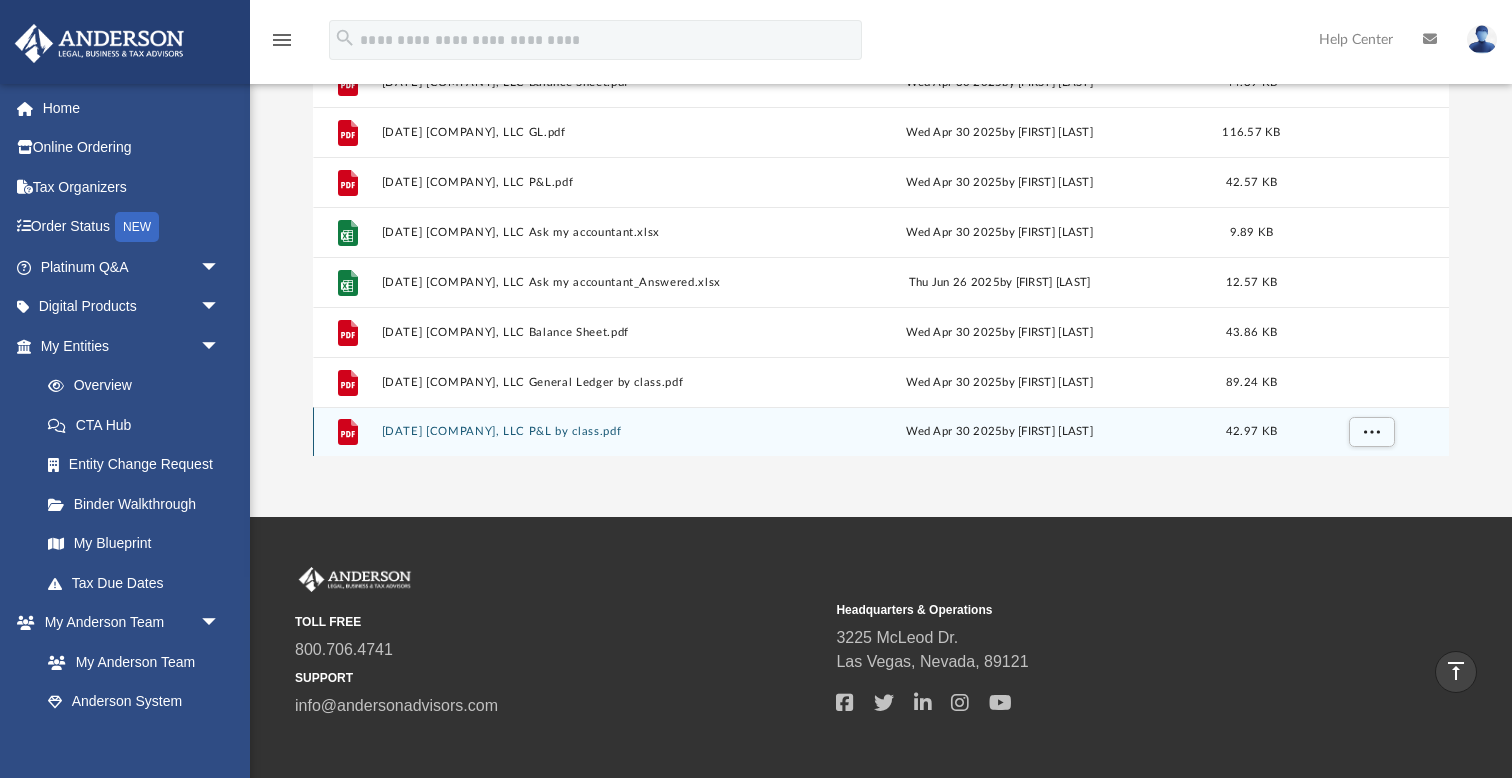 click on "2025.03.31 Plew Holdings, LLC P&L by class.pdf" at bounding box center (585, 431) 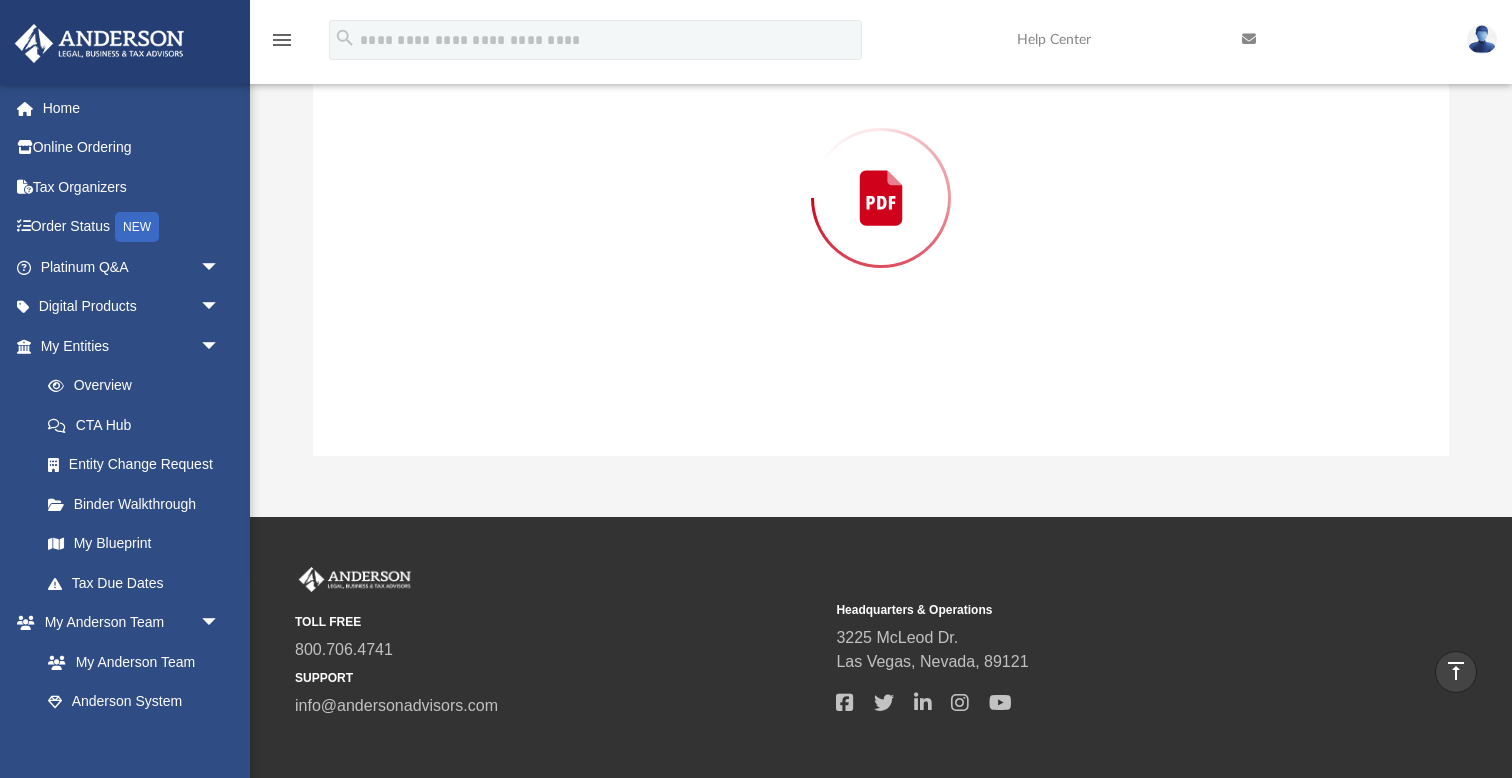 scroll, scrollTop: 227, scrollLeft: 0, axis: vertical 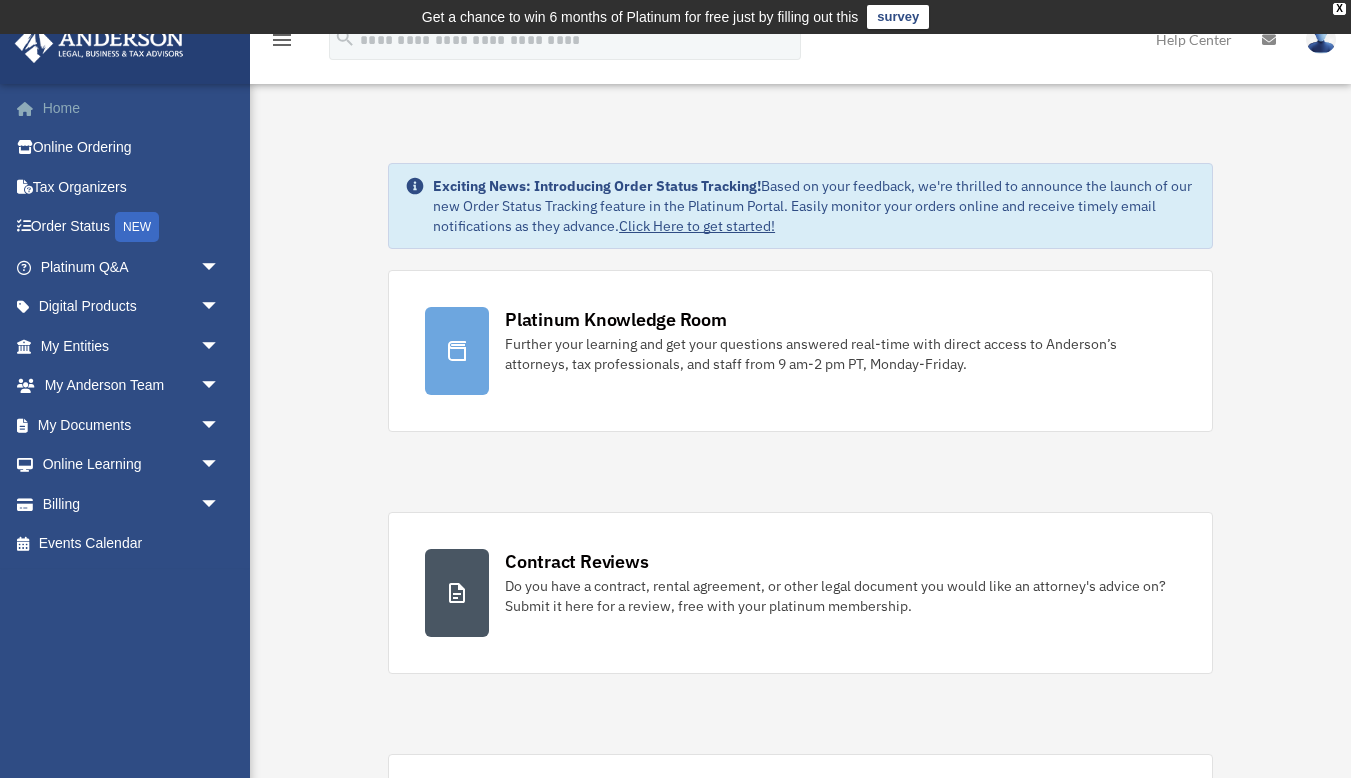 click on "Home" at bounding box center [132, 108] 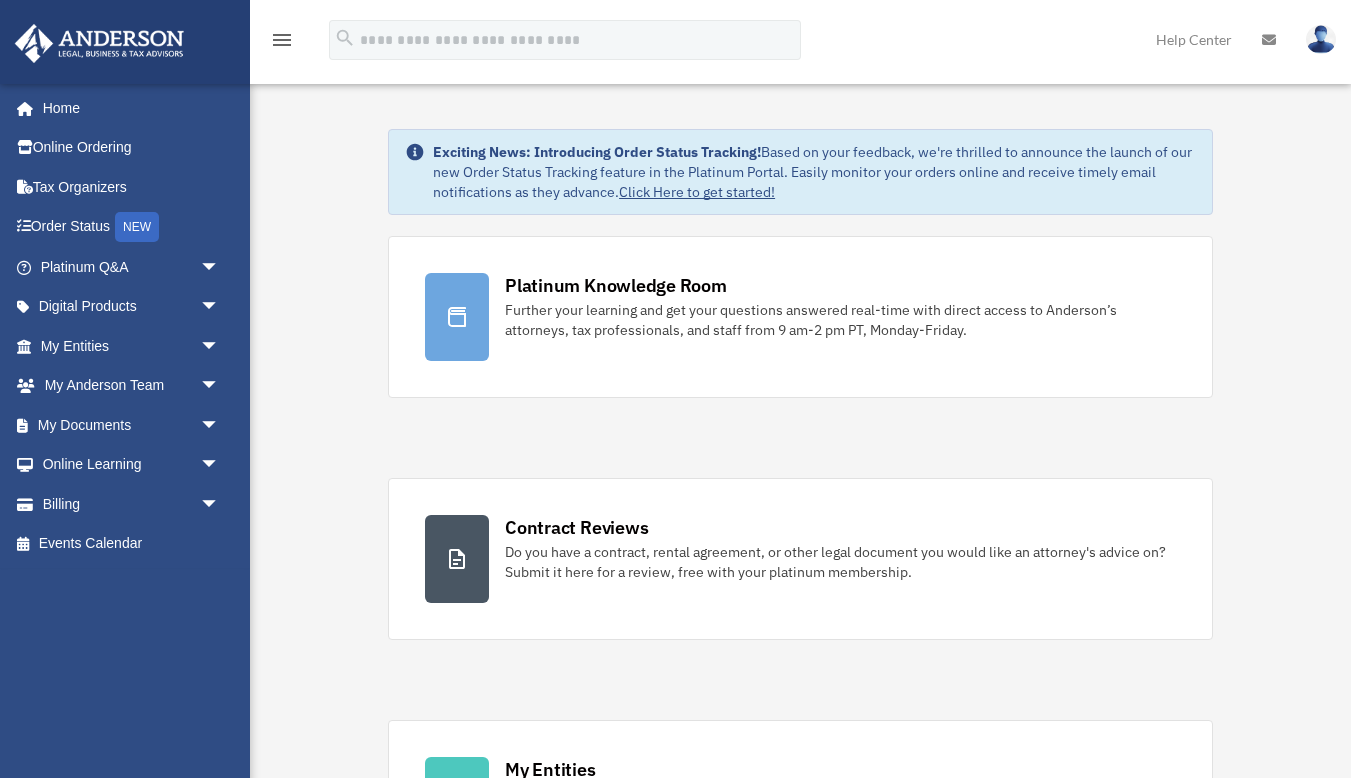 scroll, scrollTop: 0, scrollLeft: 0, axis: both 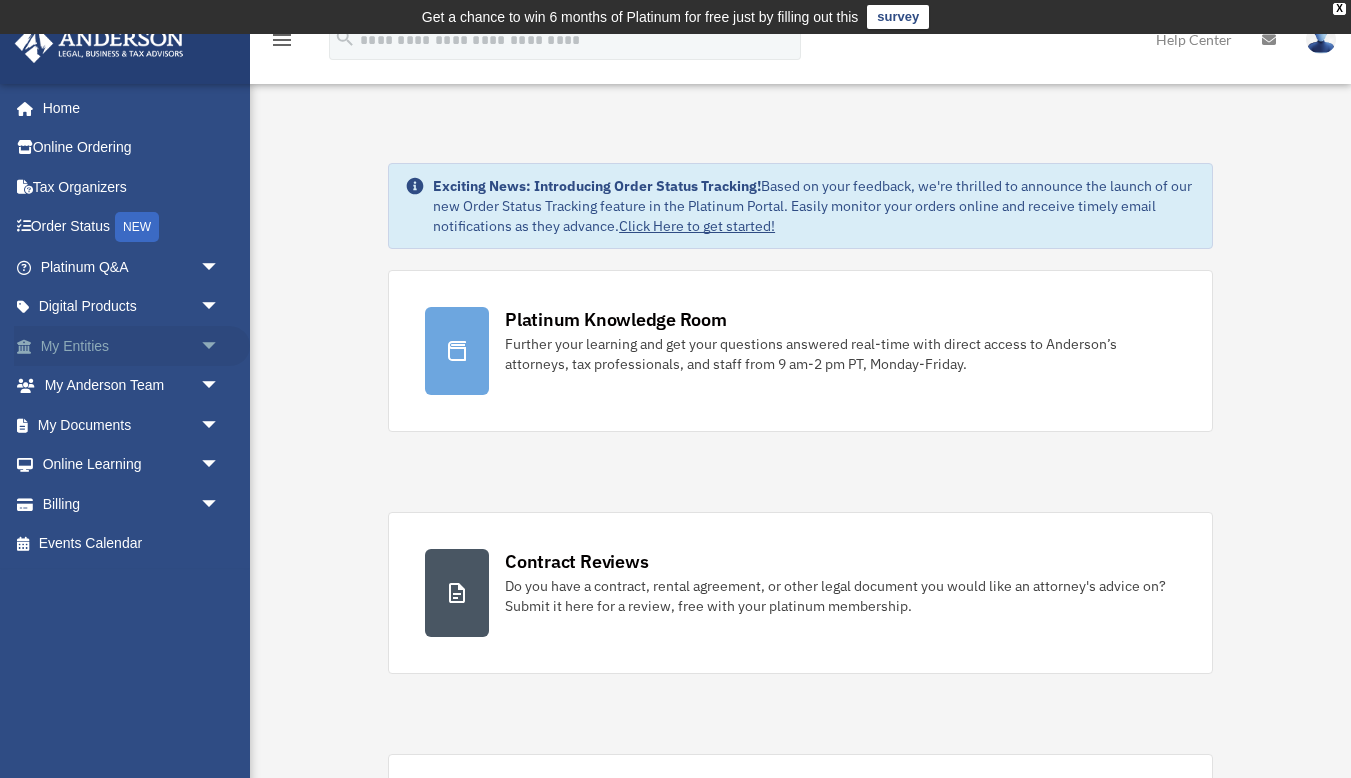 click on "arrow_drop_down" at bounding box center (220, 346) 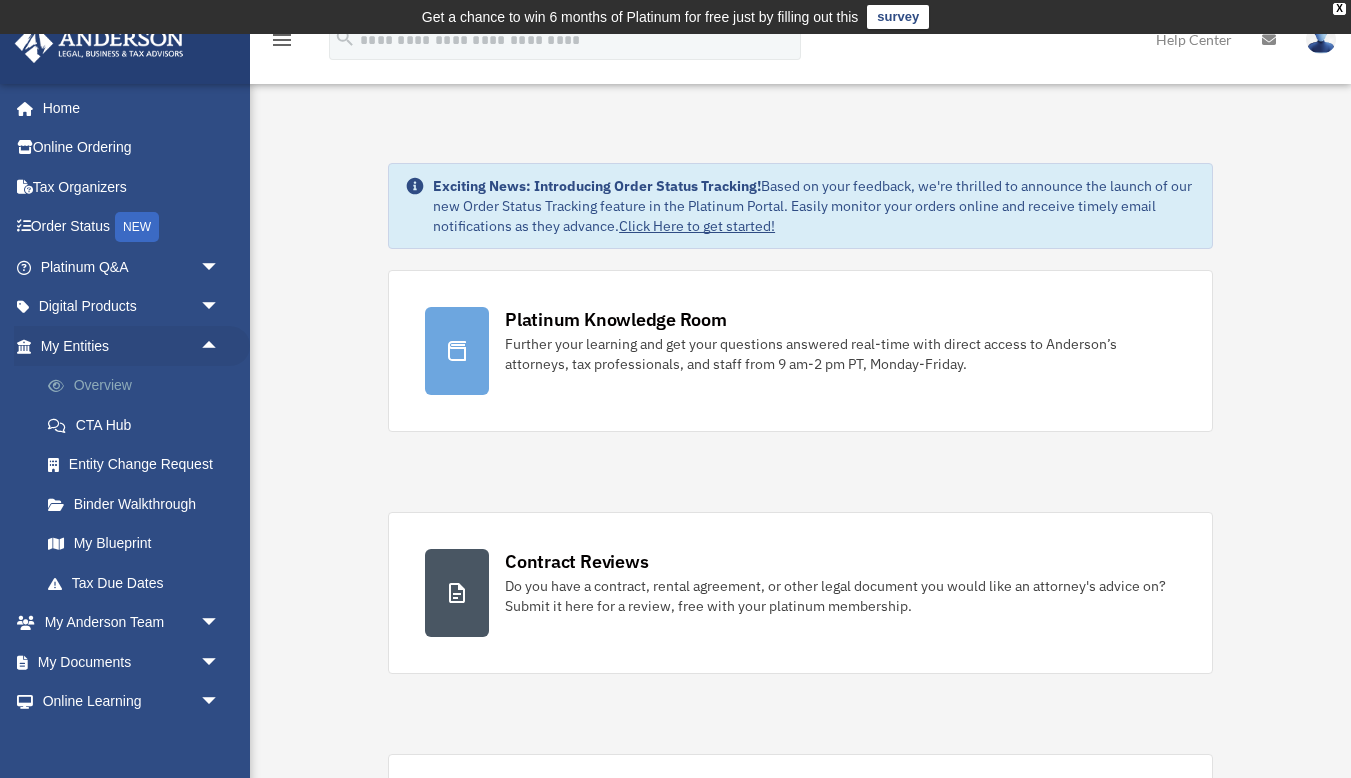 scroll, scrollTop: 94, scrollLeft: 0, axis: vertical 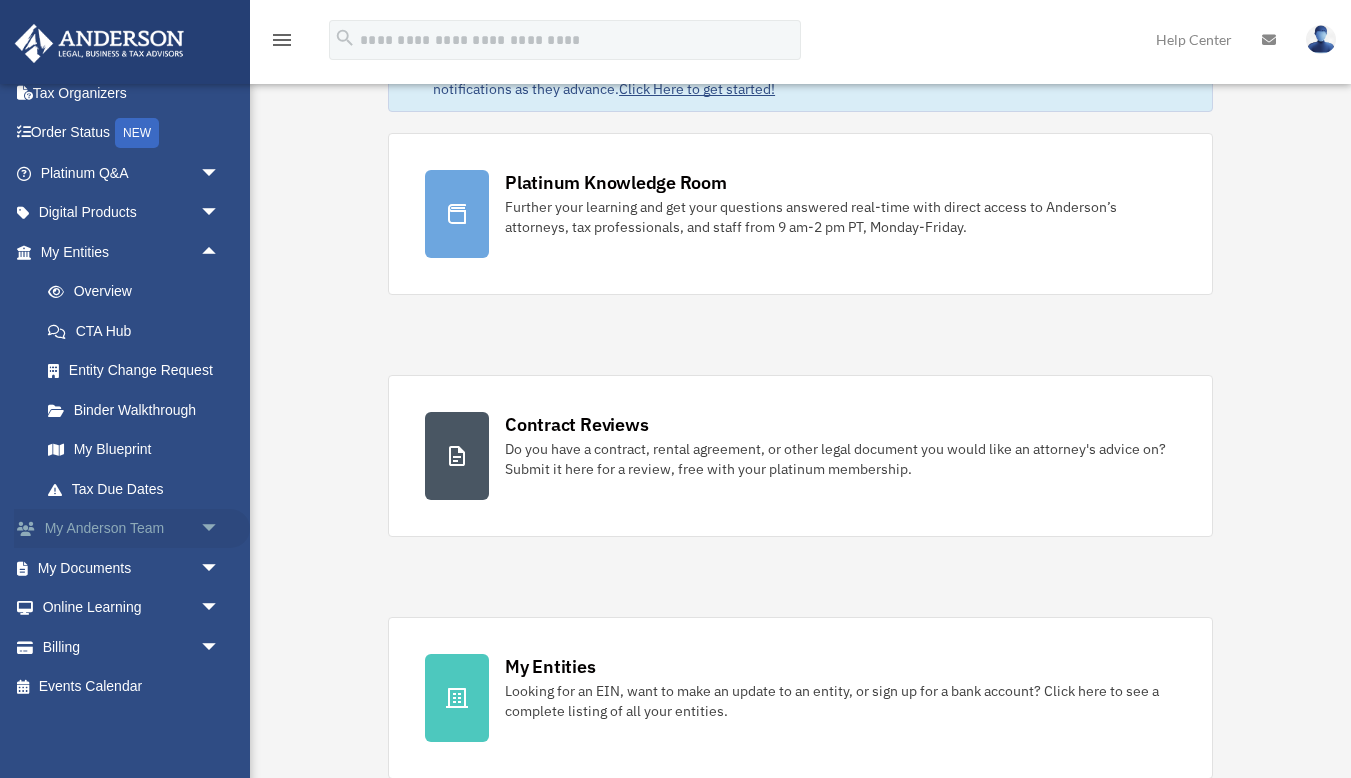click on "arrow_drop_down" at bounding box center (220, 529) 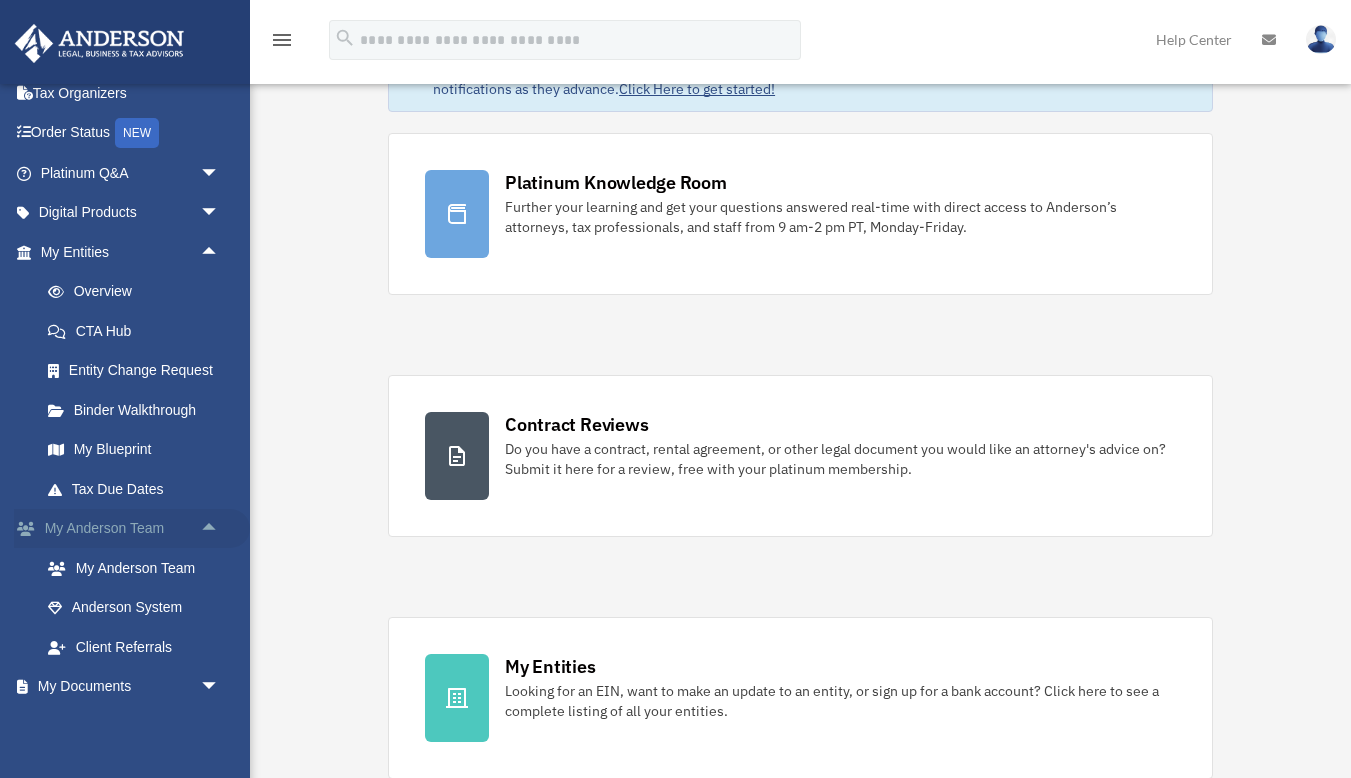 click on "arrow_drop_up" at bounding box center (220, 529) 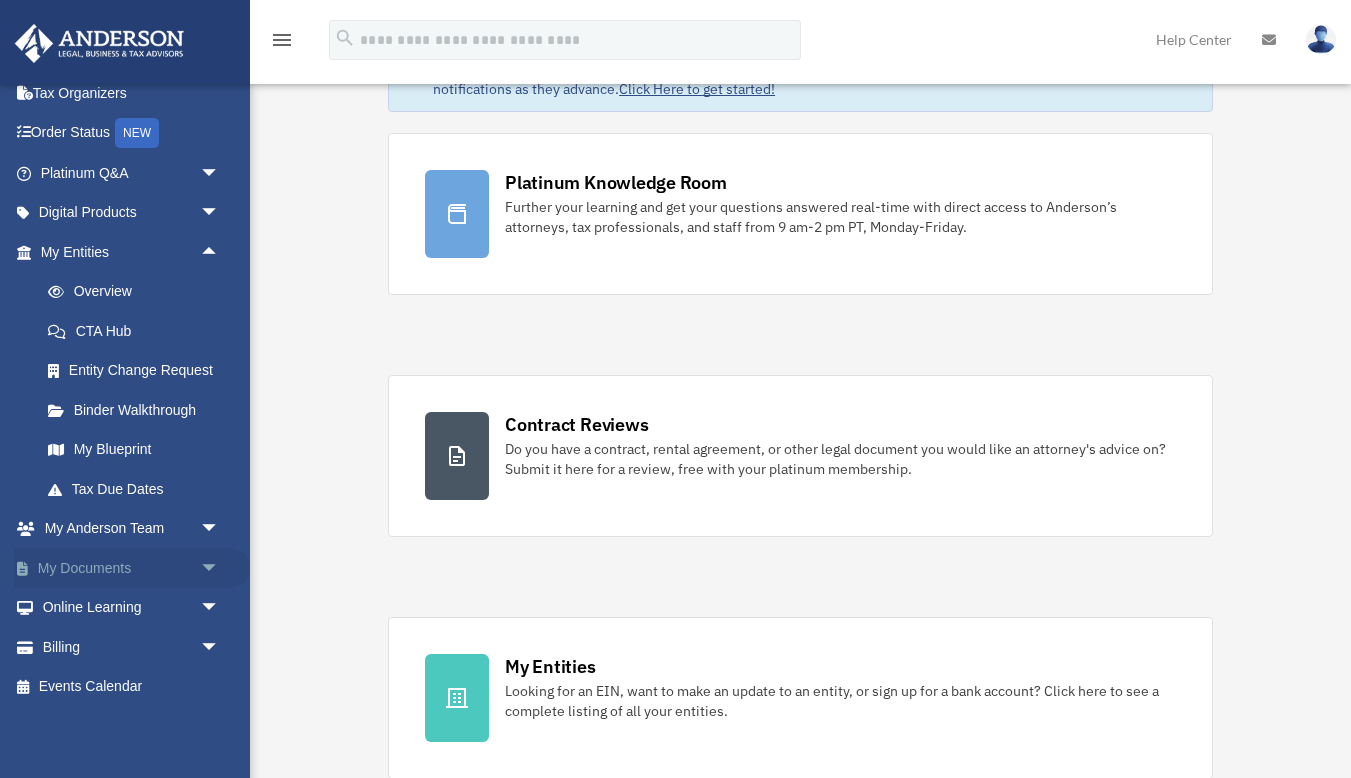 click on "arrow_drop_down" at bounding box center (220, 568) 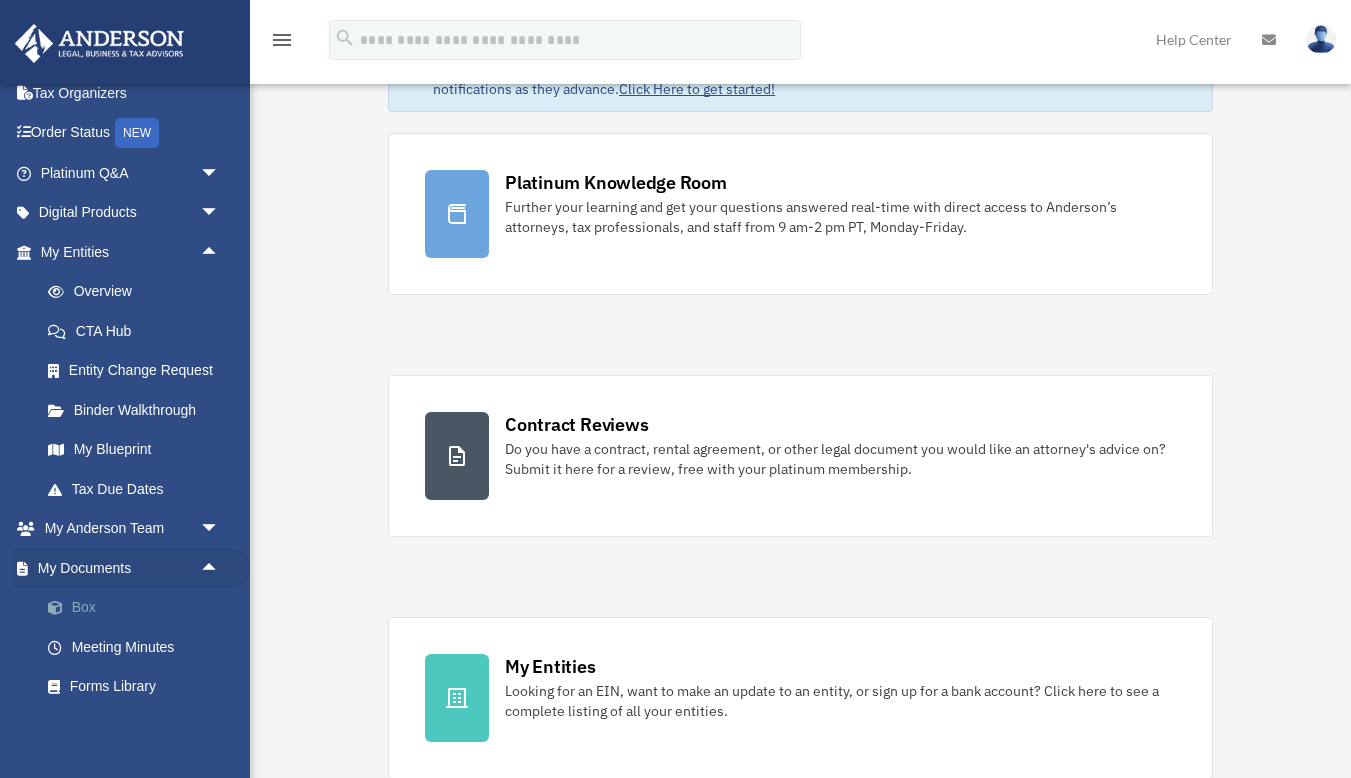 click on "Box" at bounding box center [139, 608] 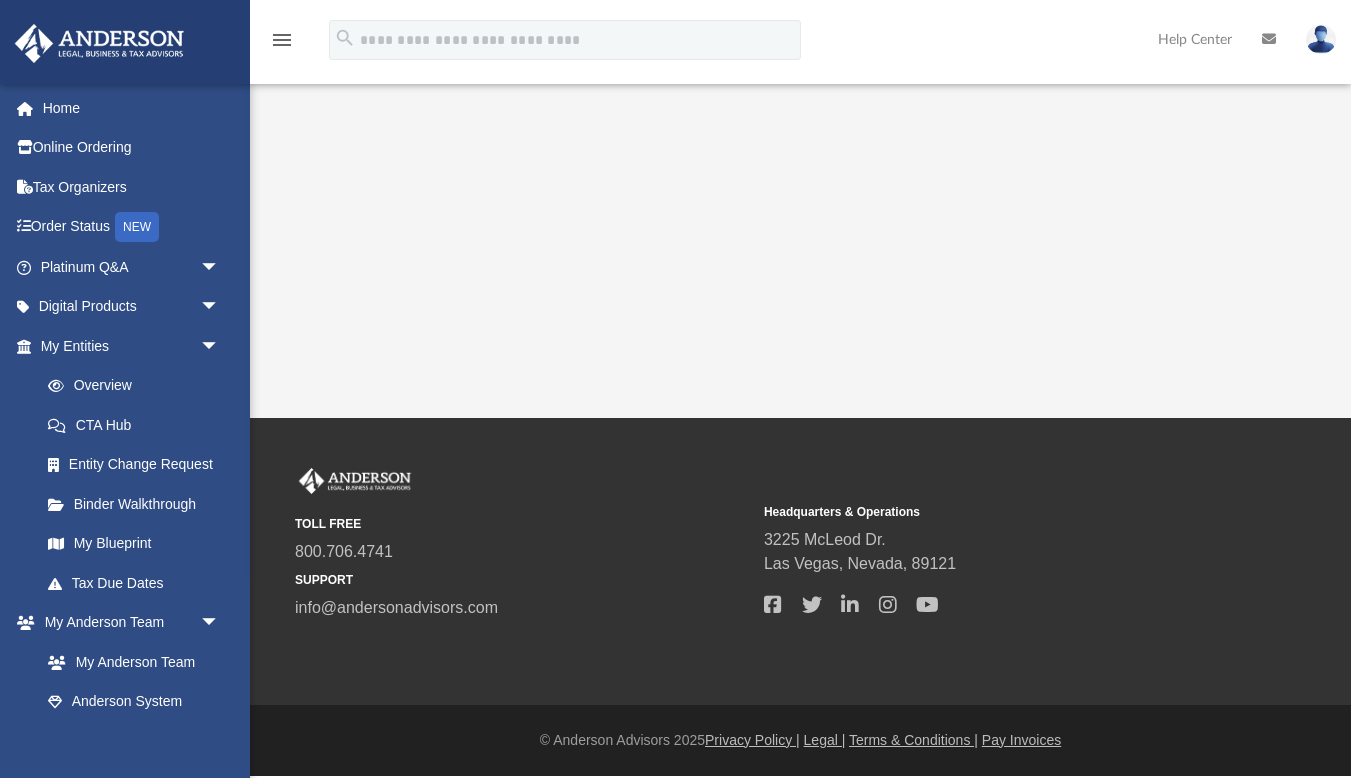 scroll, scrollTop: 0, scrollLeft: 0, axis: both 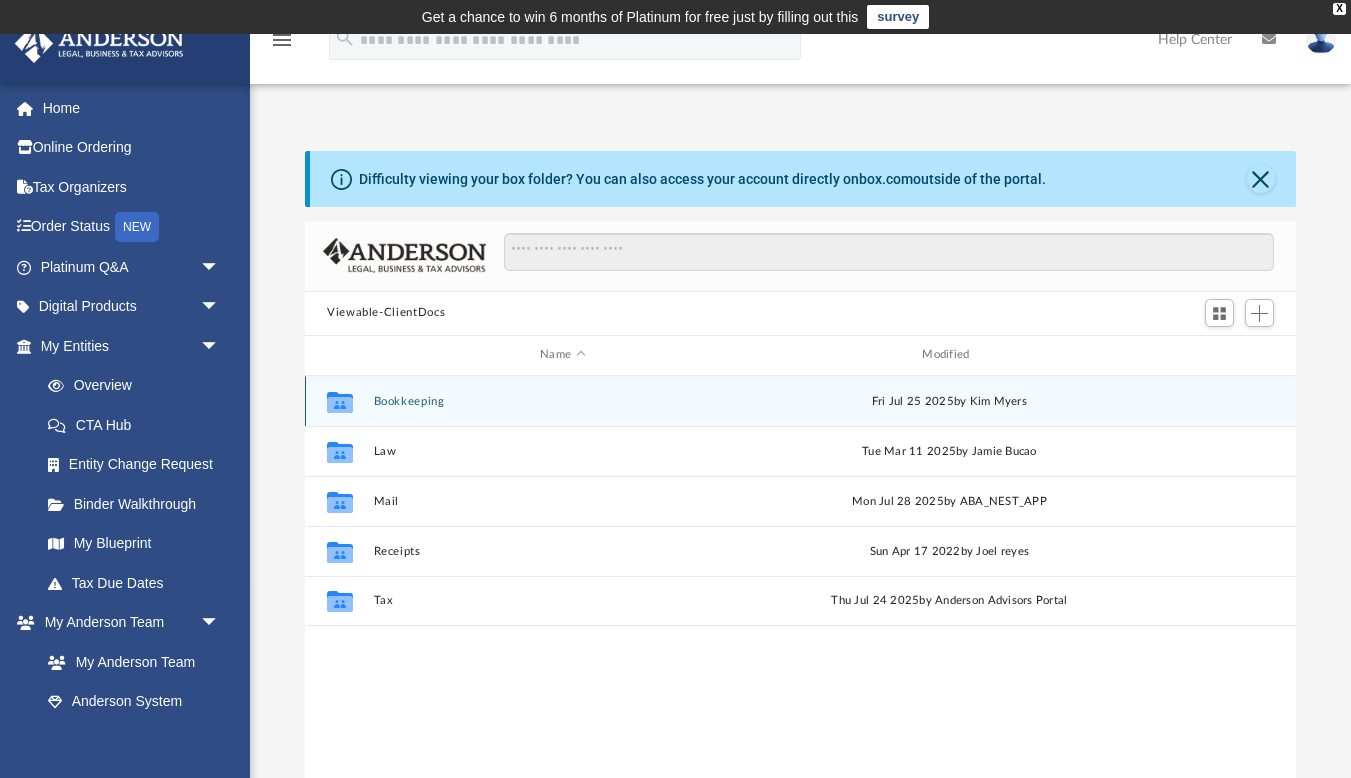 click on "Bookkeeping" at bounding box center (563, 400) 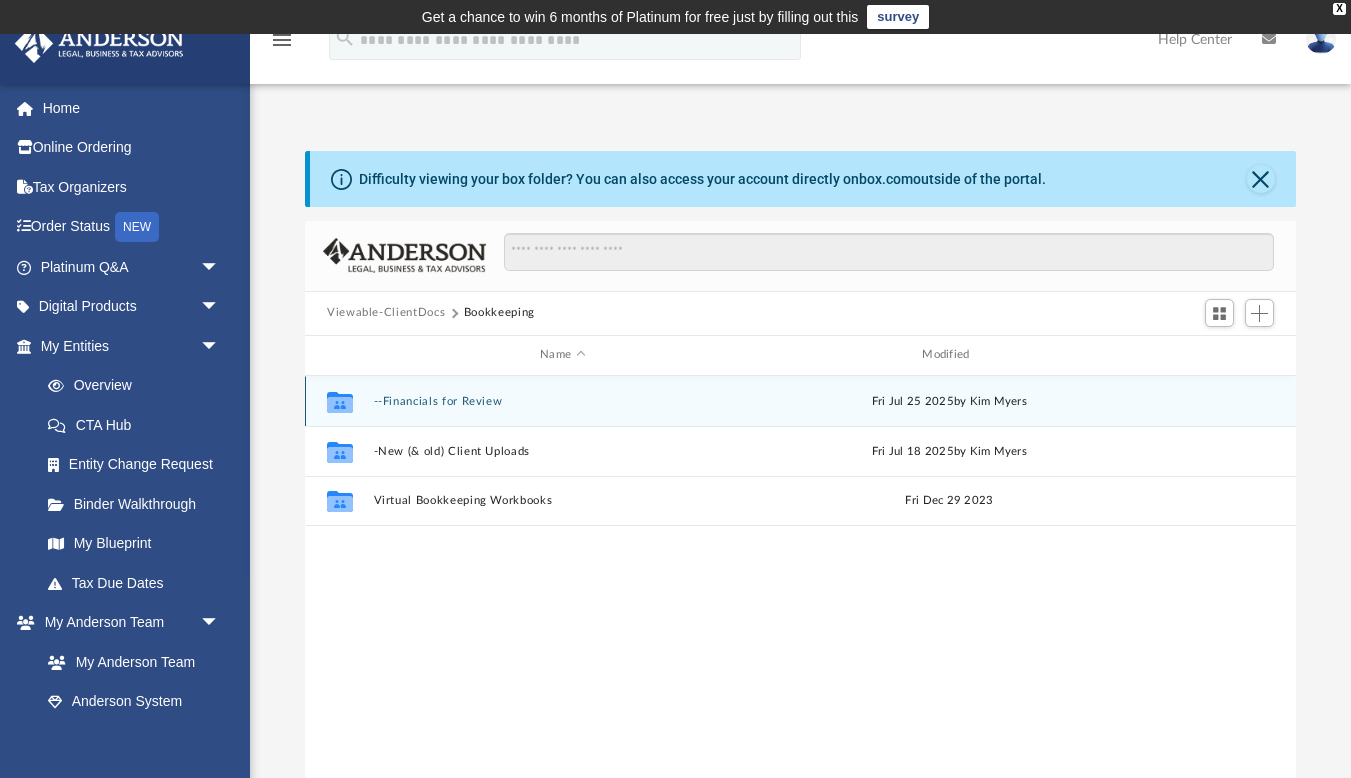 click on "--Financials for Review" at bounding box center [563, 400] 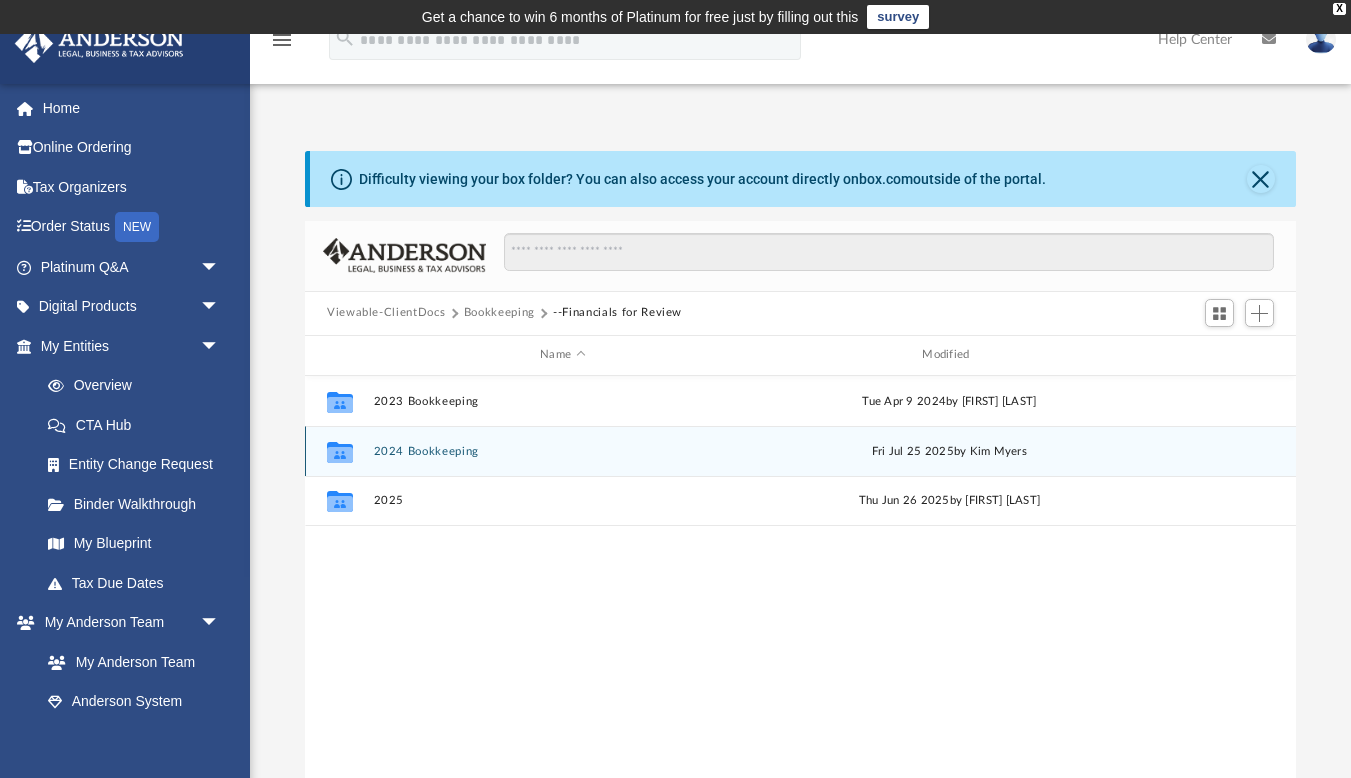 click on "2024 Bookkeeping" at bounding box center (563, 450) 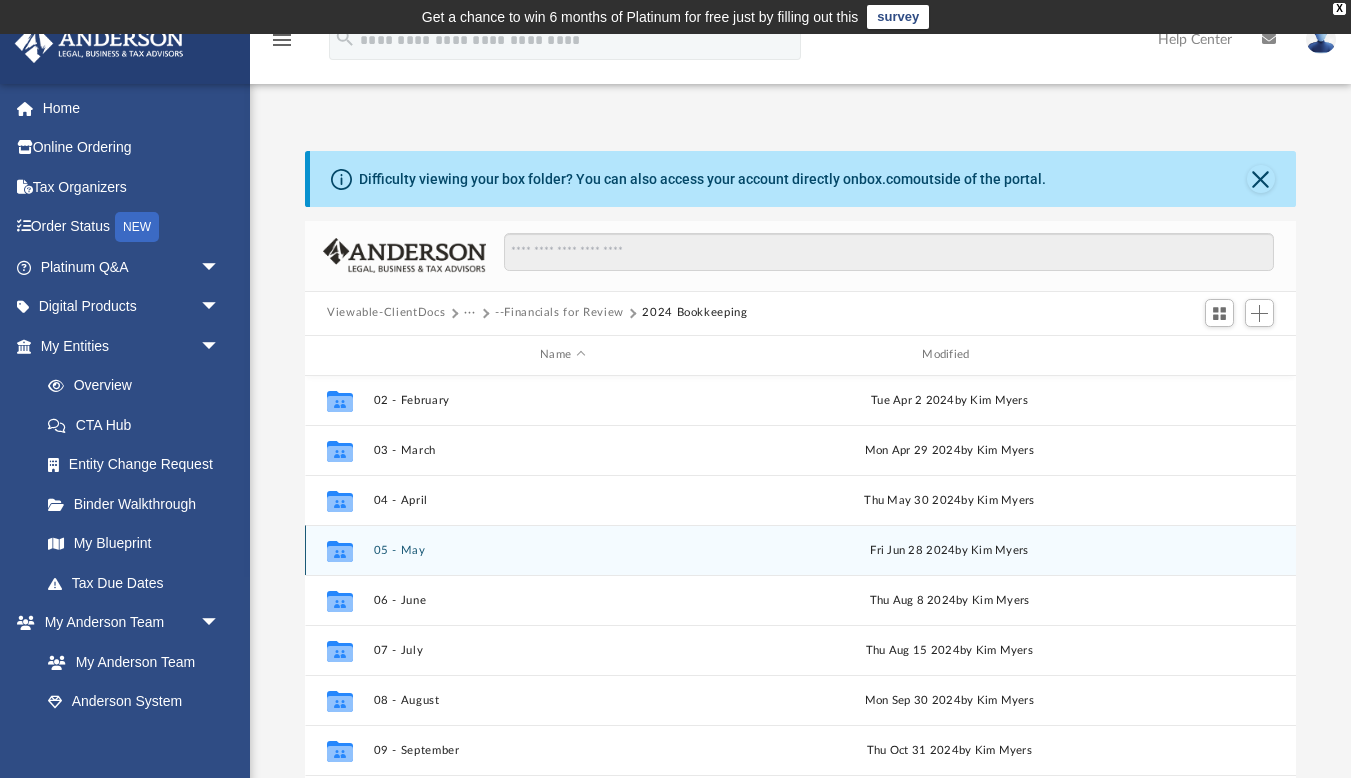 scroll, scrollTop: 53, scrollLeft: 0, axis: vertical 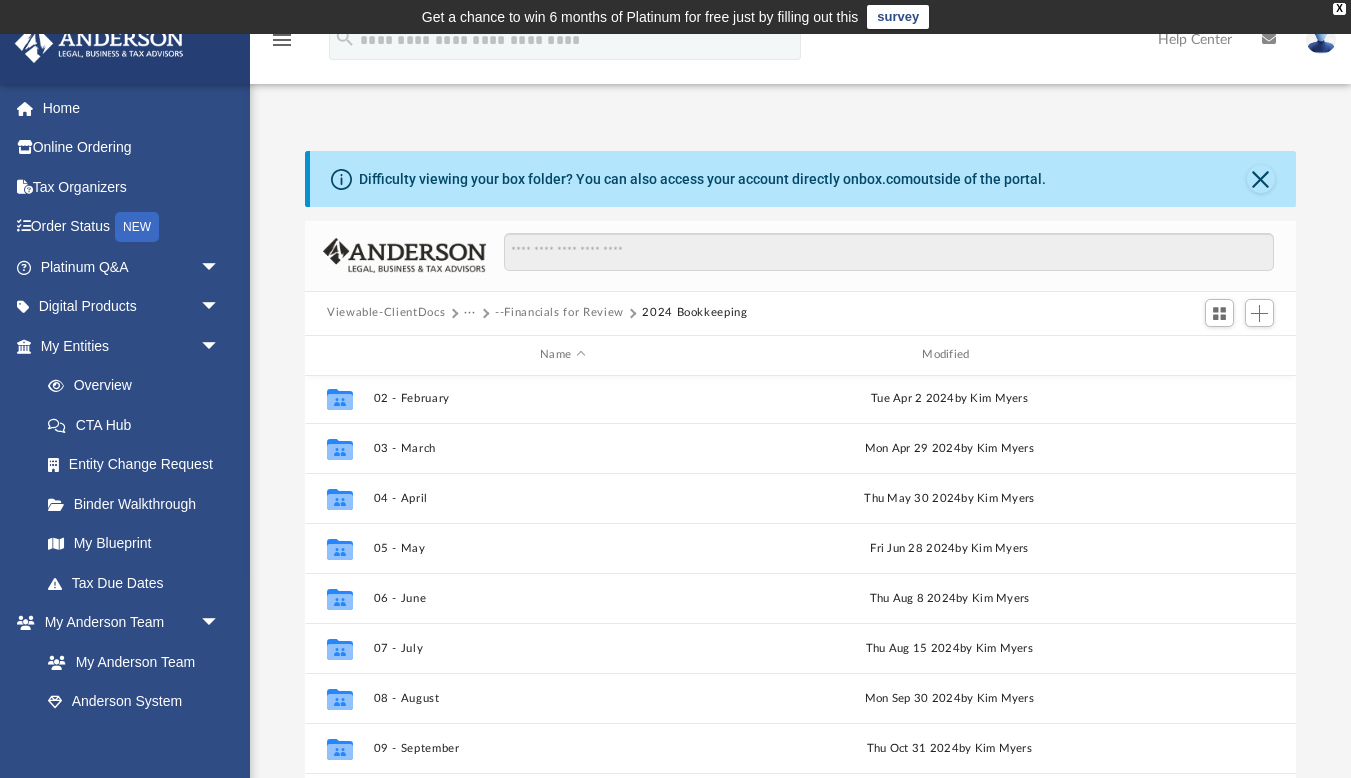 click on "--Financials for Review" at bounding box center [559, 313] 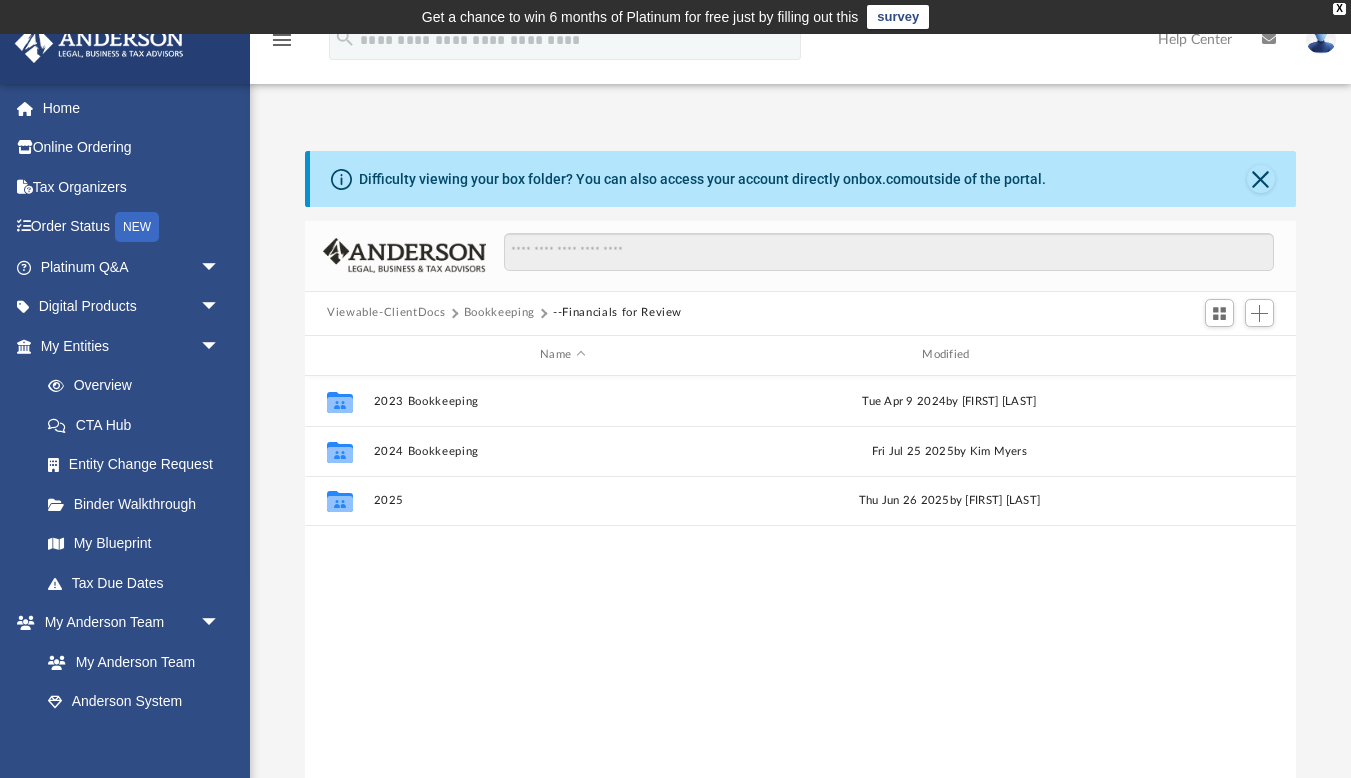 scroll, scrollTop: 0, scrollLeft: 0, axis: both 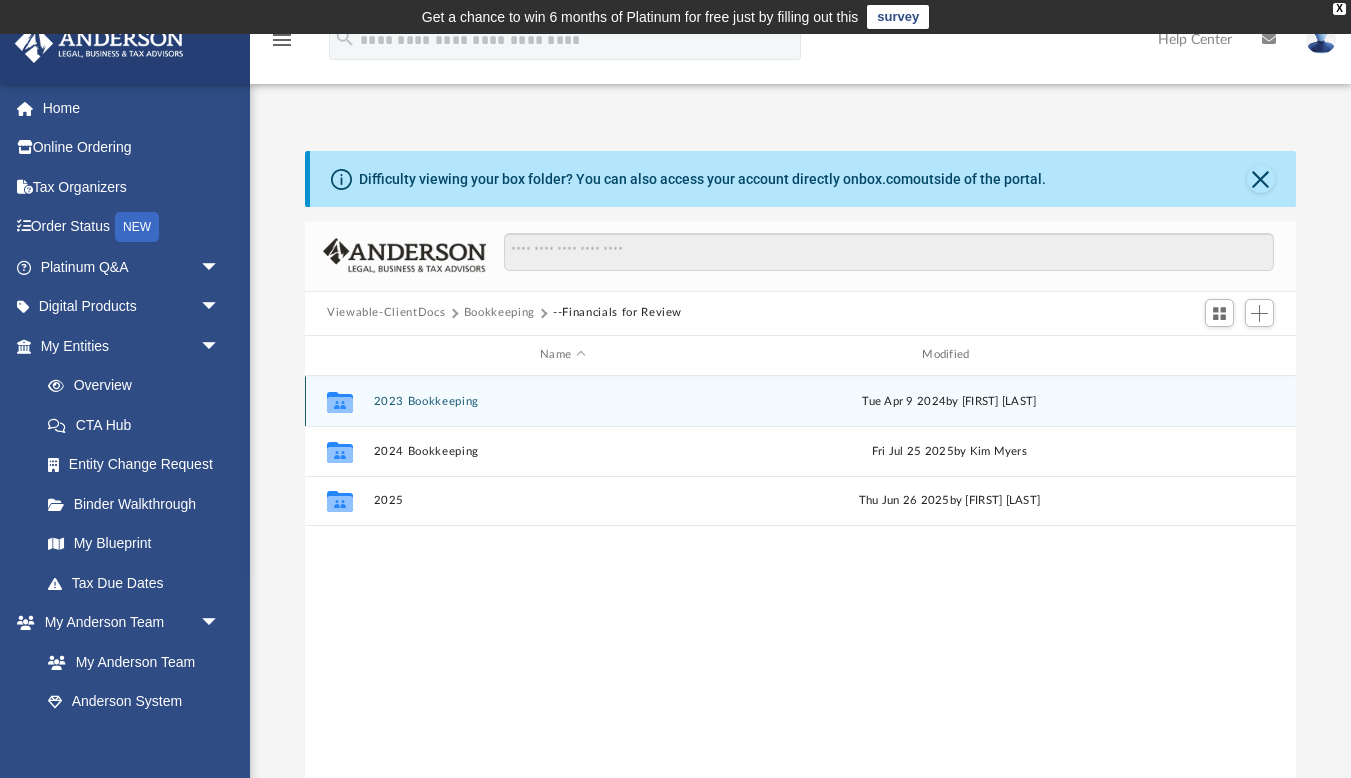 click on "2023 Bookkeeping" at bounding box center (563, 400) 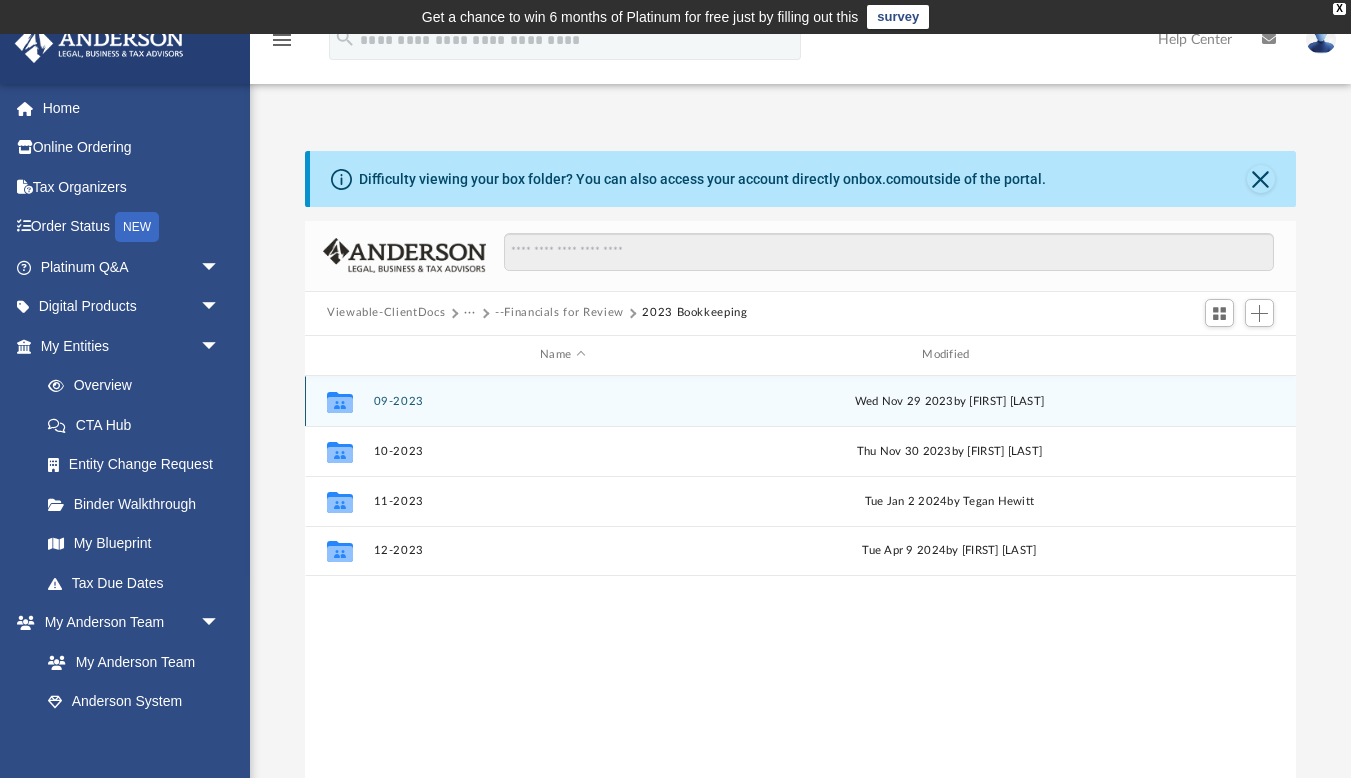 click on "09-2023" at bounding box center [563, 400] 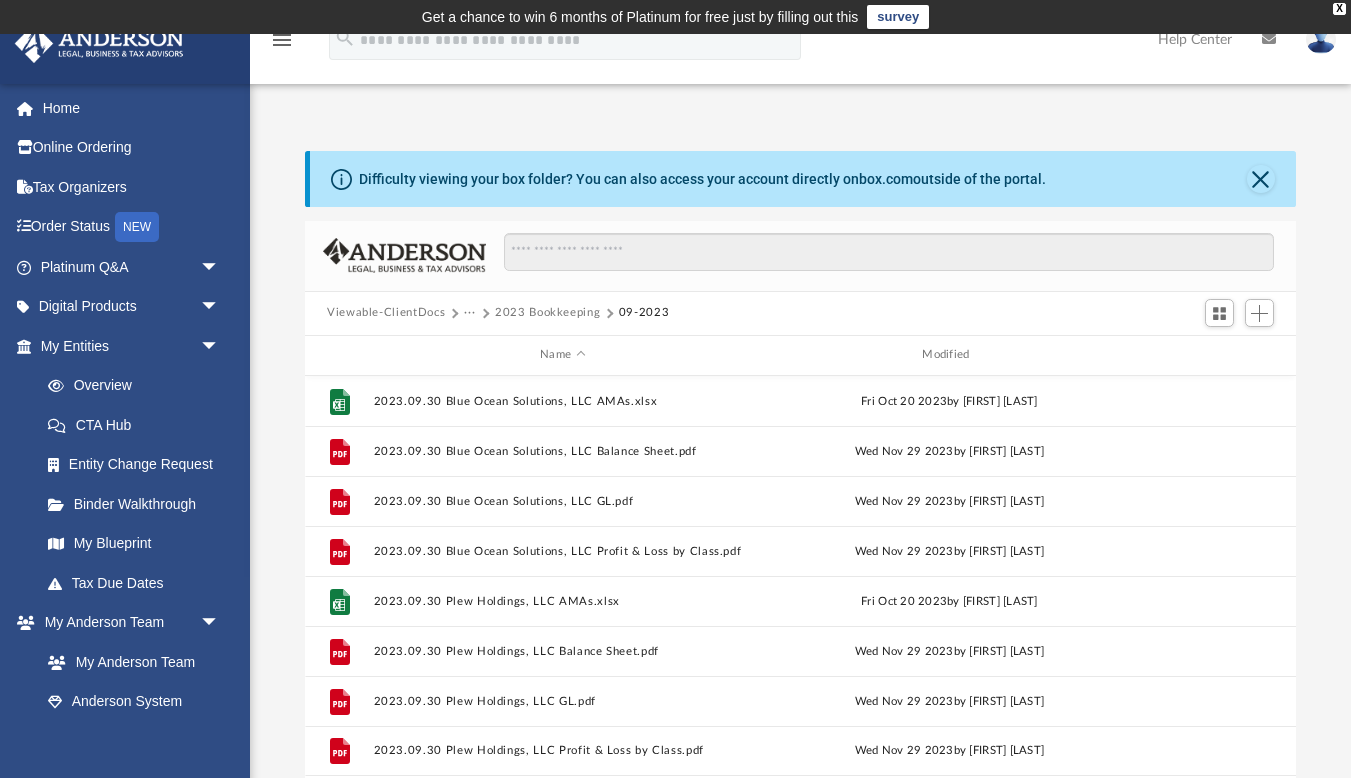 click on "2023 Bookkeeping" at bounding box center [547, 313] 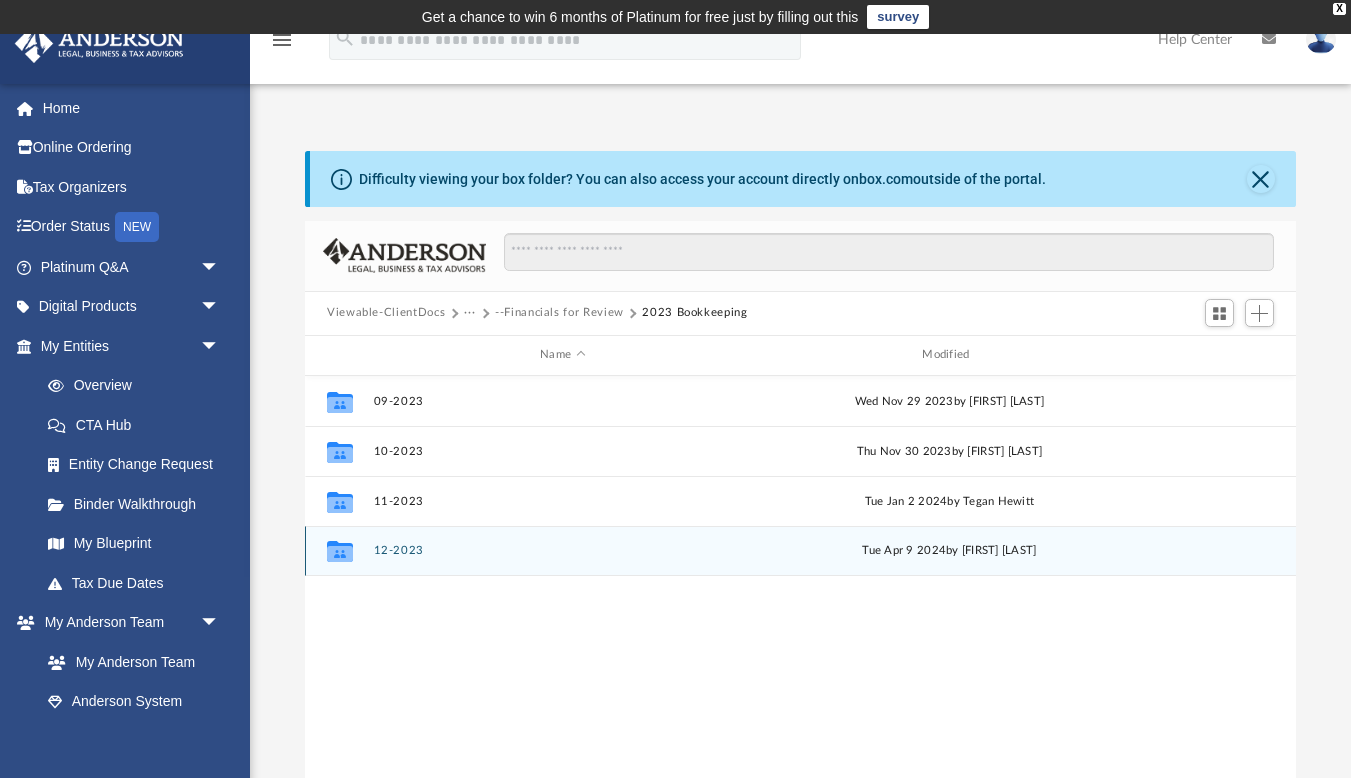 click on "12-2023" at bounding box center (563, 550) 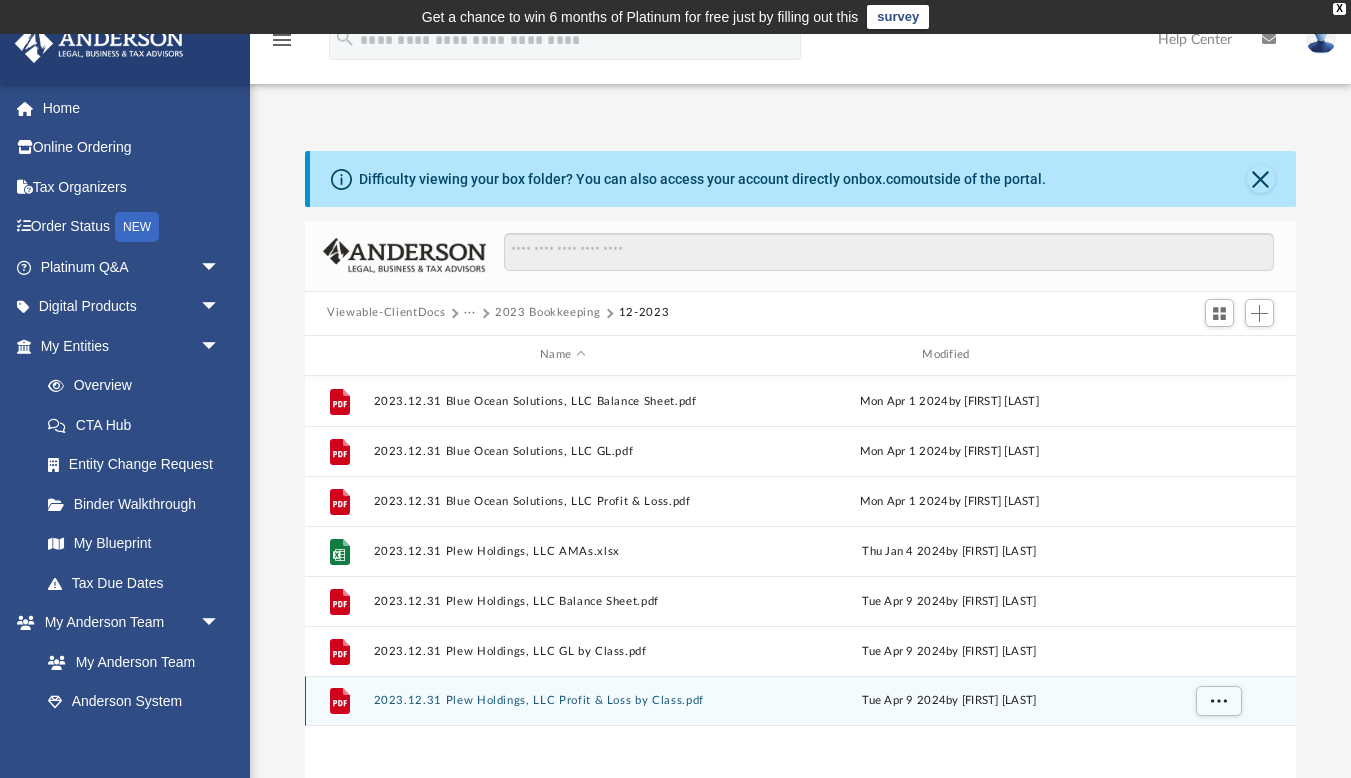 click on "2023.12.31 Plew Holdings, LLC Profit & Loss by Class.pdf" at bounding box center (563, 700) 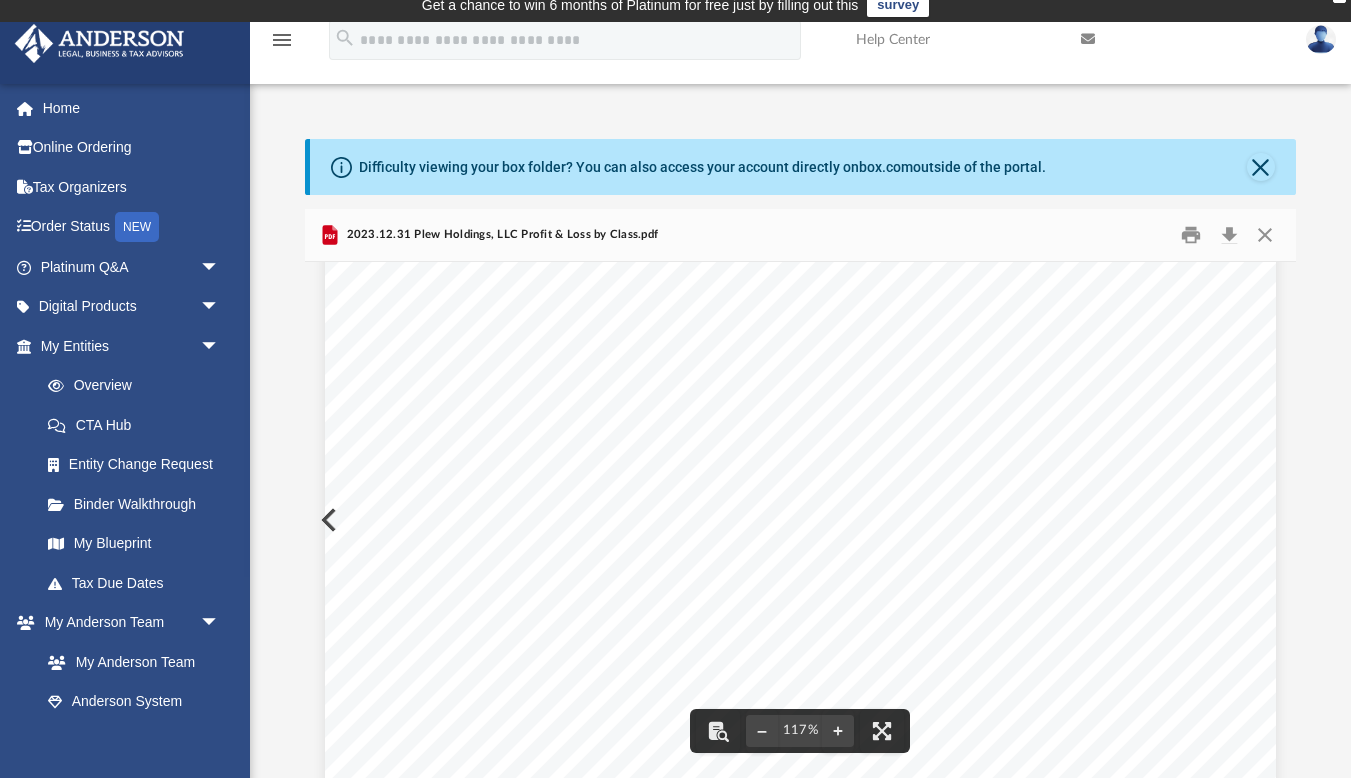 scroll, scrollTop: 599, scrollLeft: 0, axis: vertical 